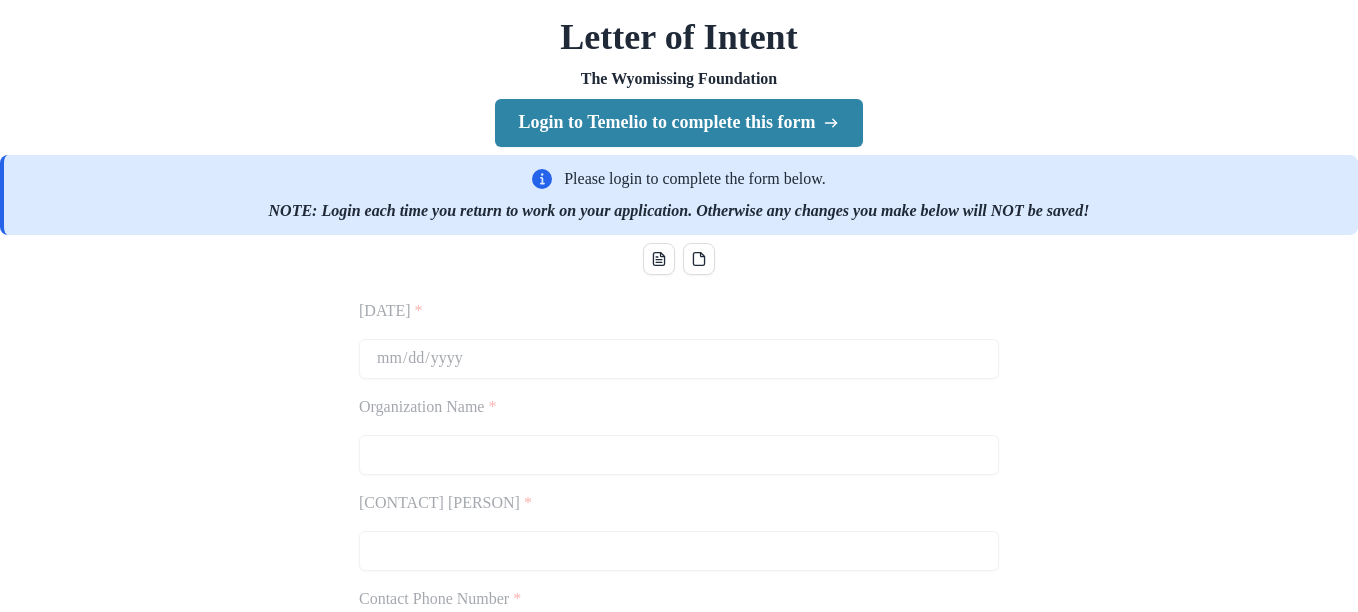 scroll, scrollTop: 0, scrollLeft: 0, axis: both 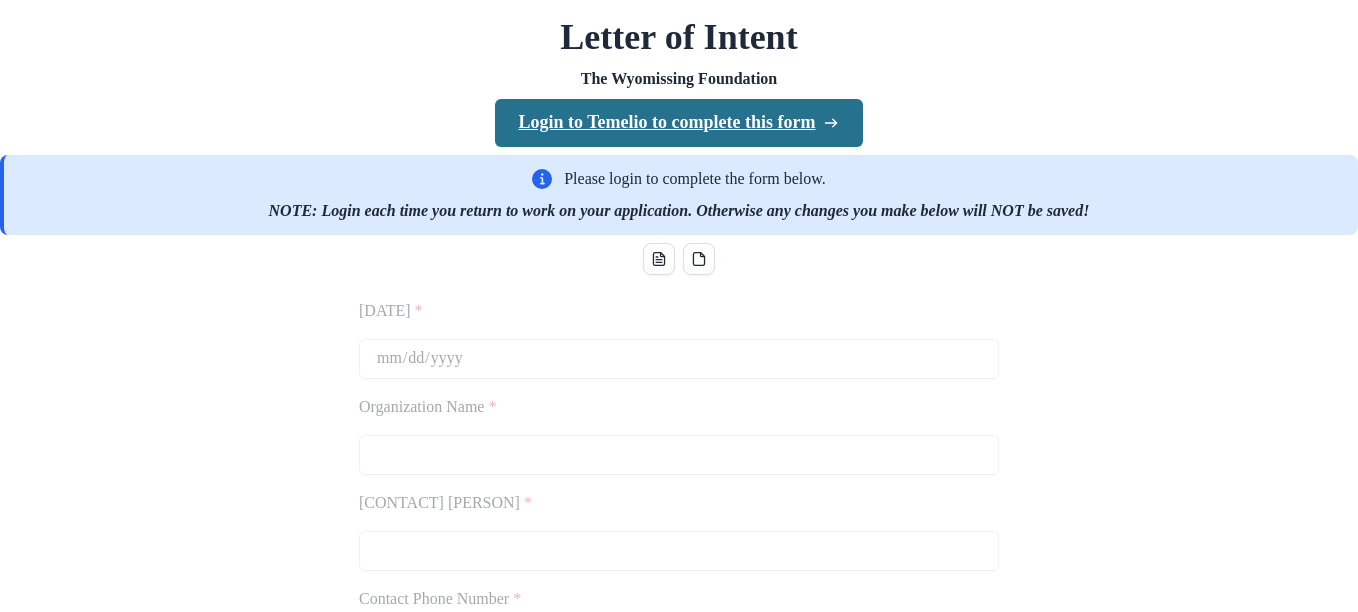 click on "Login to Temelio to complete this form" at bounding box center [679, 123] 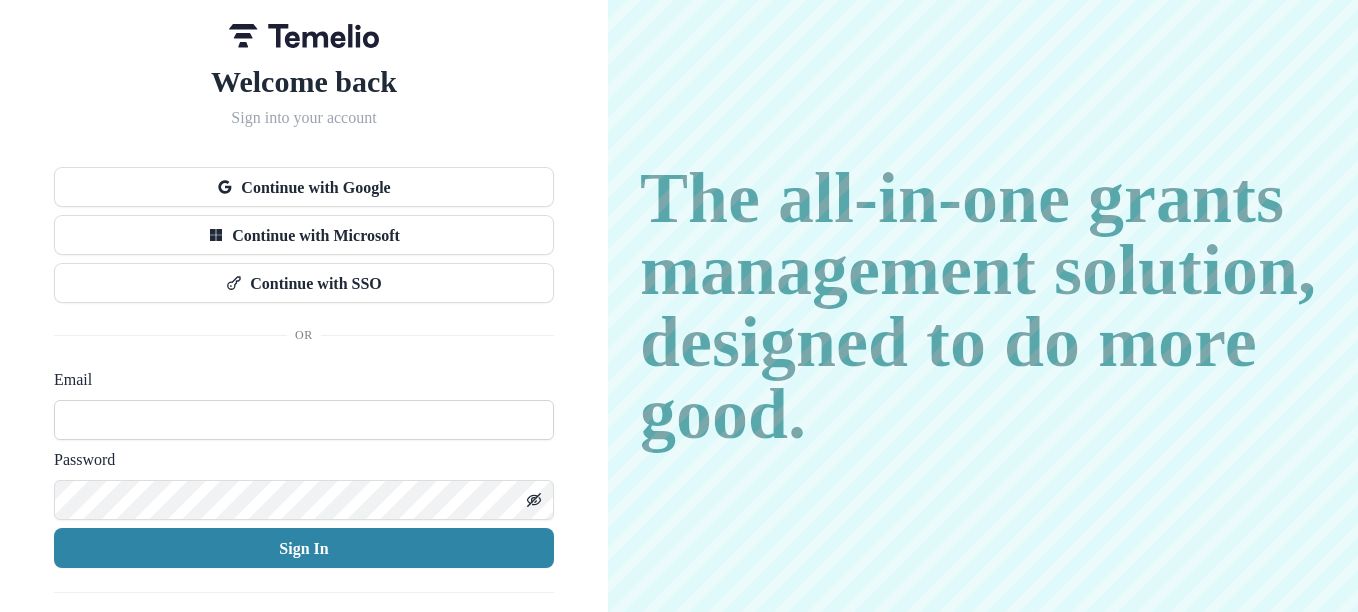 click at bounding box center [304, 420] 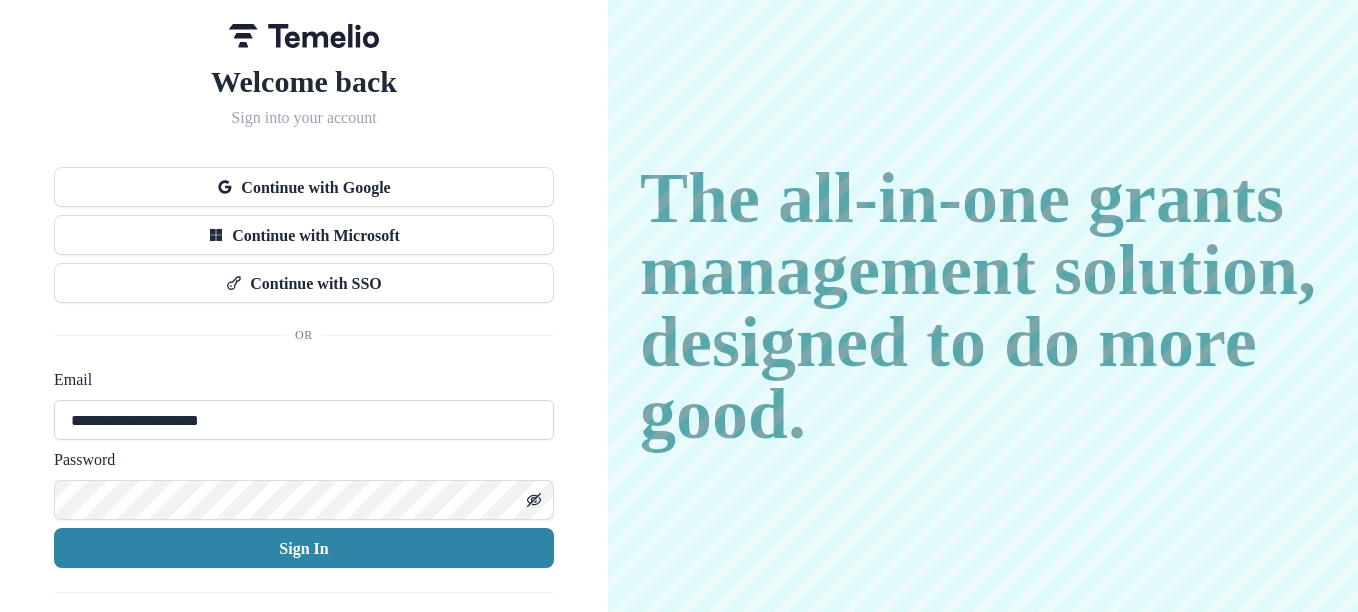 type on "**********" 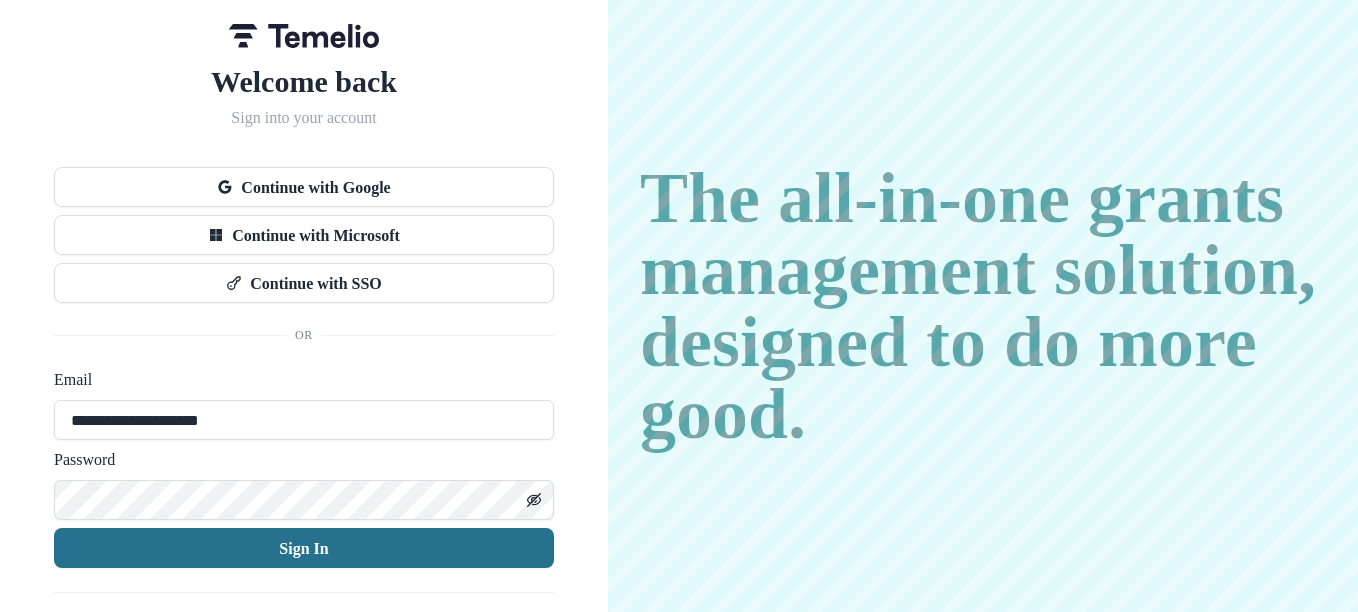 click on "Sign In" at bounding box center [304, 548] 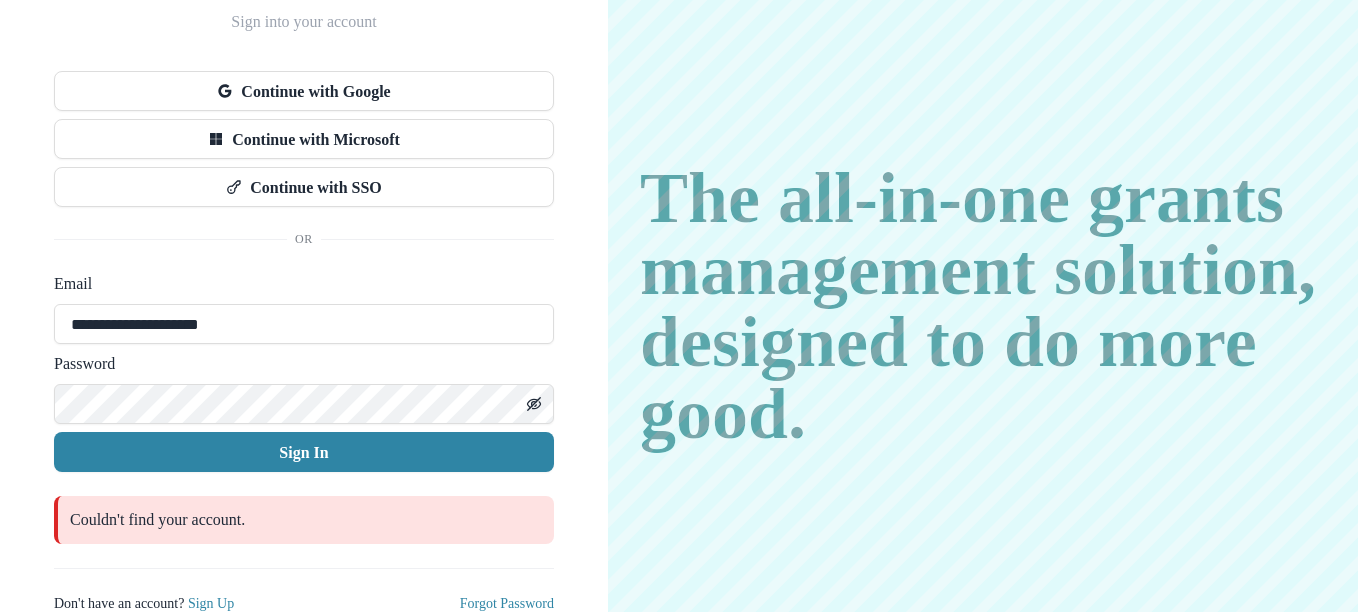 scroll, scrollTop: 114, scrollLeft: 0, axis: vertical 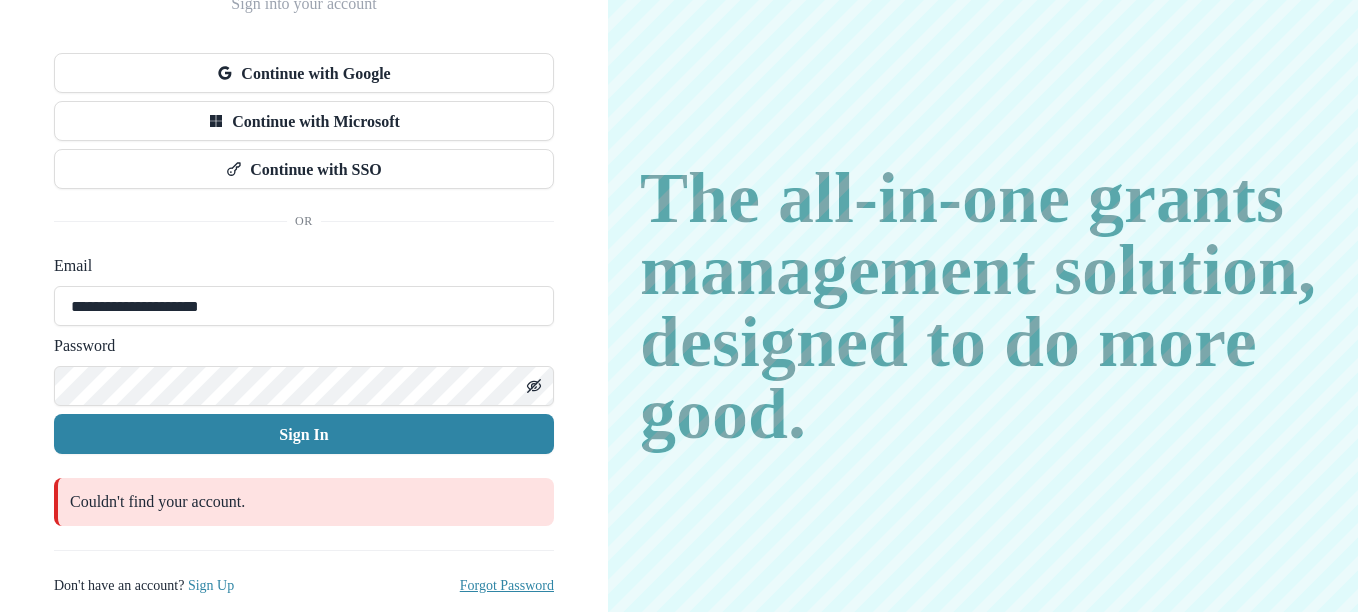 click on "Forgot Password" at bounding box center (507, 585) 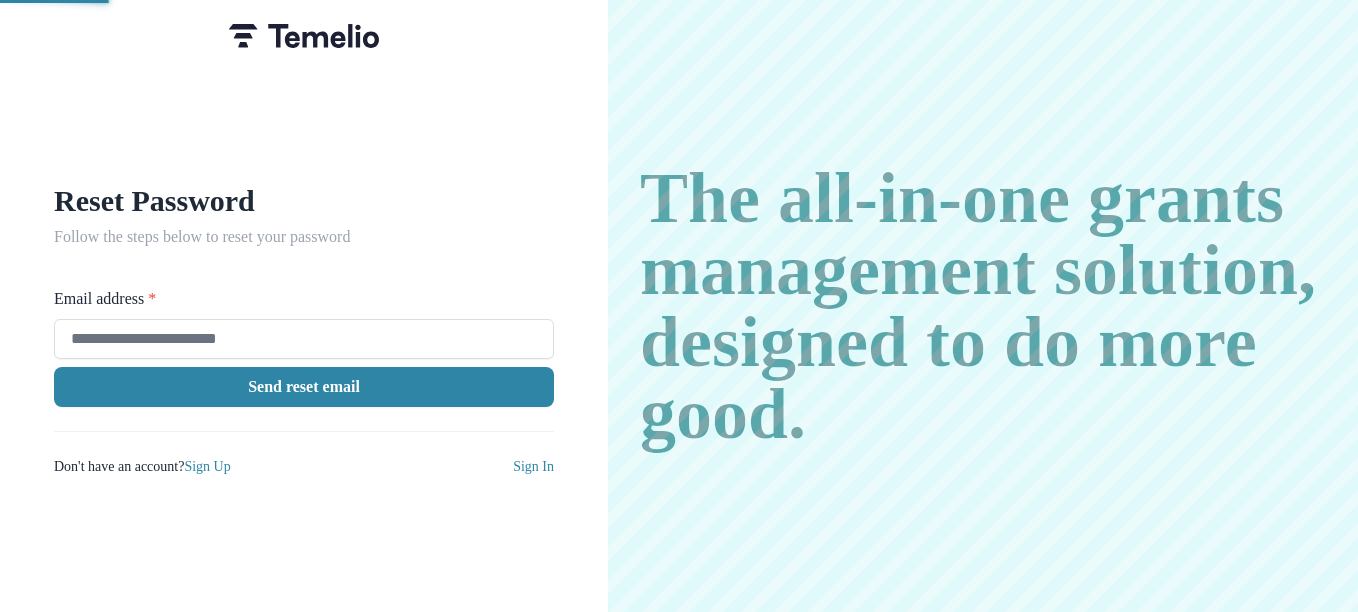 scroll, scrollTop: 0, scrollLeft: 0, axis: both 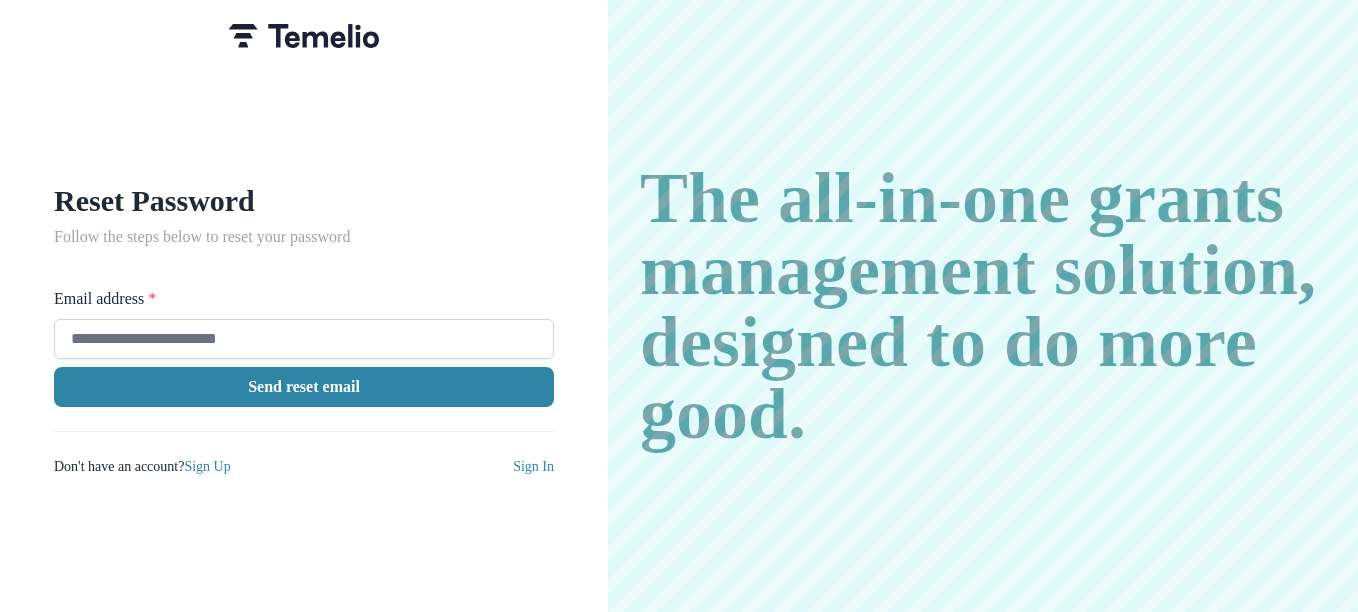 click on "Email address *" at bounding box center [304, 339] 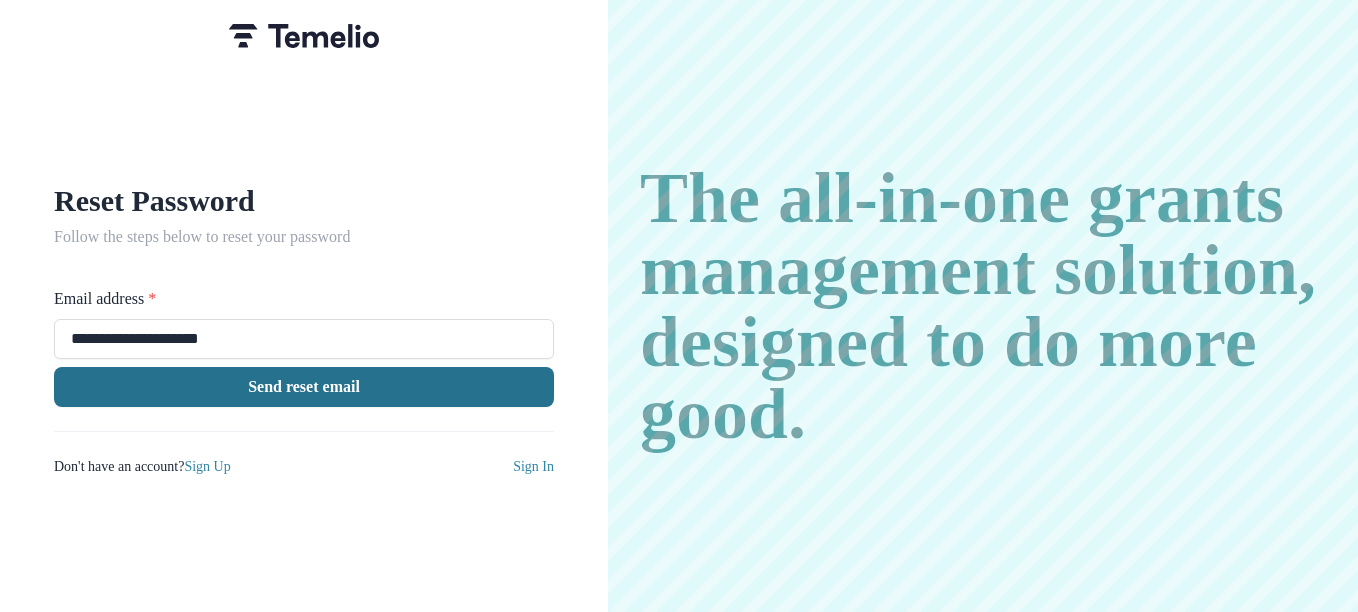 click on "Send reset email" at bounding box center [304, 387] 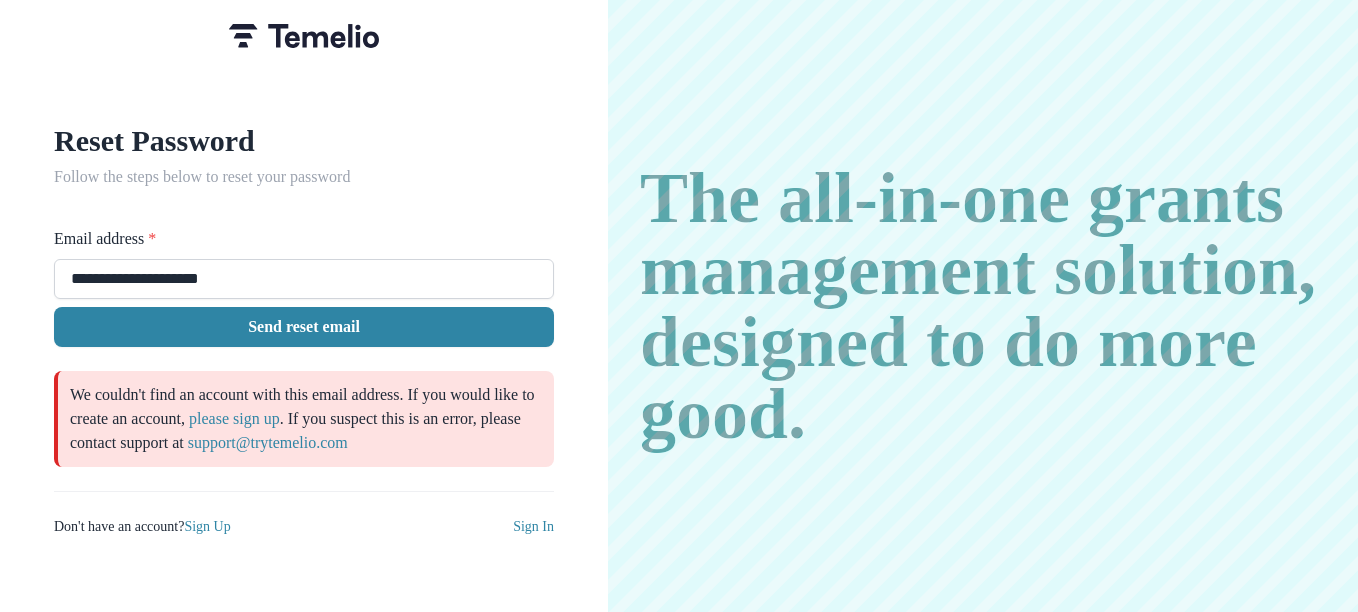 click on "**********" at bounding box center [304, 279] 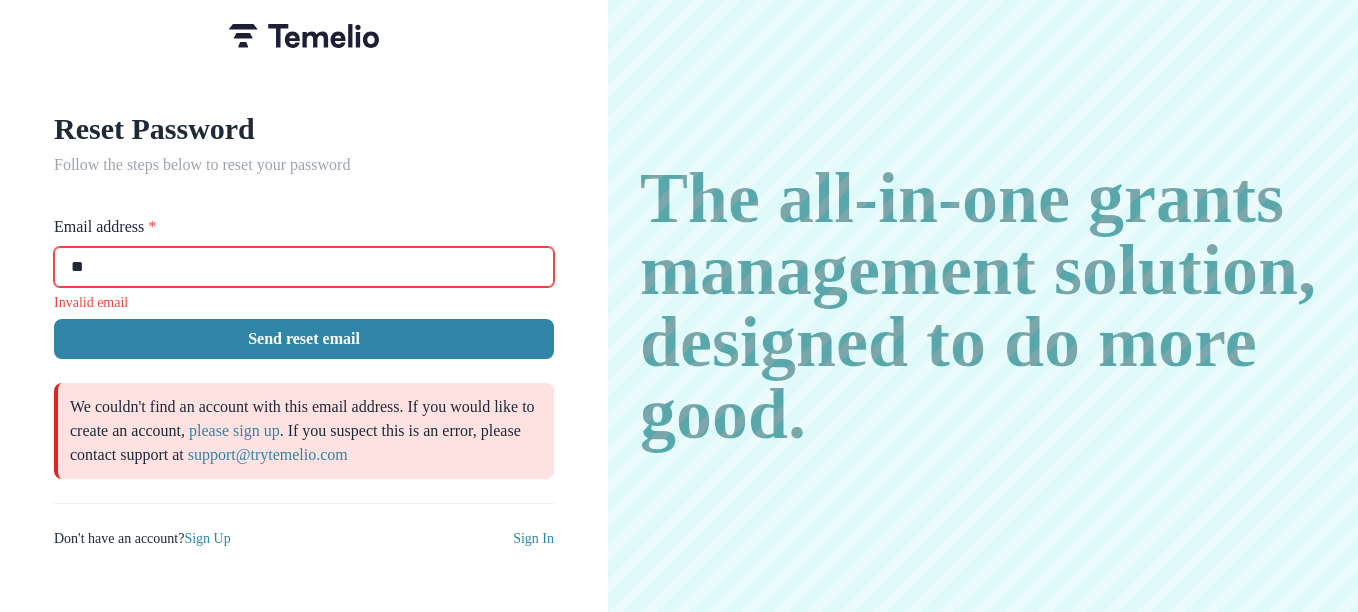 type on "**********" 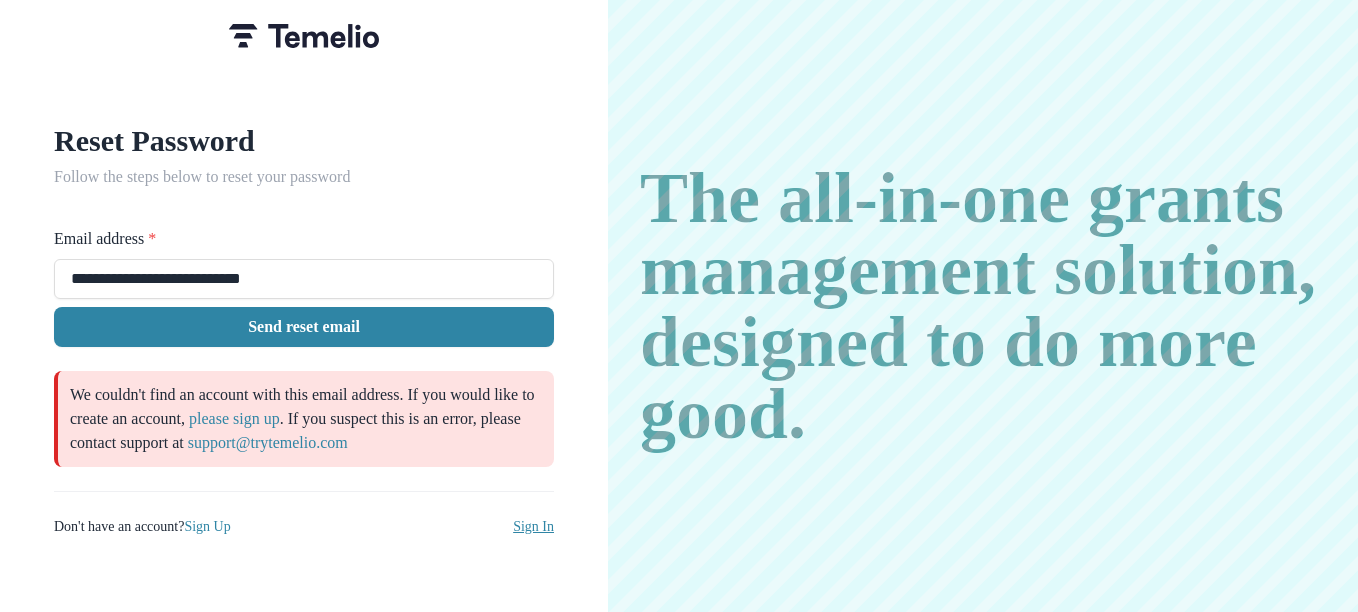 click on "Sign In" at bounding box center [533, 526] 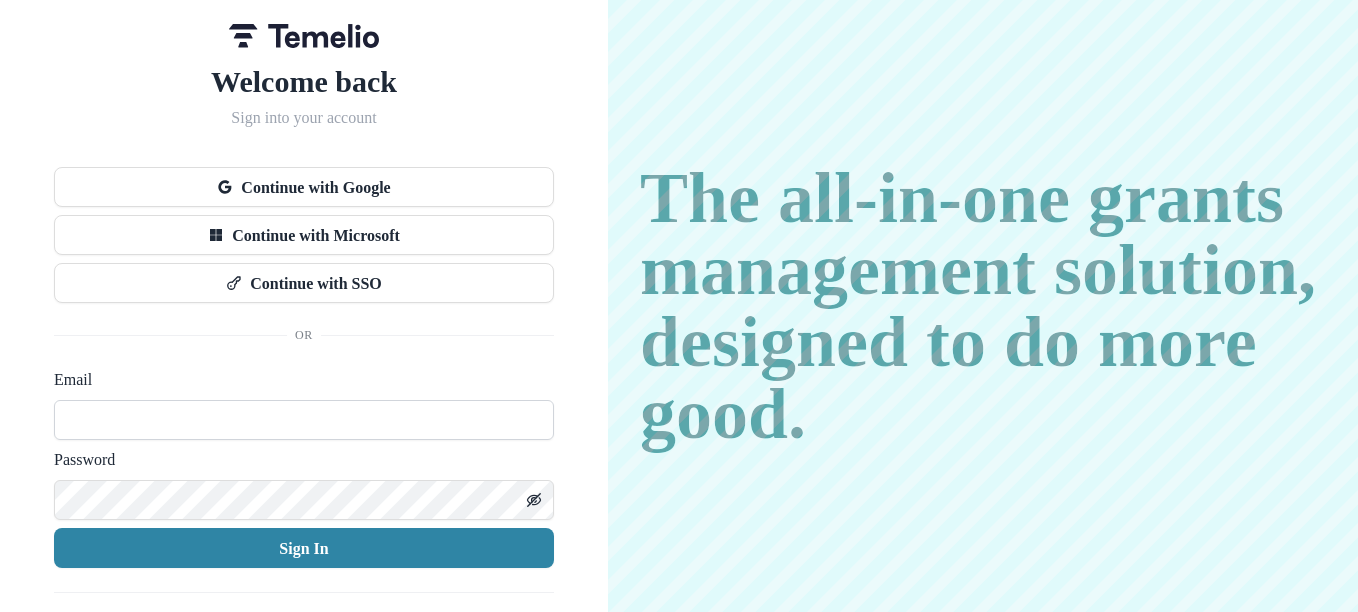 click at bounding box center (304, 420) 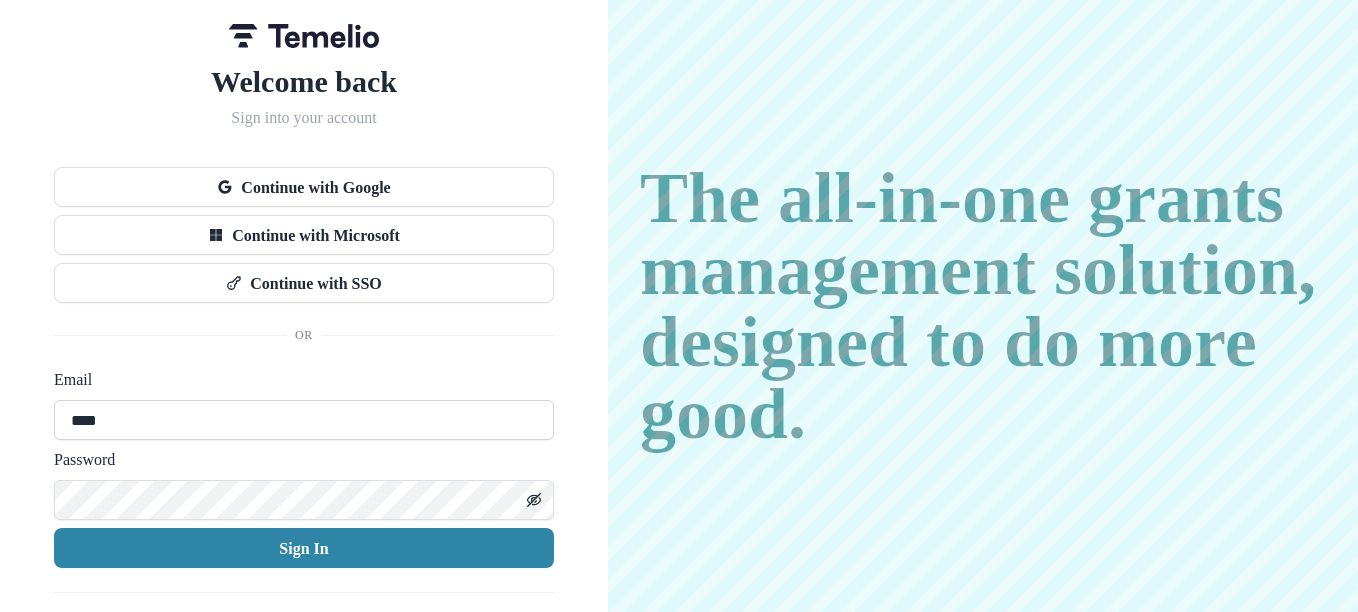 type on "**********" 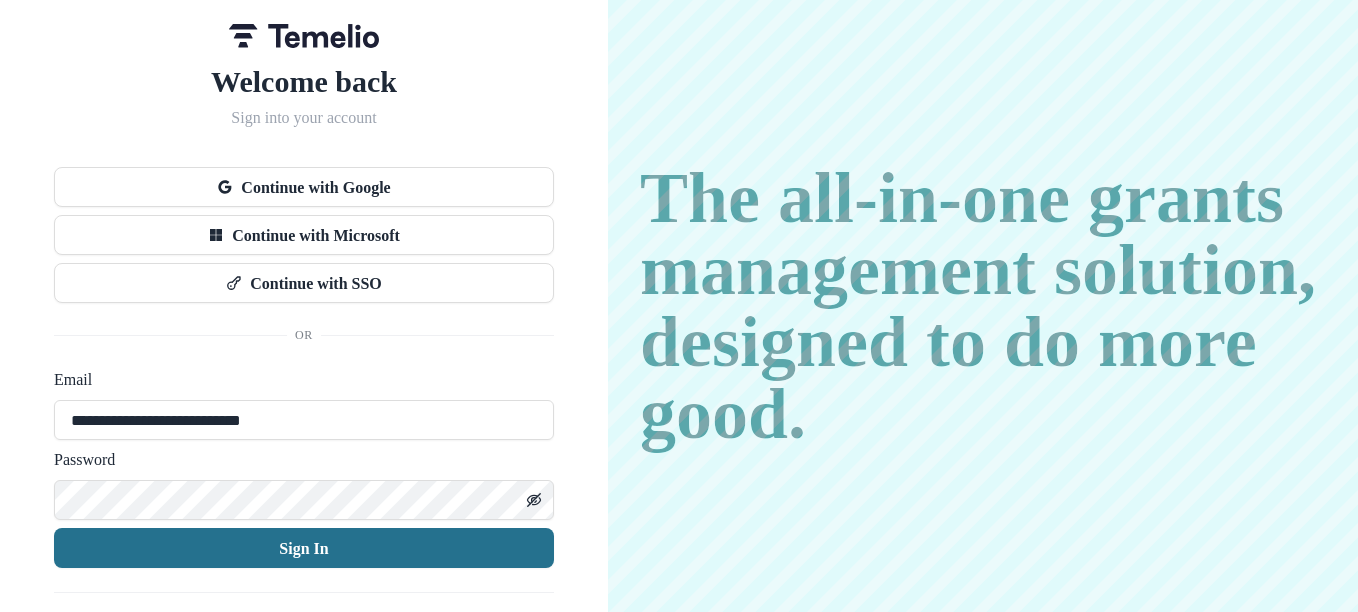 click on "Sign In" at bounding box center (304, 548) 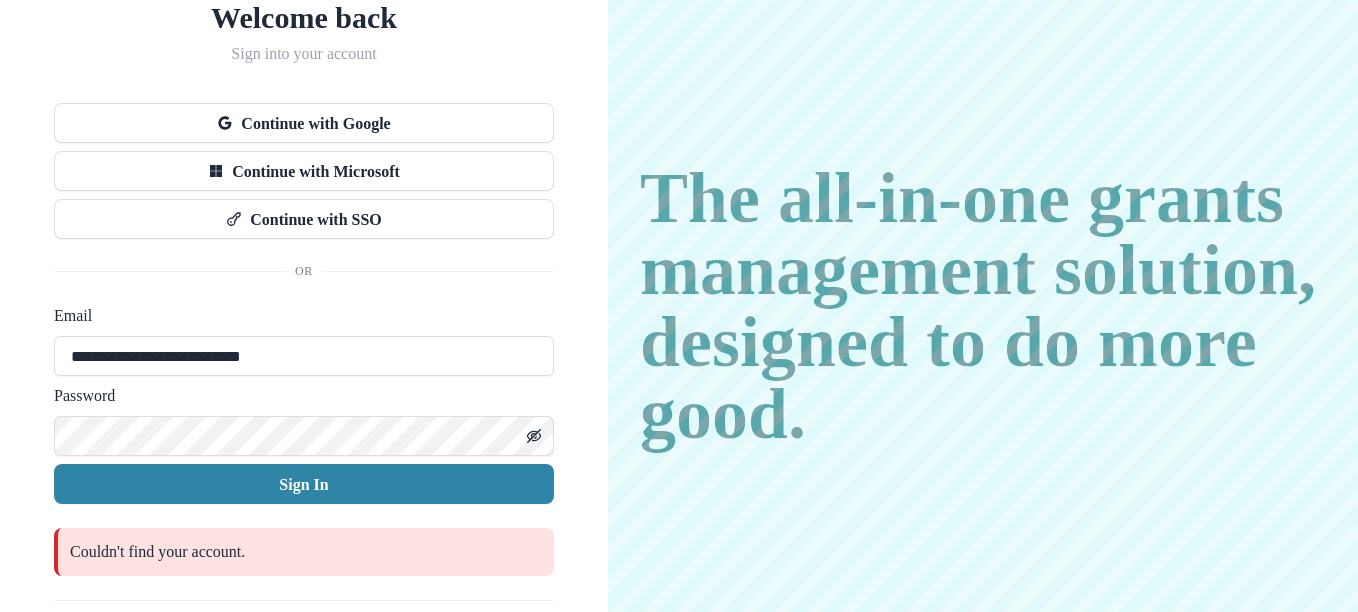 scroll, scrollTop: 114, scrollLeft: 0, axis: vertical 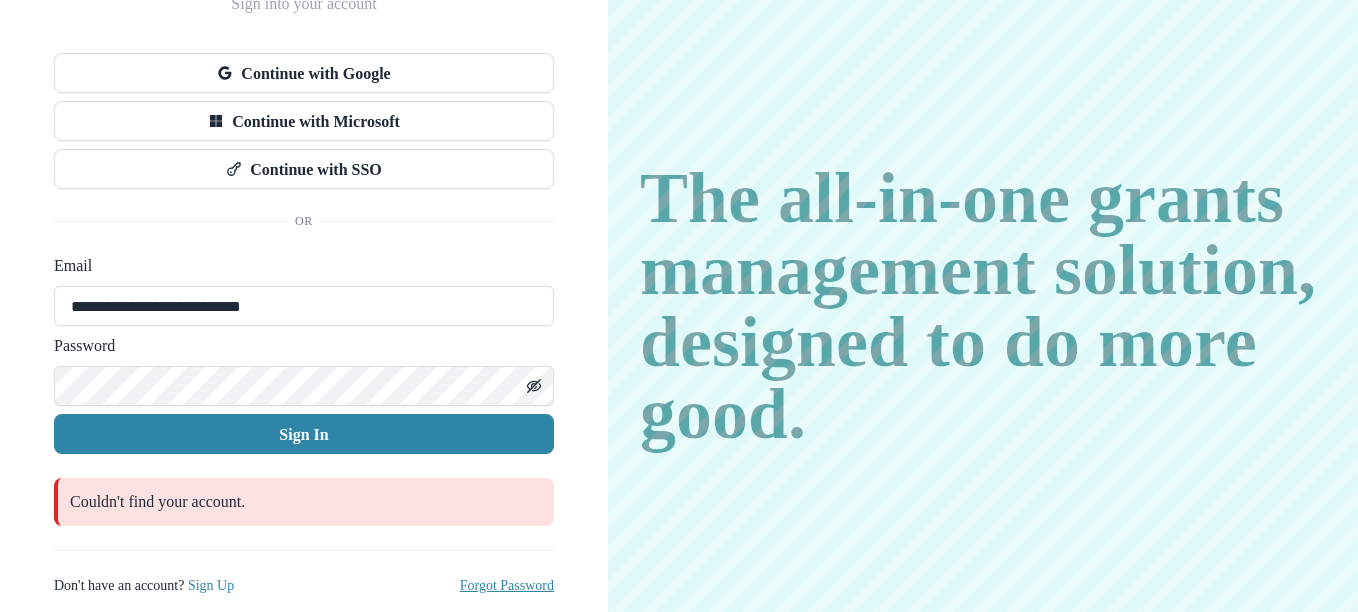 click on "Forgot Password" at bounding box center [507, 585] 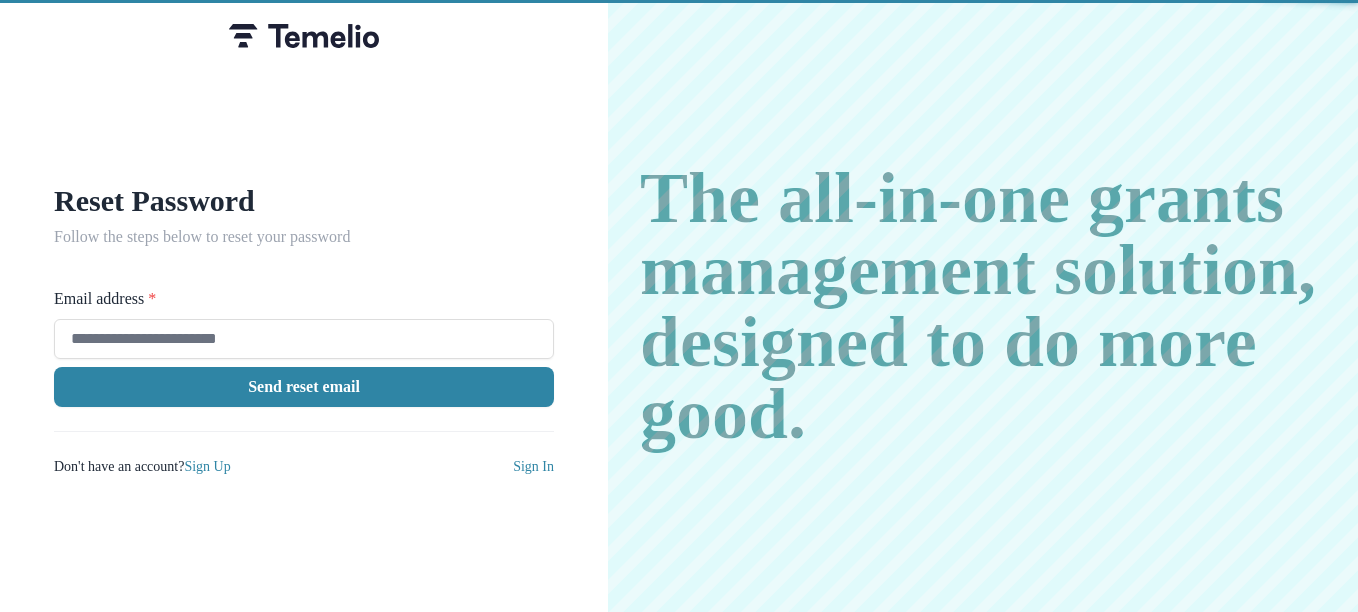 scroll, scrollTop: 0, scrollLeft: 0, axis: both 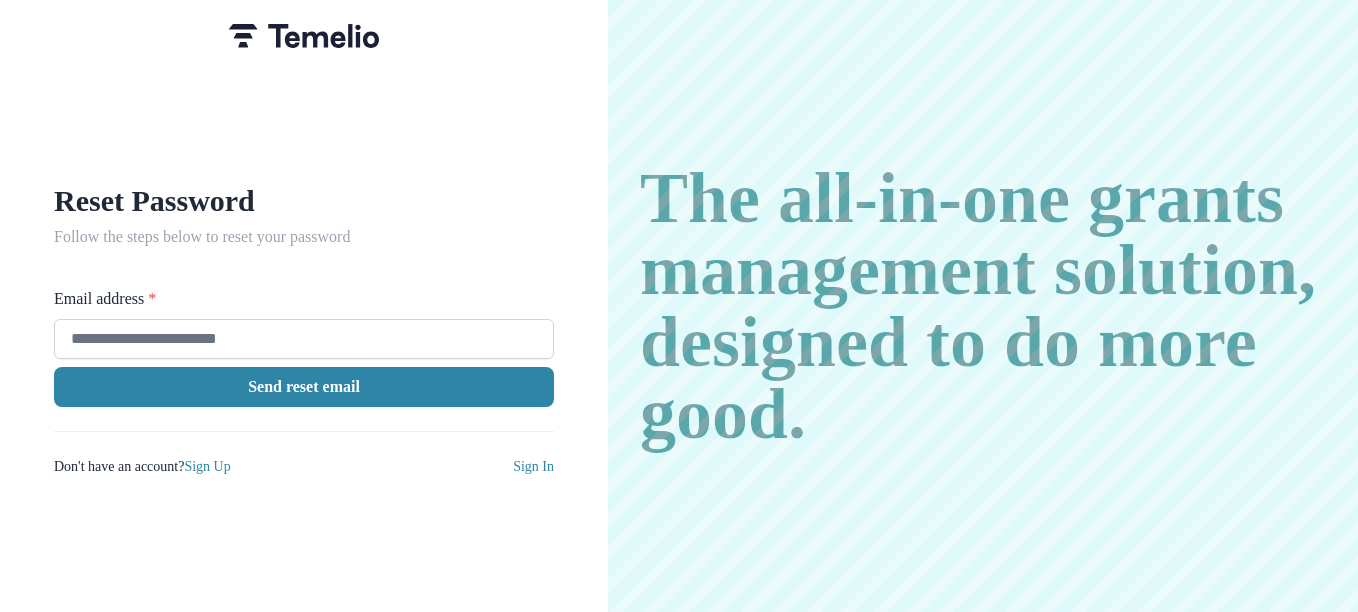 click on "Email address *" at bounding box center [304, 339] 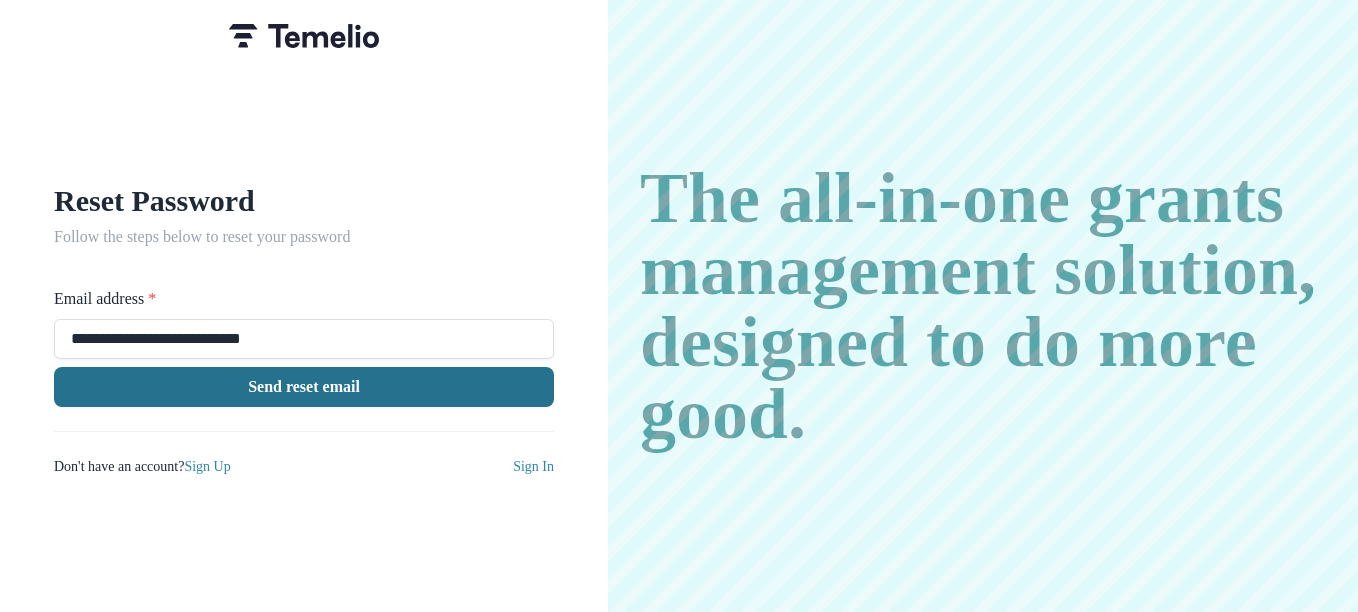 click on "Send reset email" at bounding box center (304, 387) 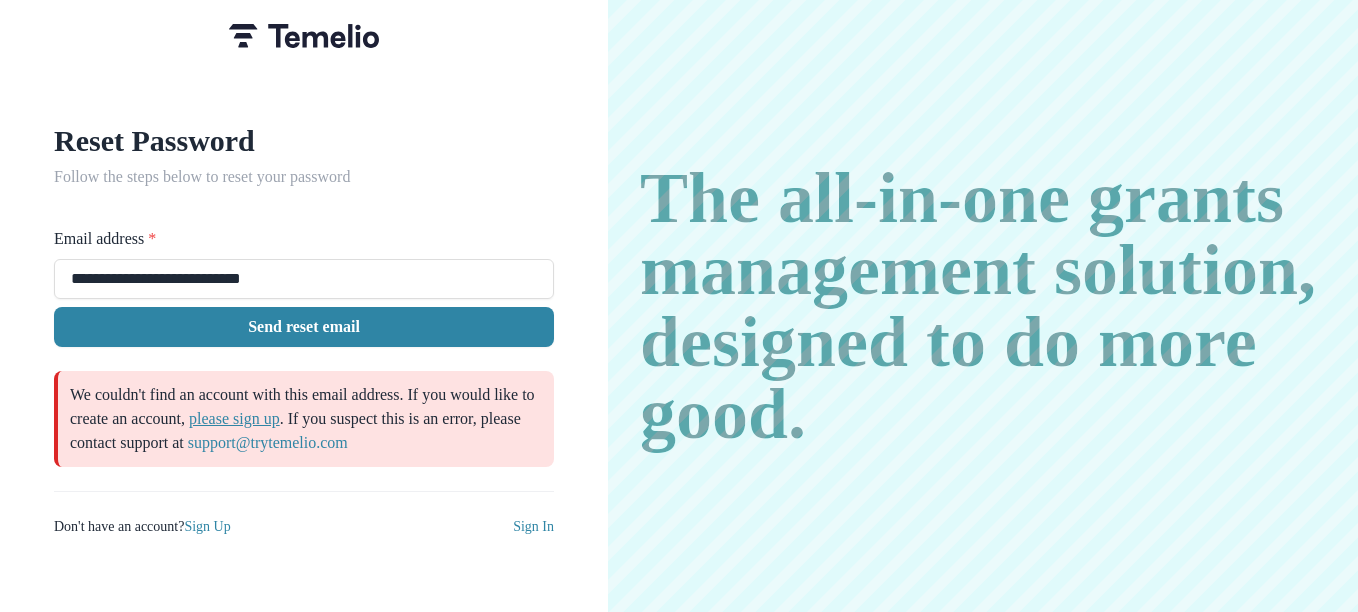 click on "please sign up" at bounding box center [234, 418] 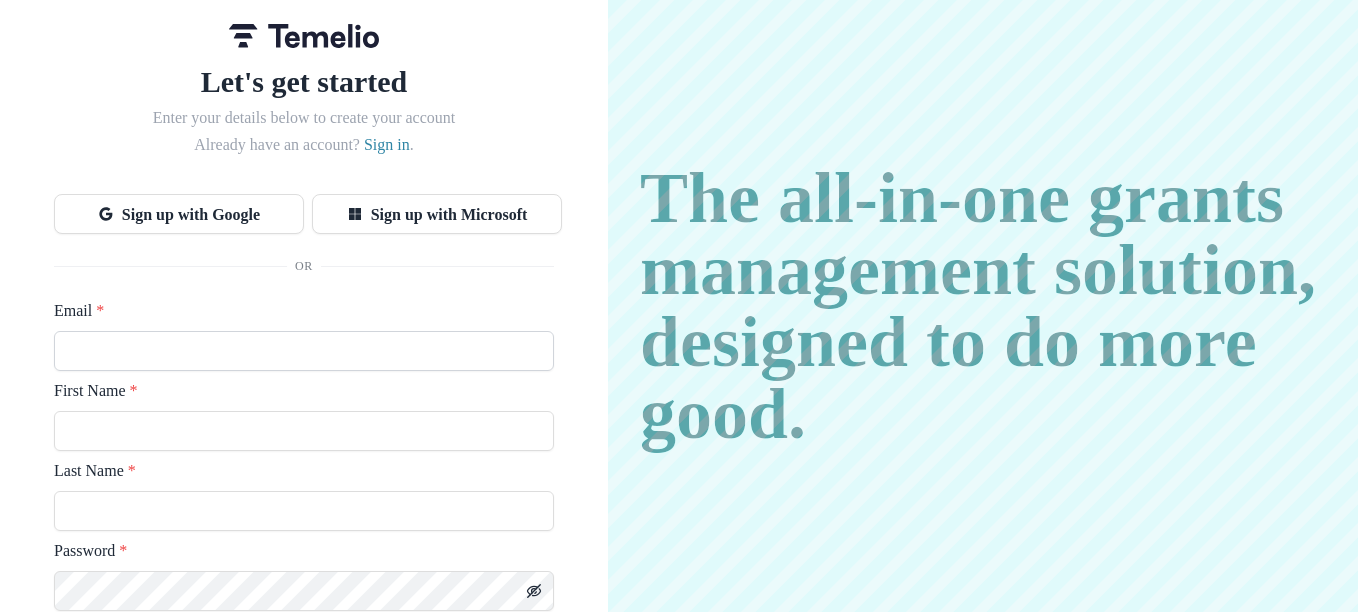 click on "Email *" at bounding box center [304, 351] 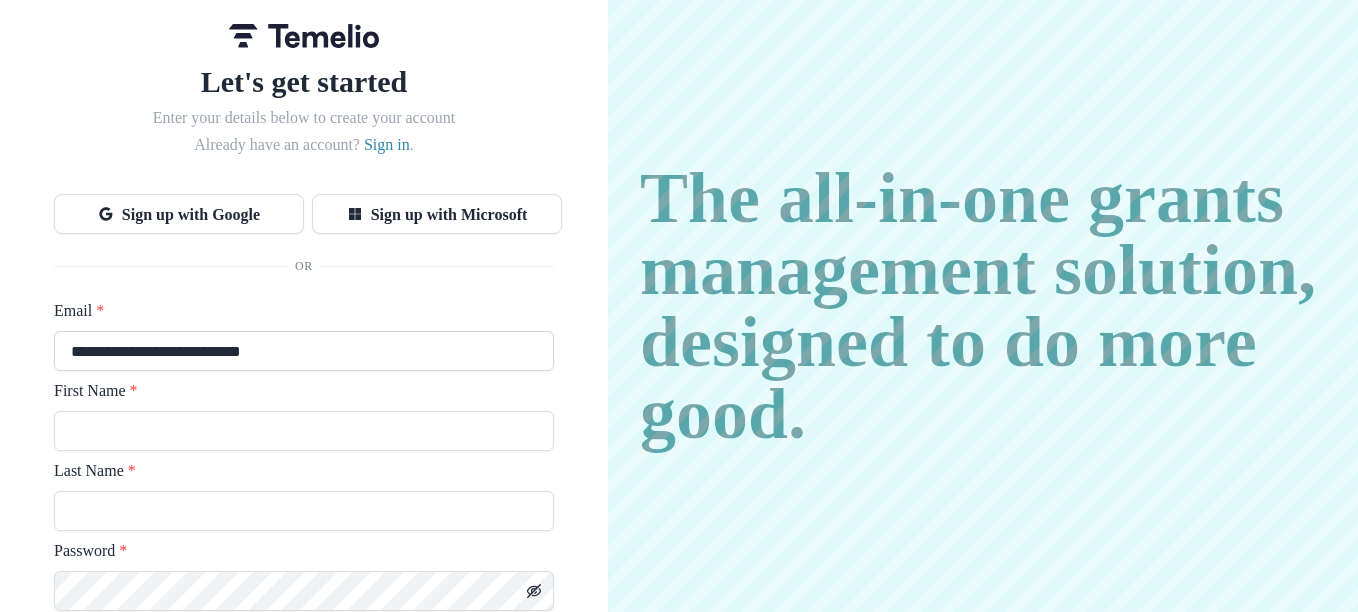 type on "***" 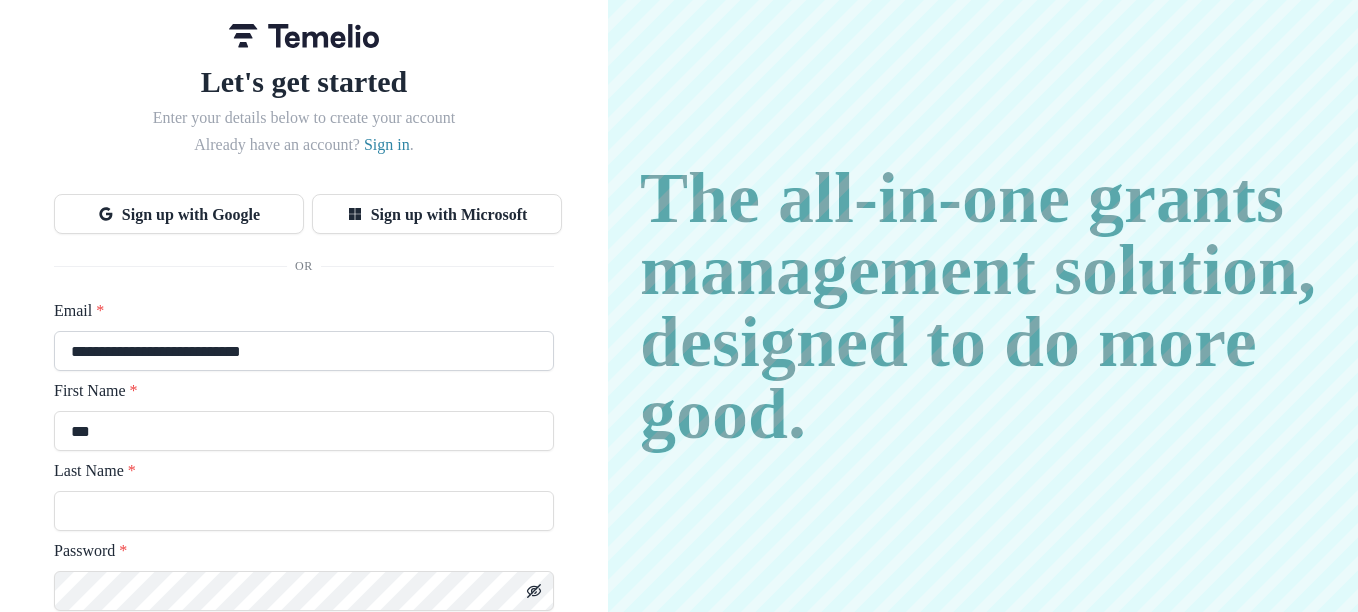 type on "******" 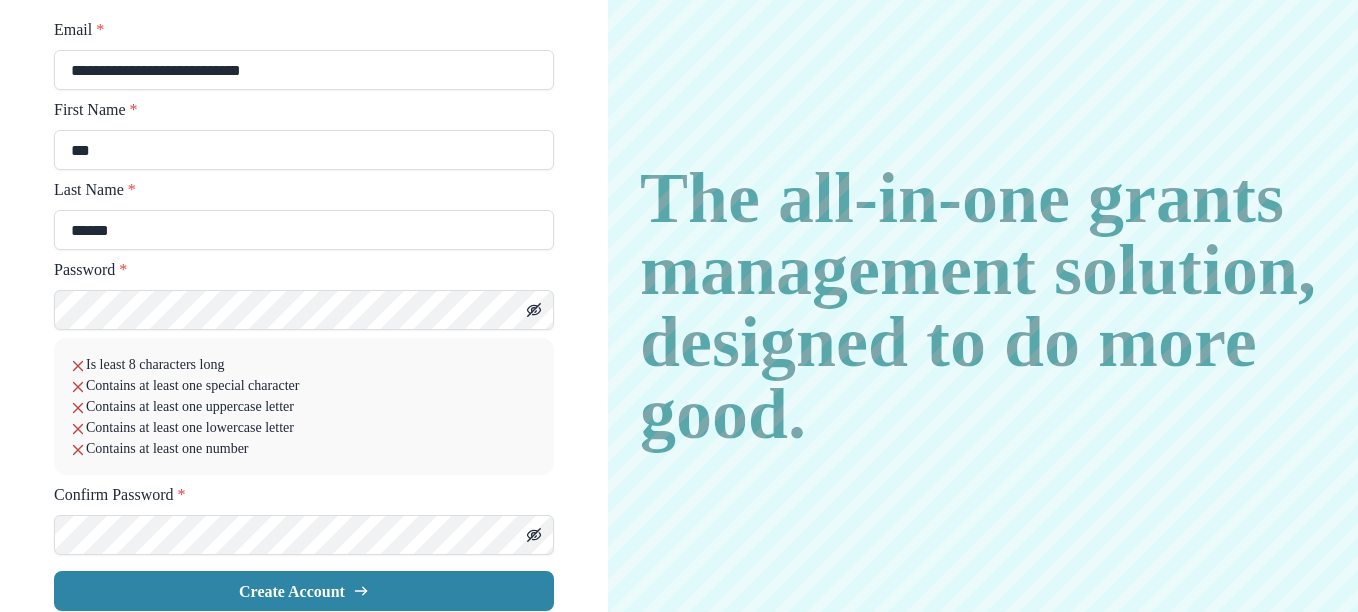 scroll, scrollTop: 283, scrollLeft: 0, axis: vertical 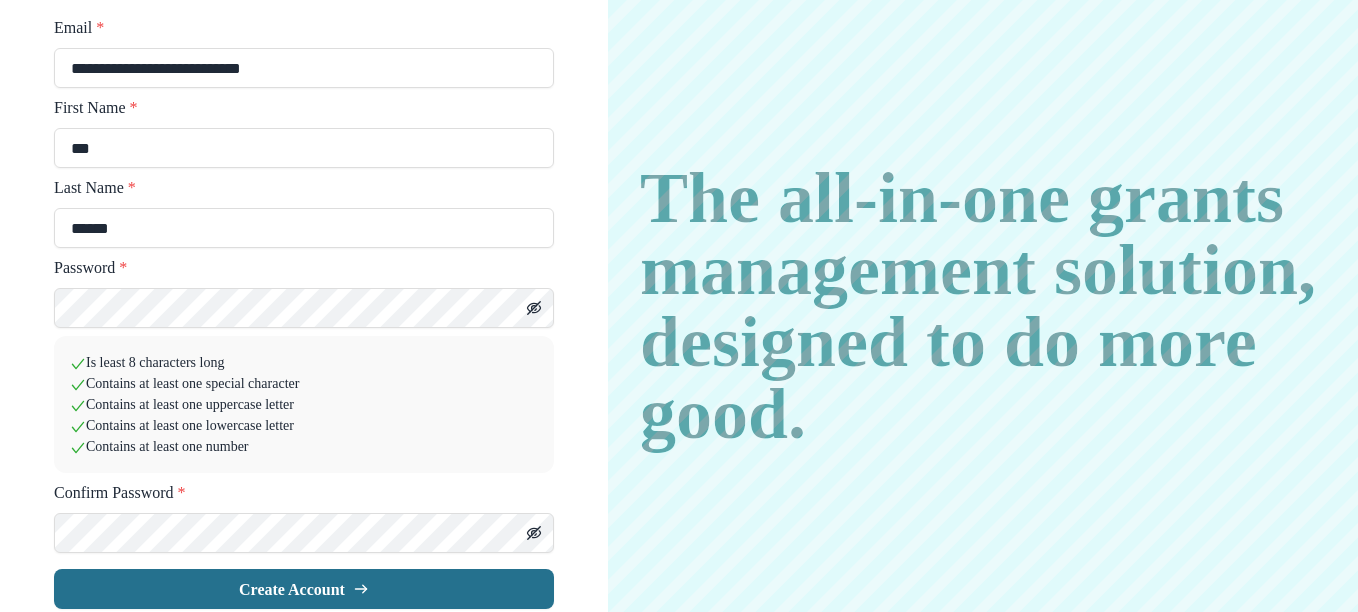 click on "Create Account" at bounding box center (304, 589) 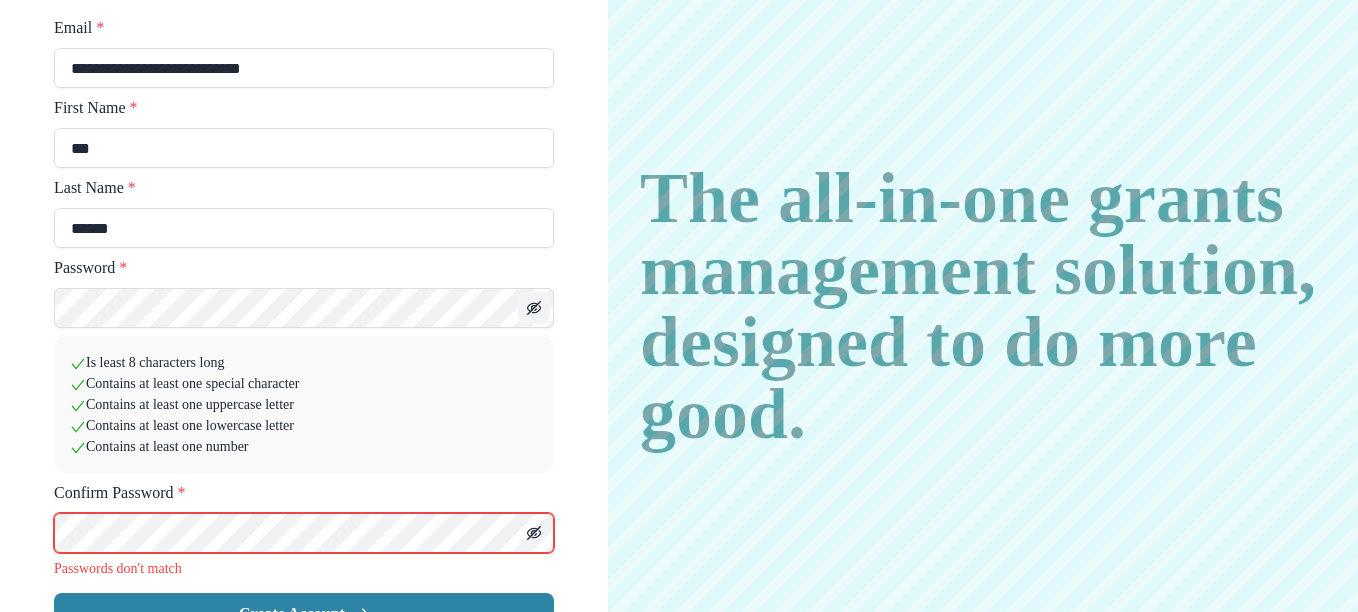 click at bounding box center [534, 308] 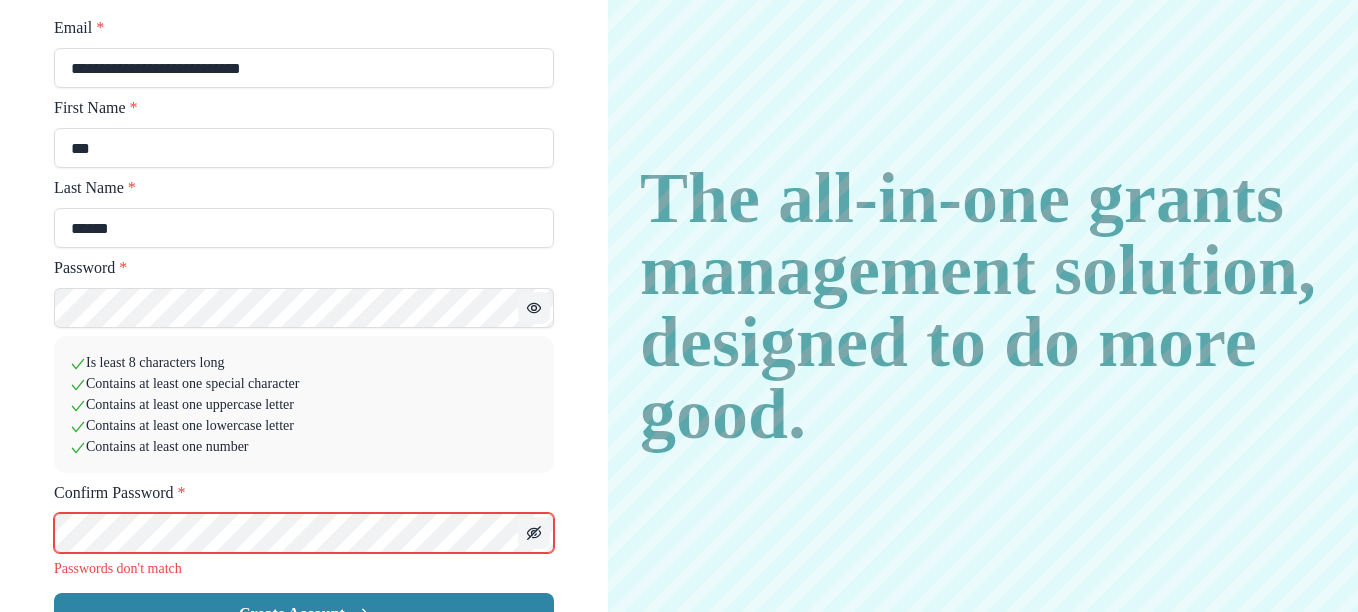 click at bounding box center (534, 308) 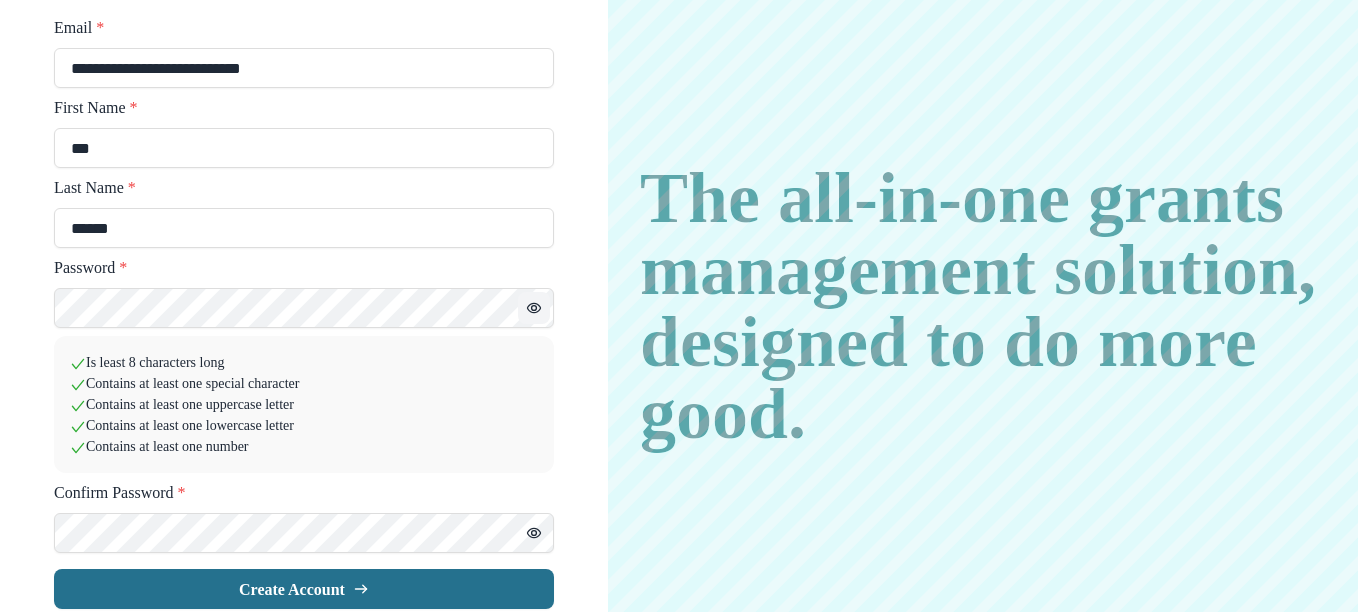 click on "Create Account" at bounding box center [304, 589] 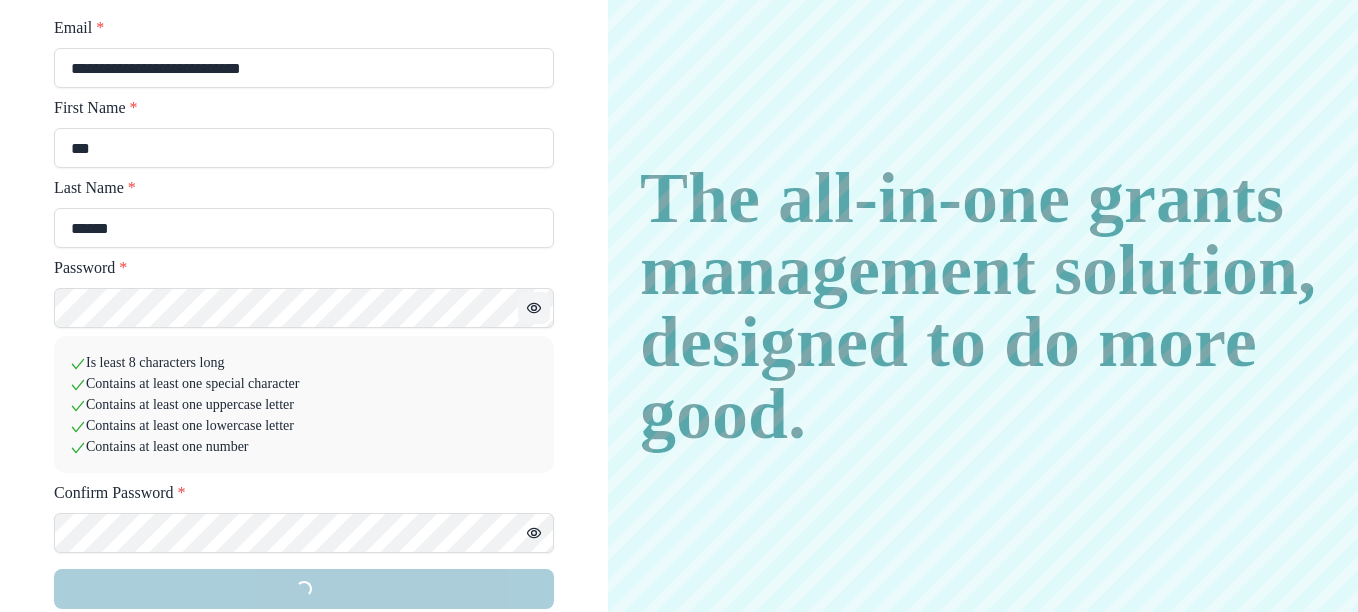 click on "The all-in-one grants management solution, designed to do more good." at bounding box center (983, 306) 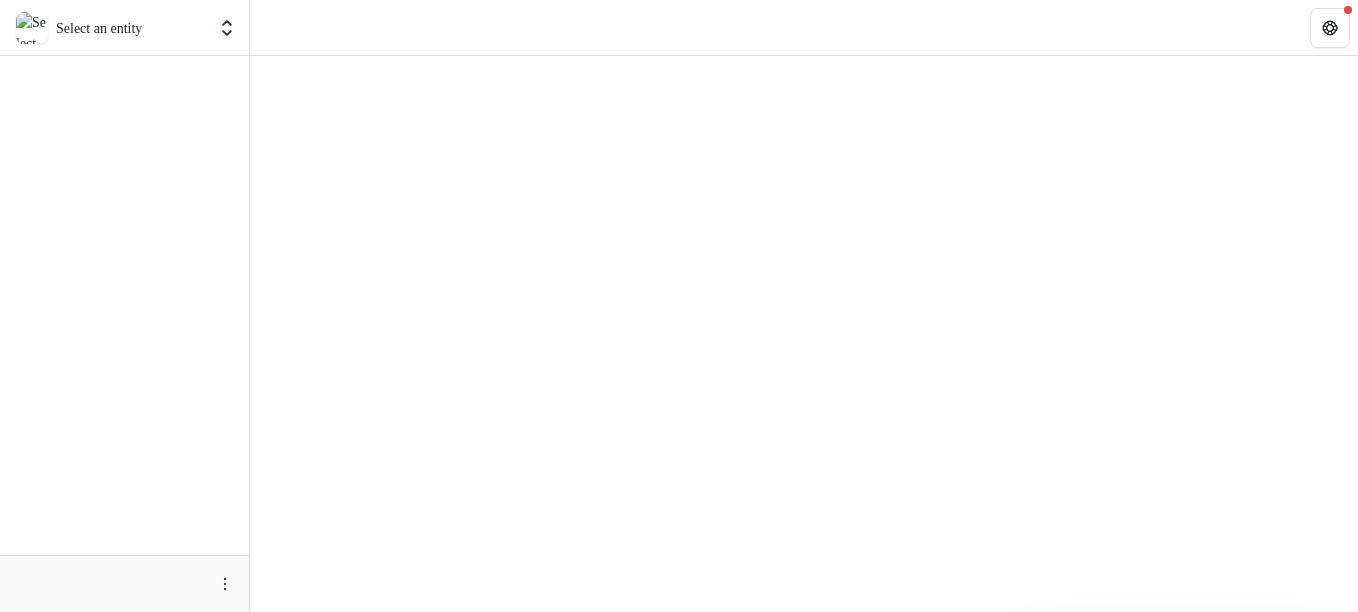 scroll, scrollTop: 0, scrollLeft: 0, axis: both 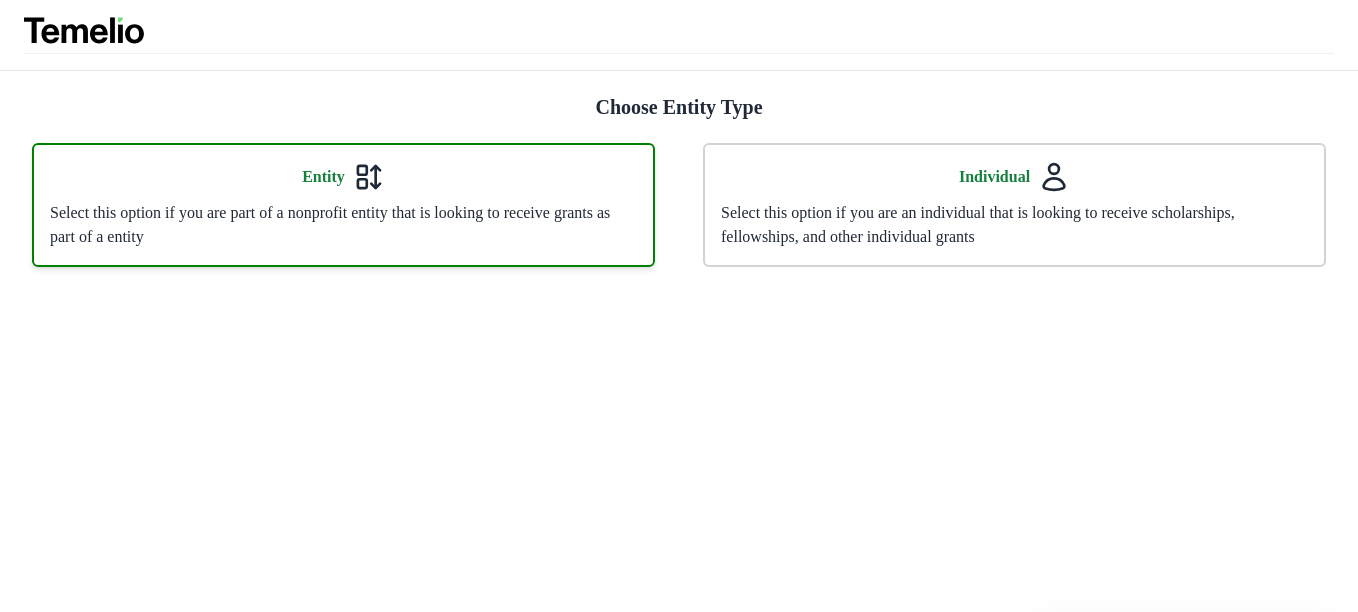 click at bounding box center [369, 177] 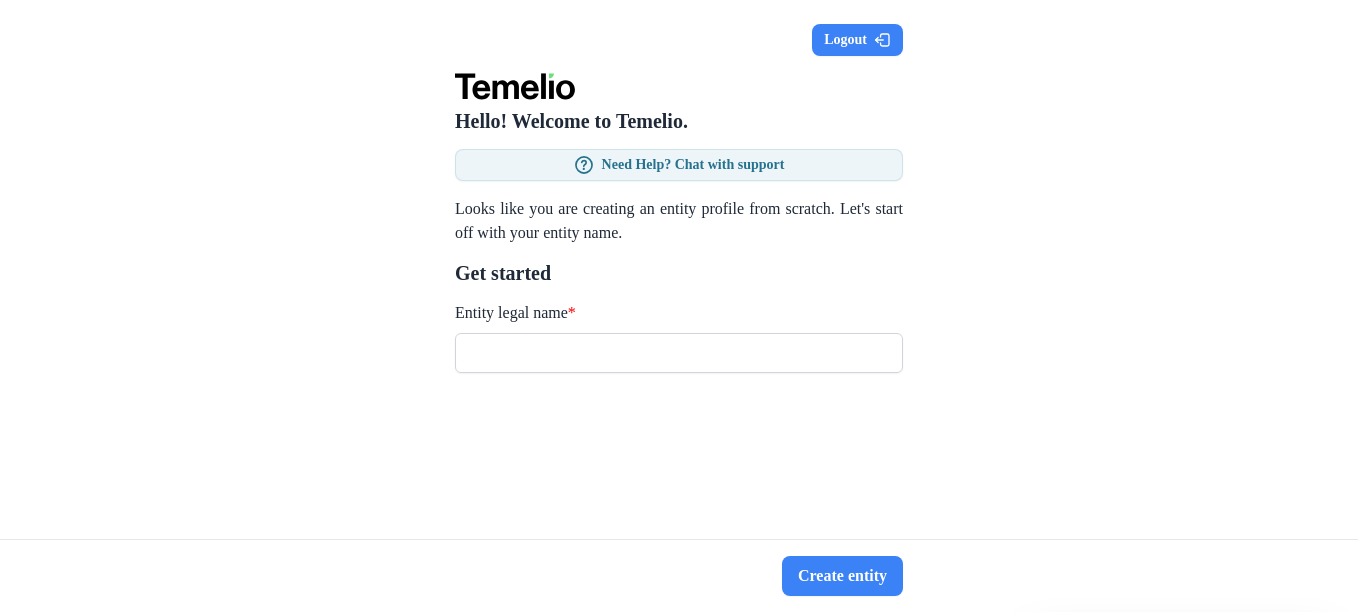 click on "Entity legal name *" at bounding box center [679, 353] 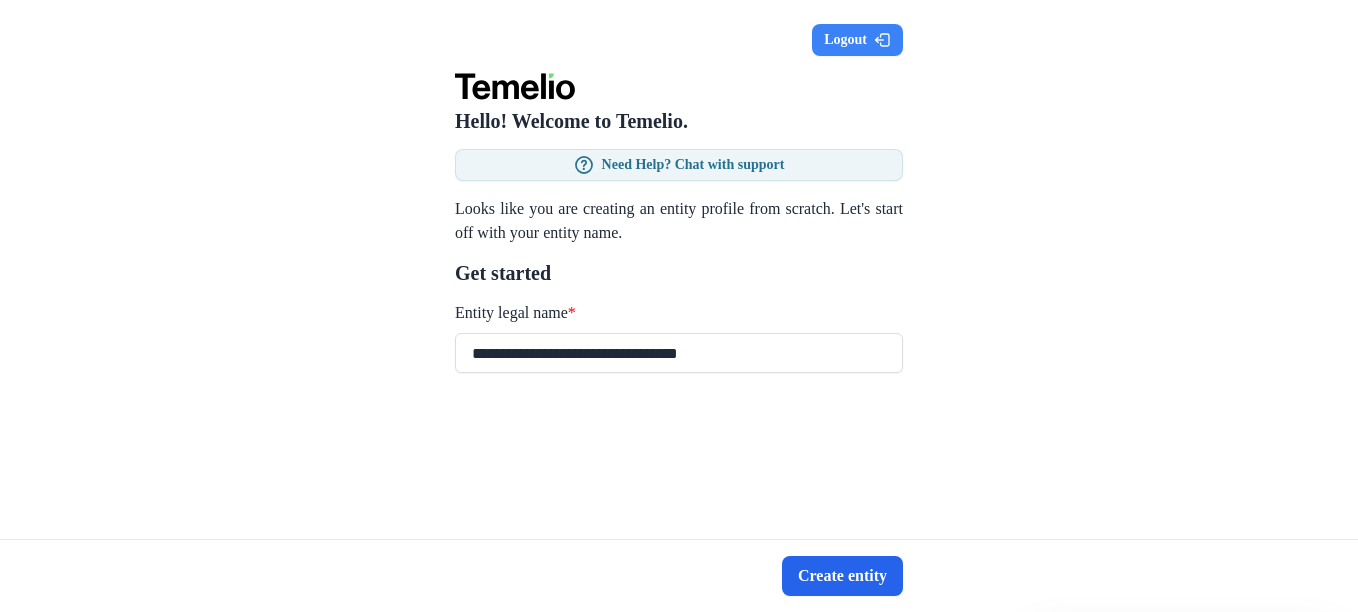type on "**********" 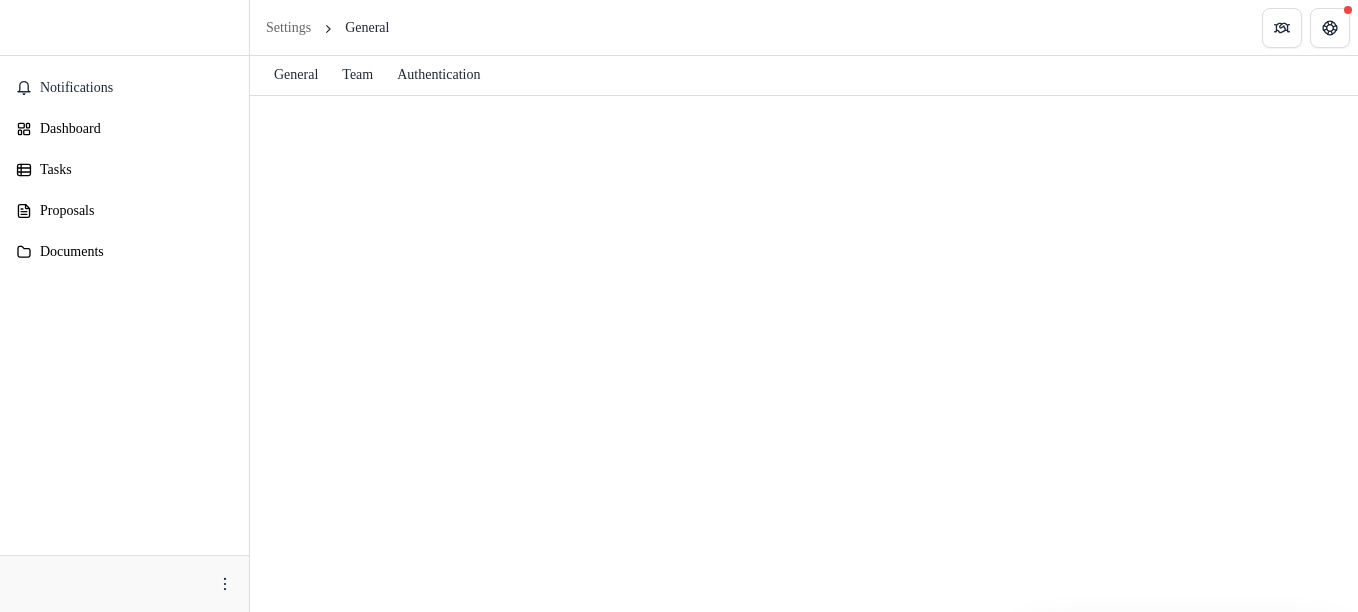 scroll, scrollTop: 0, scrollLeft: 0, axis: both 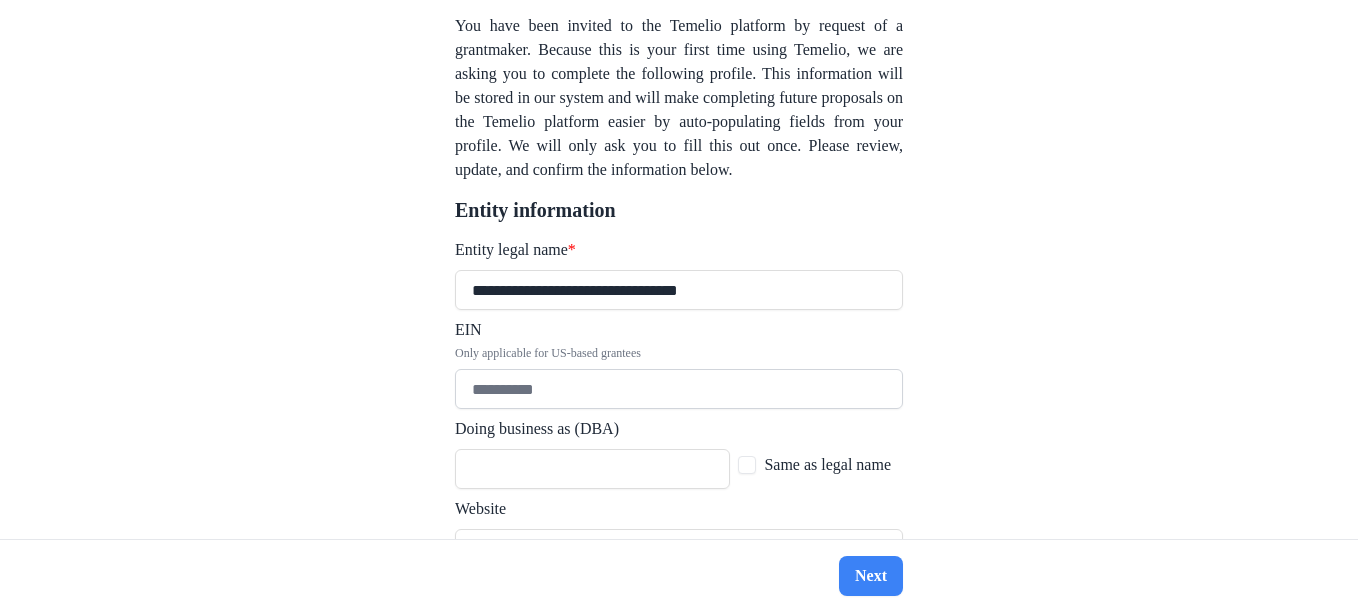 click on "EIN Only applicable for US-based grantees" at bounding box center (679, 389) 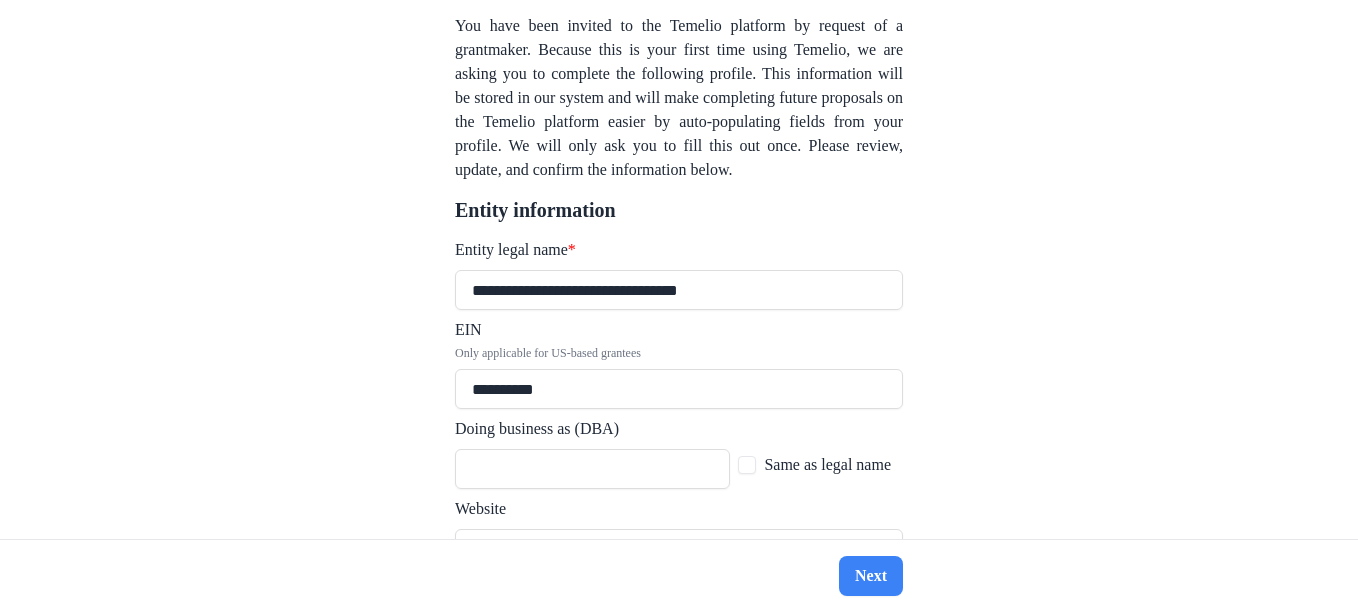 click on "Same as legal name" at bounding box center (827, 465) 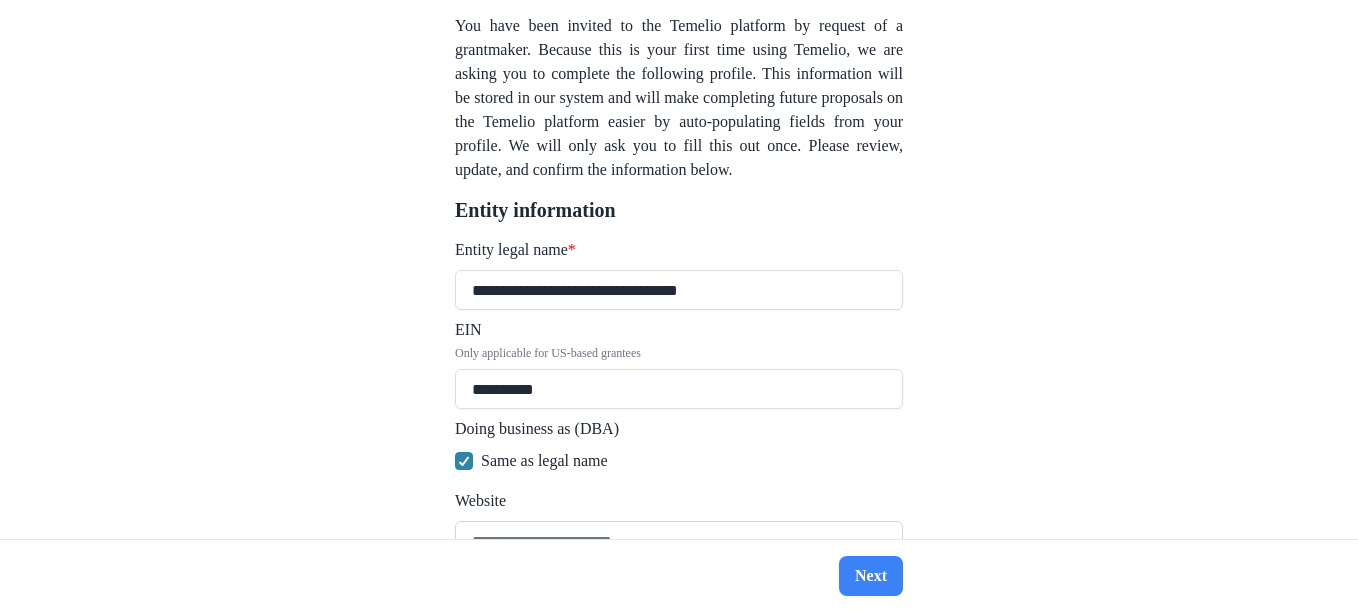 click on "Website" at bounding box center (679, 541) 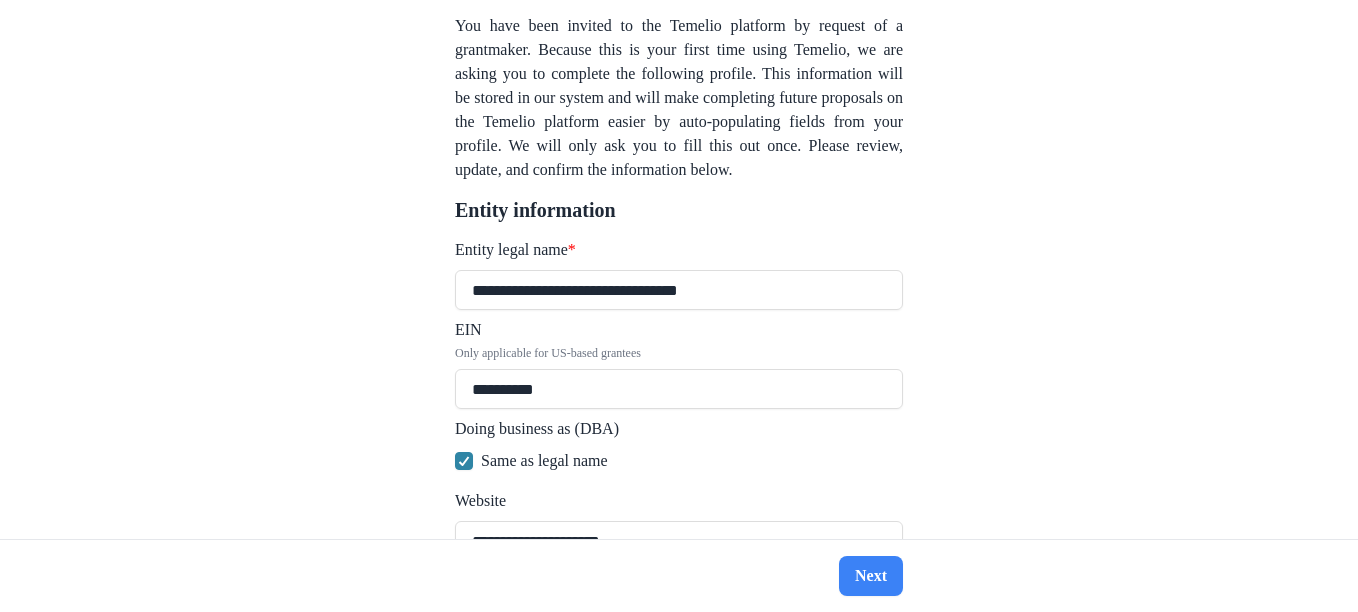 type on "**********" 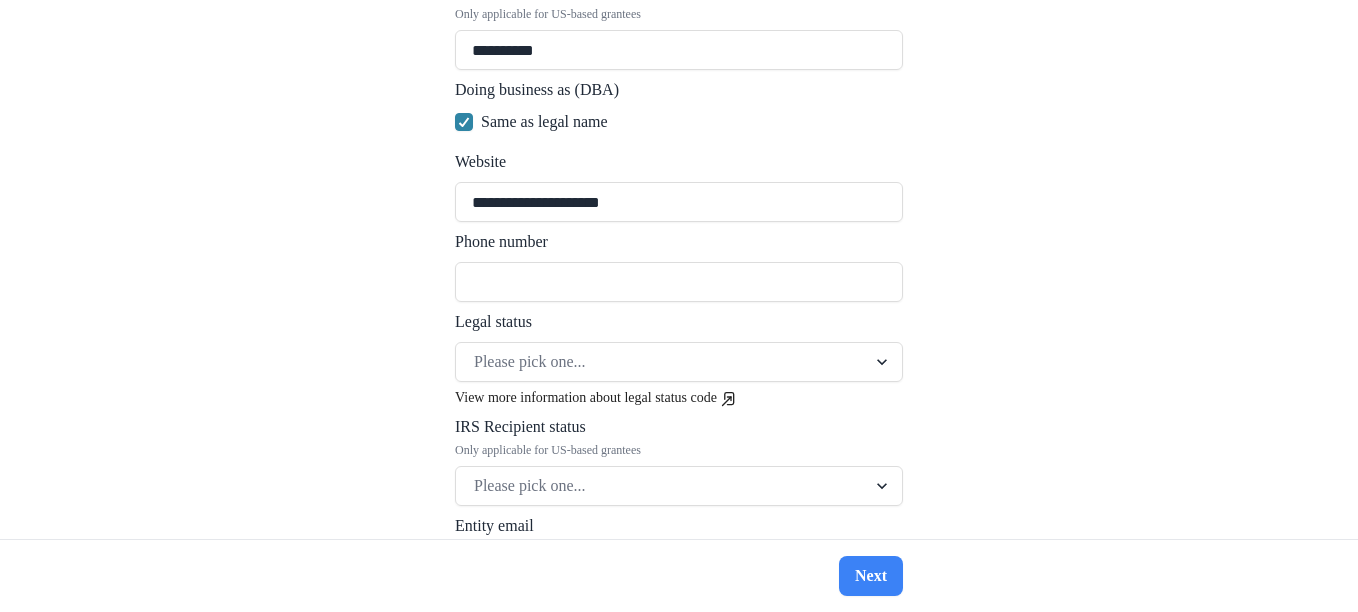 scroll, scrollTop: 618, scrollLeft: 0, axis: vertical 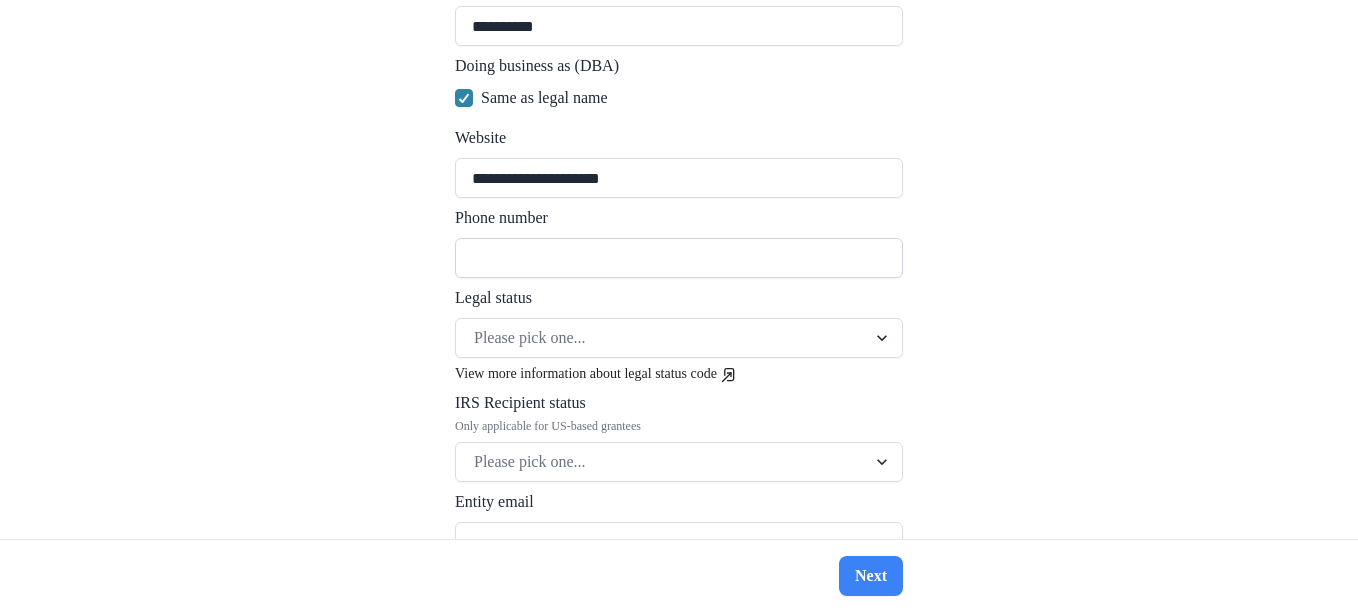 click on "Phone number" at bounding box center [679, 258] 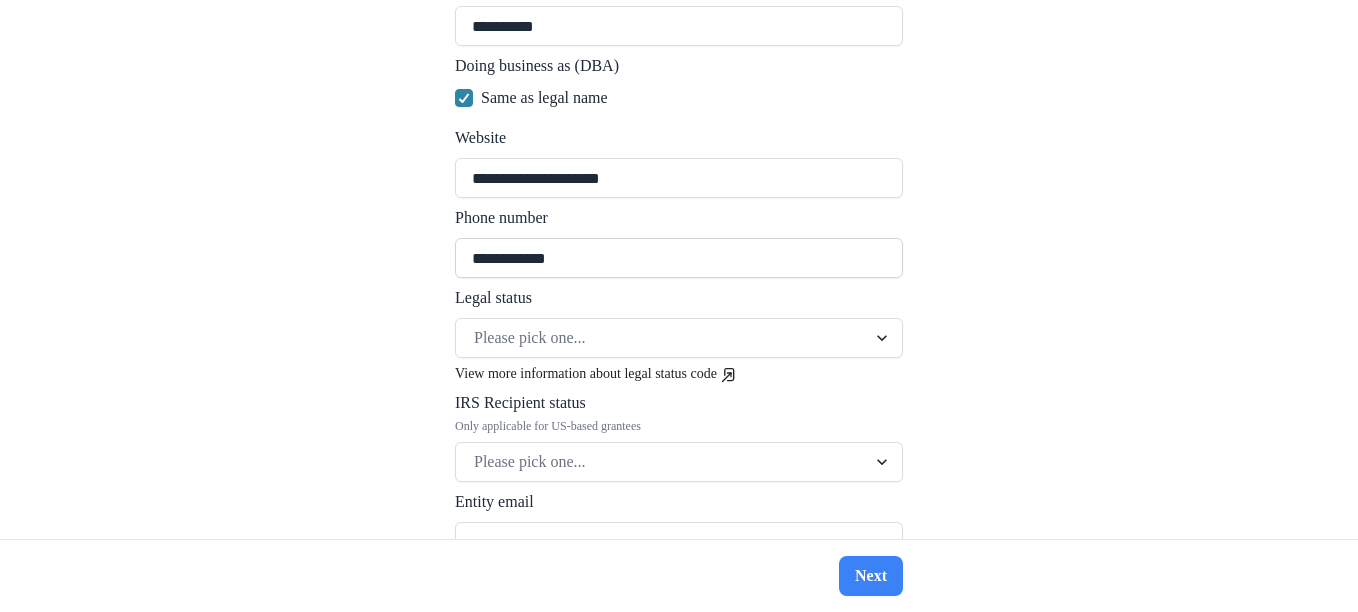 type on "**********" 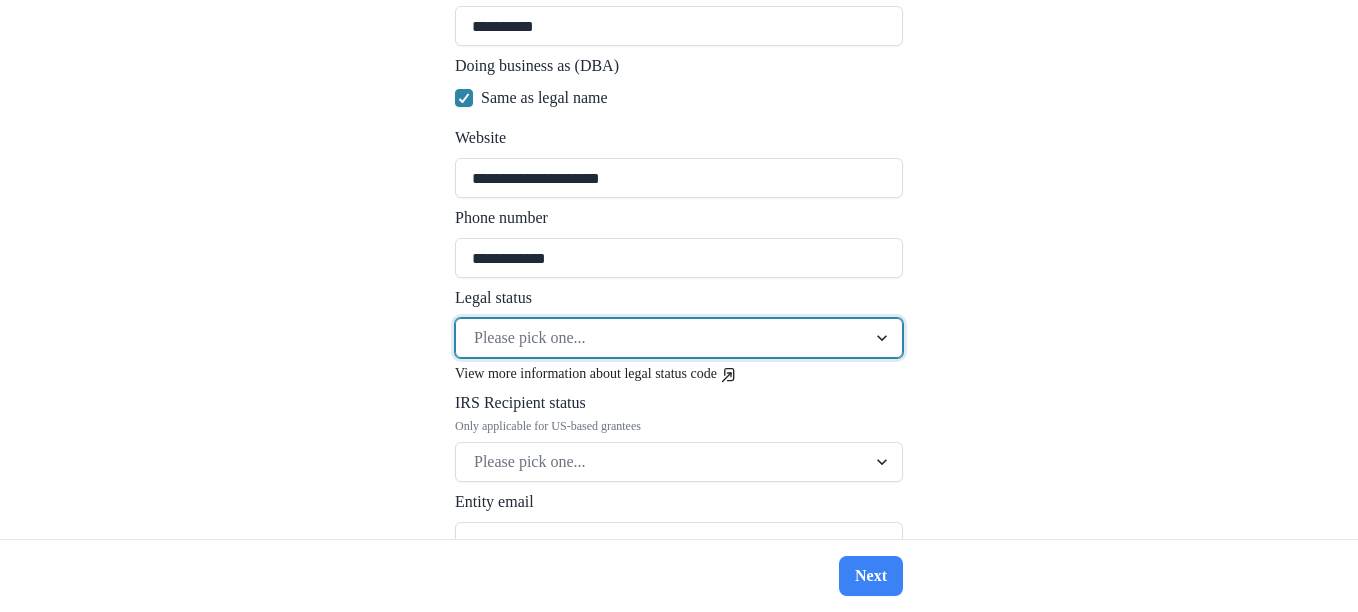 click at bounding box center [884, 338] 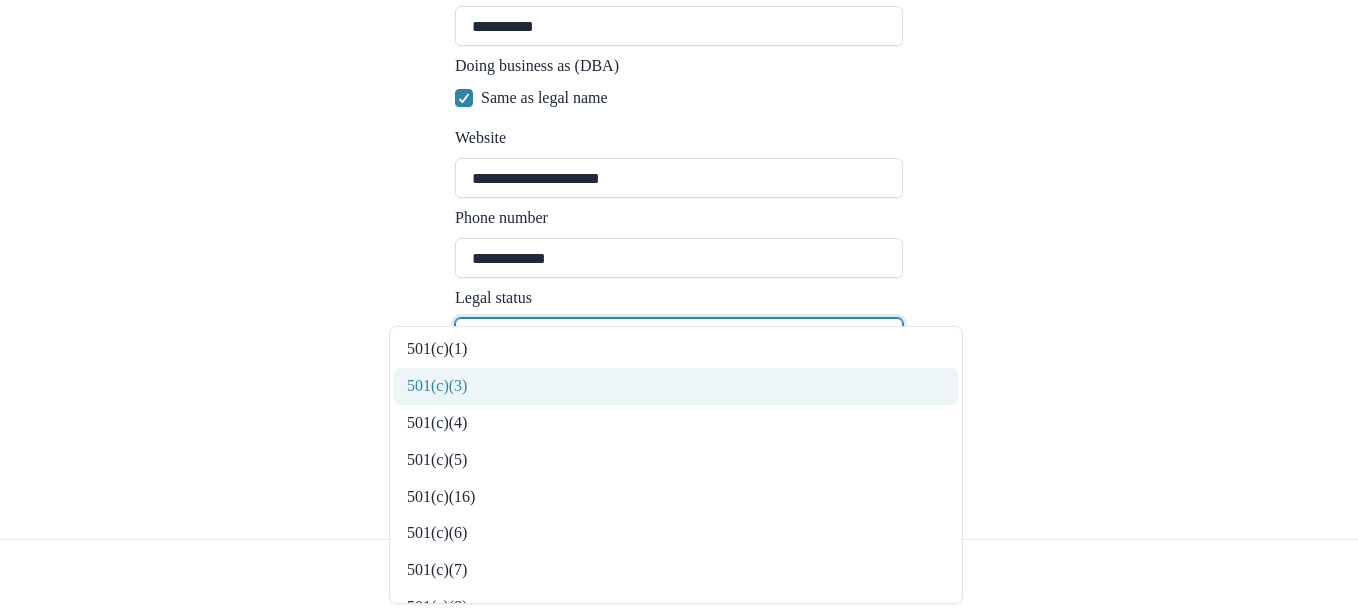 click on "501(c)(3)" at bounding box center [676, 386] 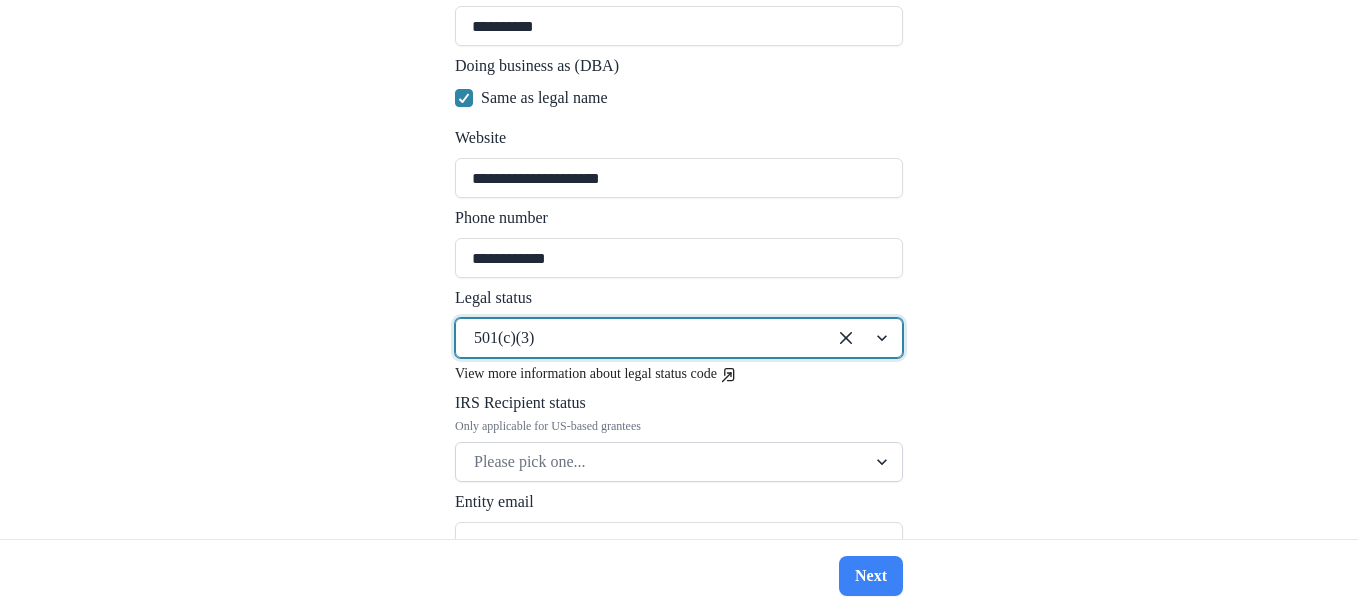click at bounding box center [864, 338] 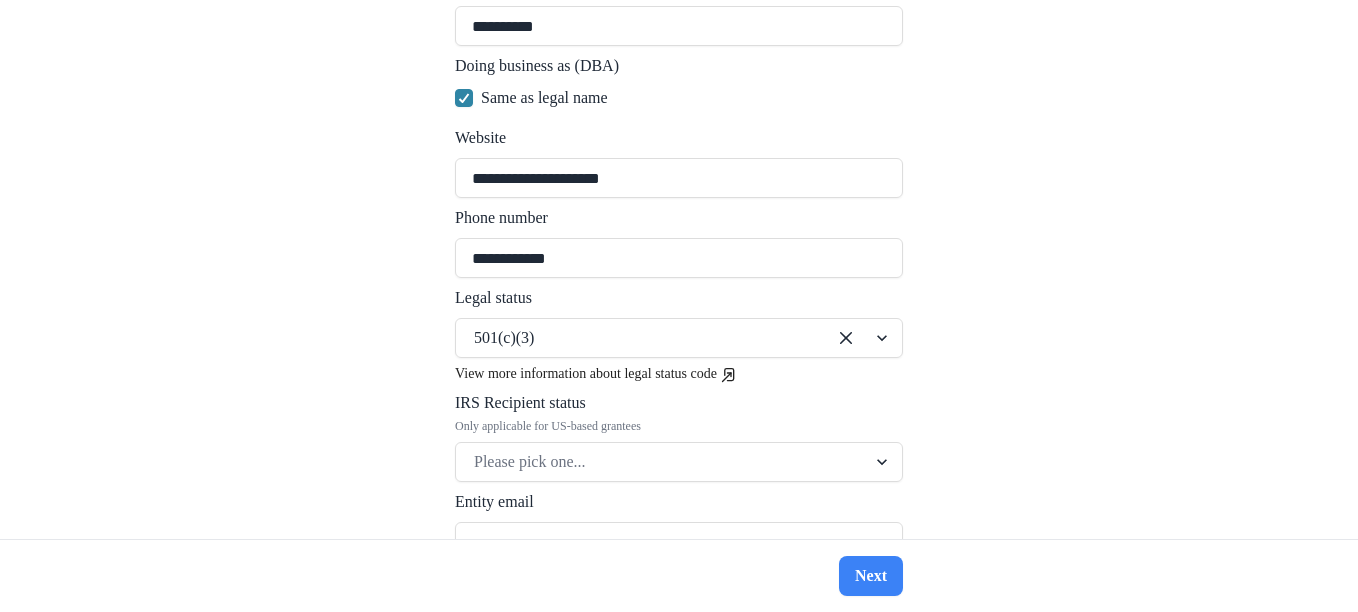 drag, startPoint x: 963, startPoint y: 581, endPoint x: 961, endPoint y: 544, distance: 37.054016 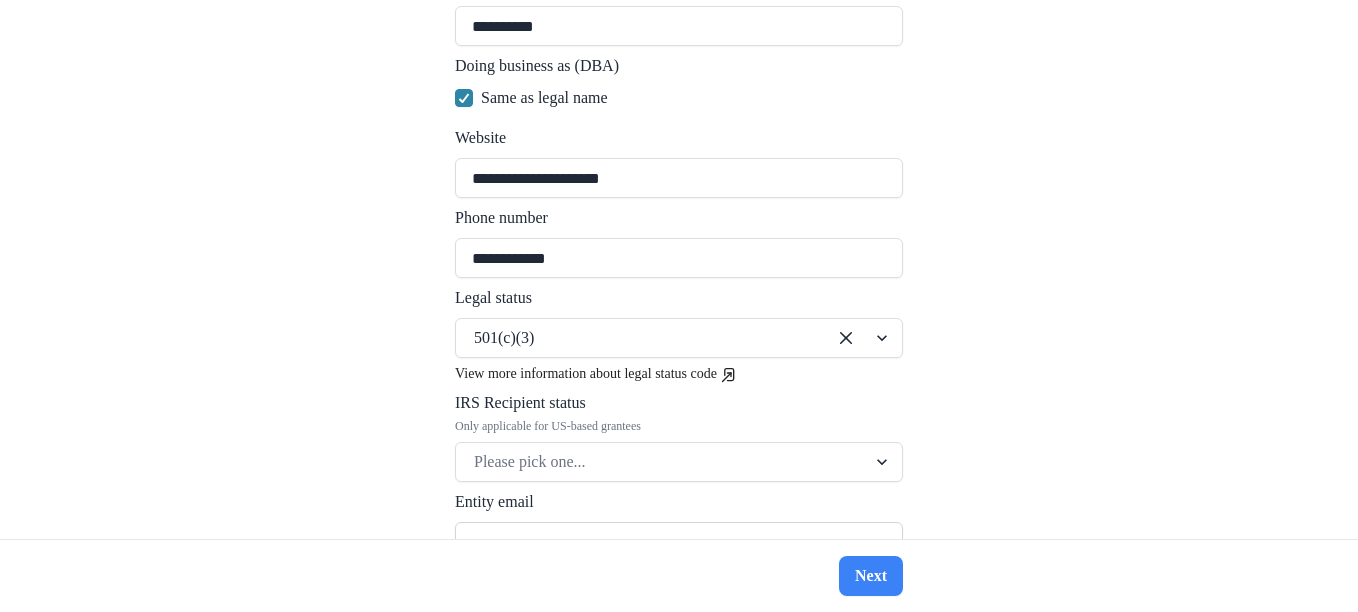 click on "Entity email" at bounding box center [679, 542] 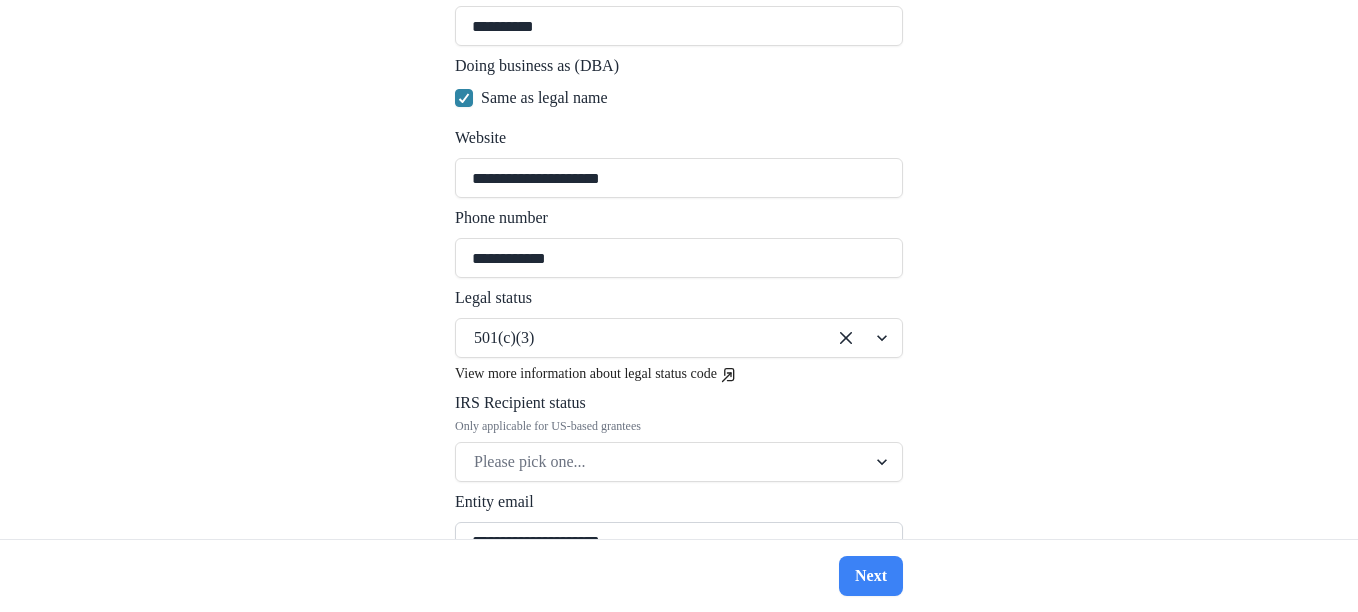 type on "**********" 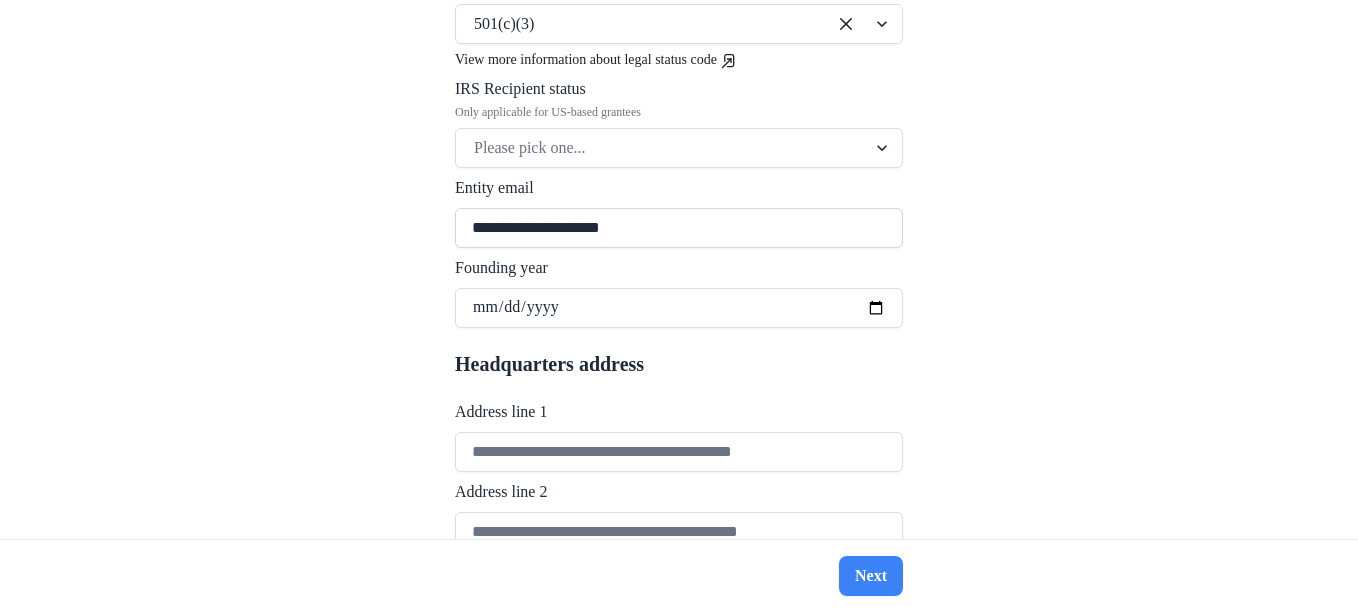 type on "**********" 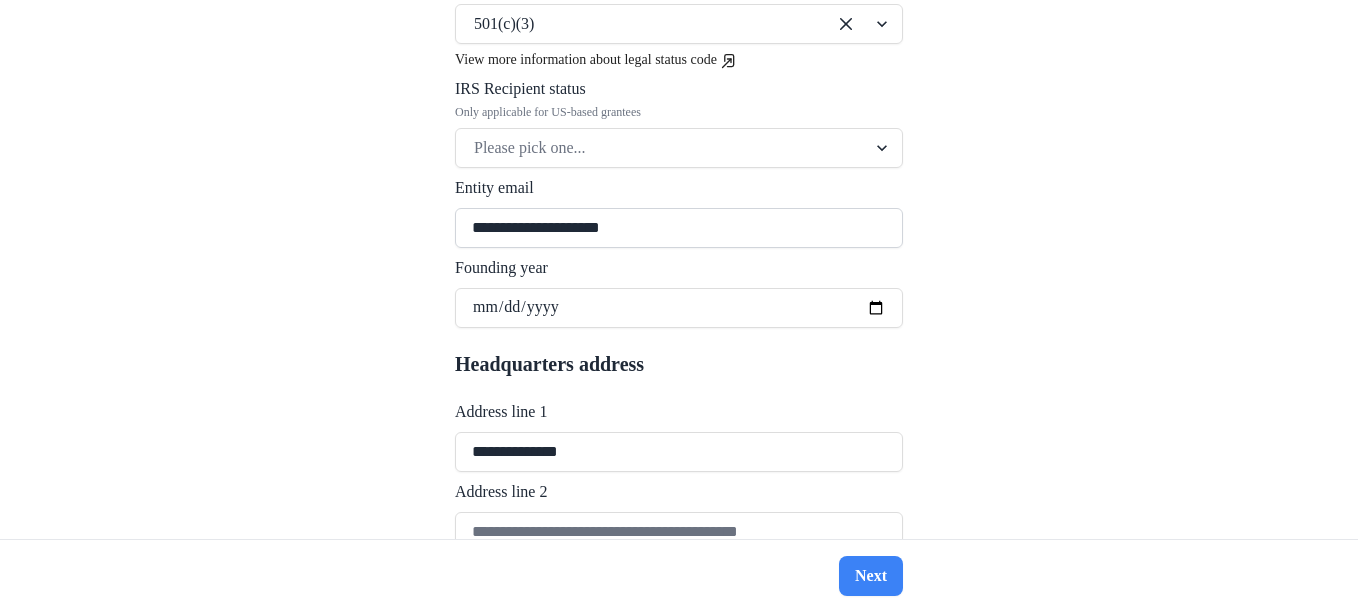 type on "**********" 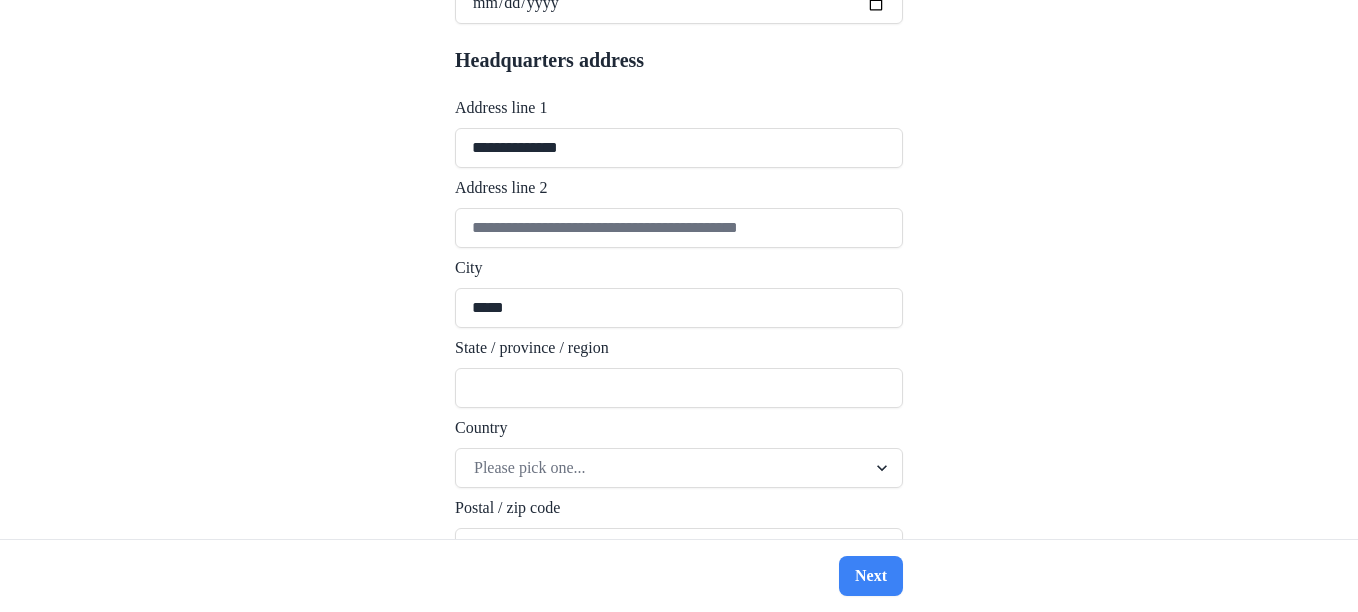 type on "**********" 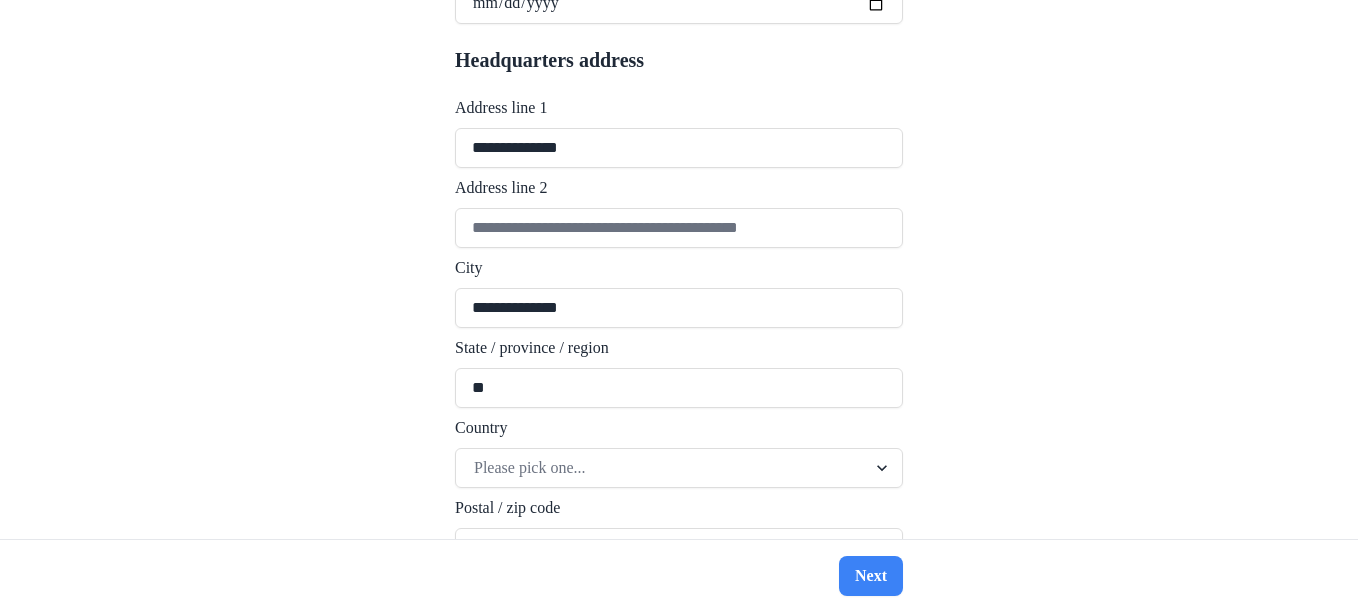 type on "**" 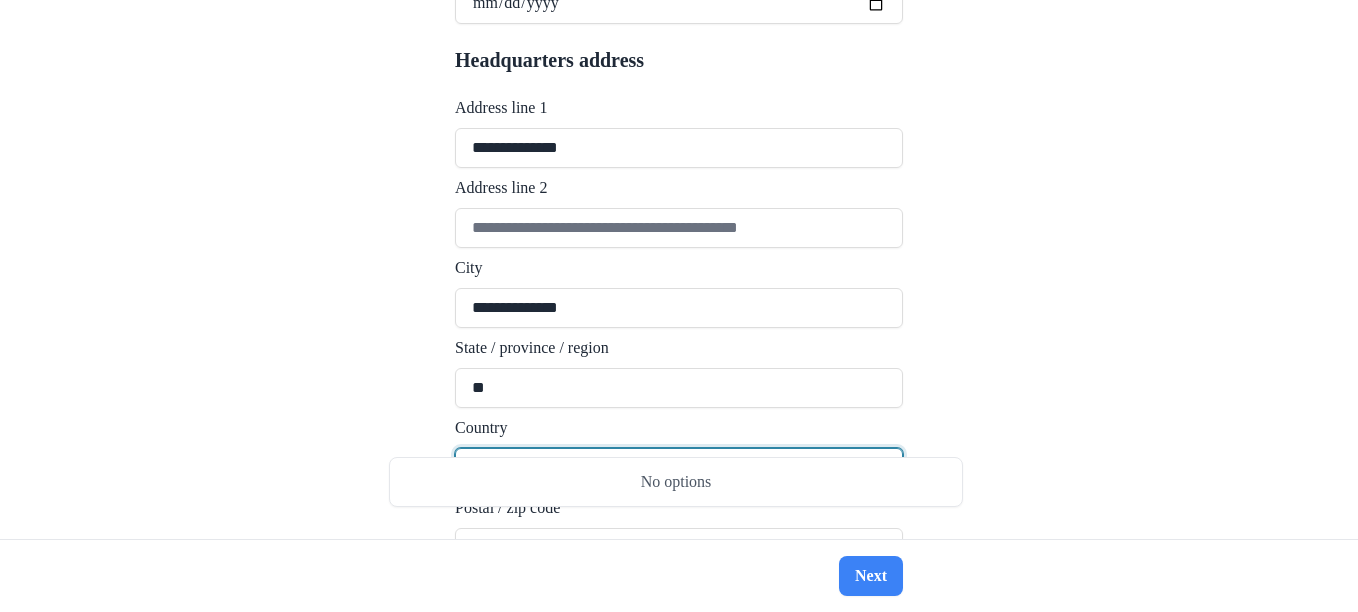 type on "***" 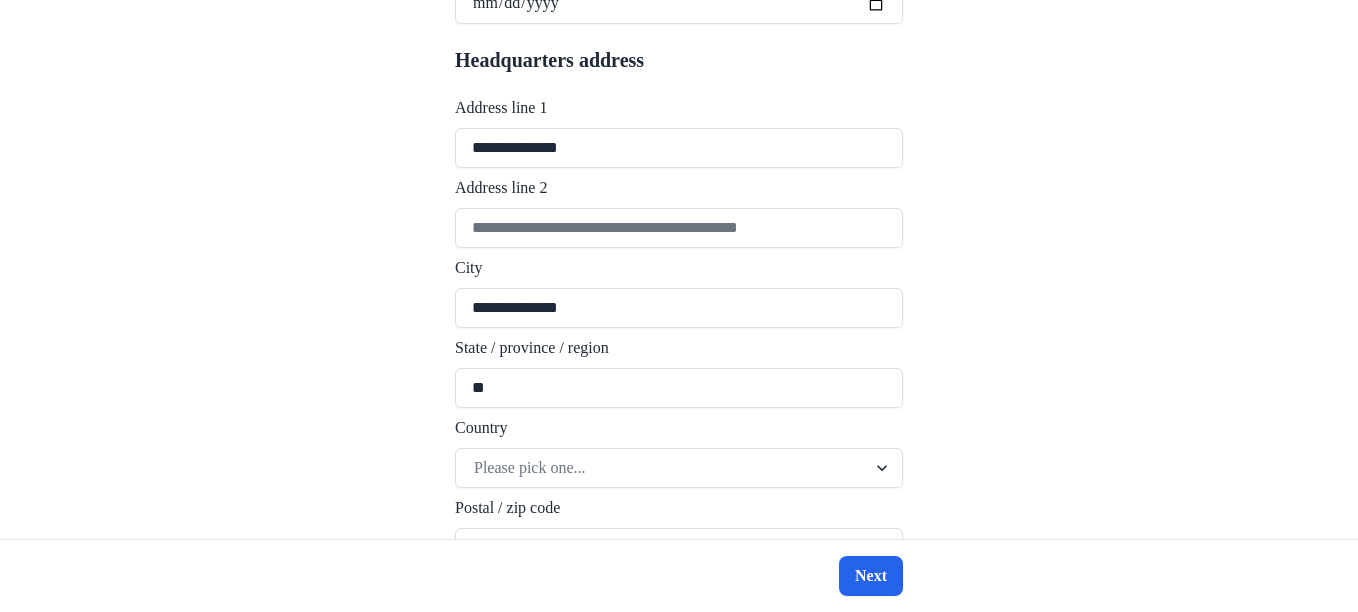 type on "*****" 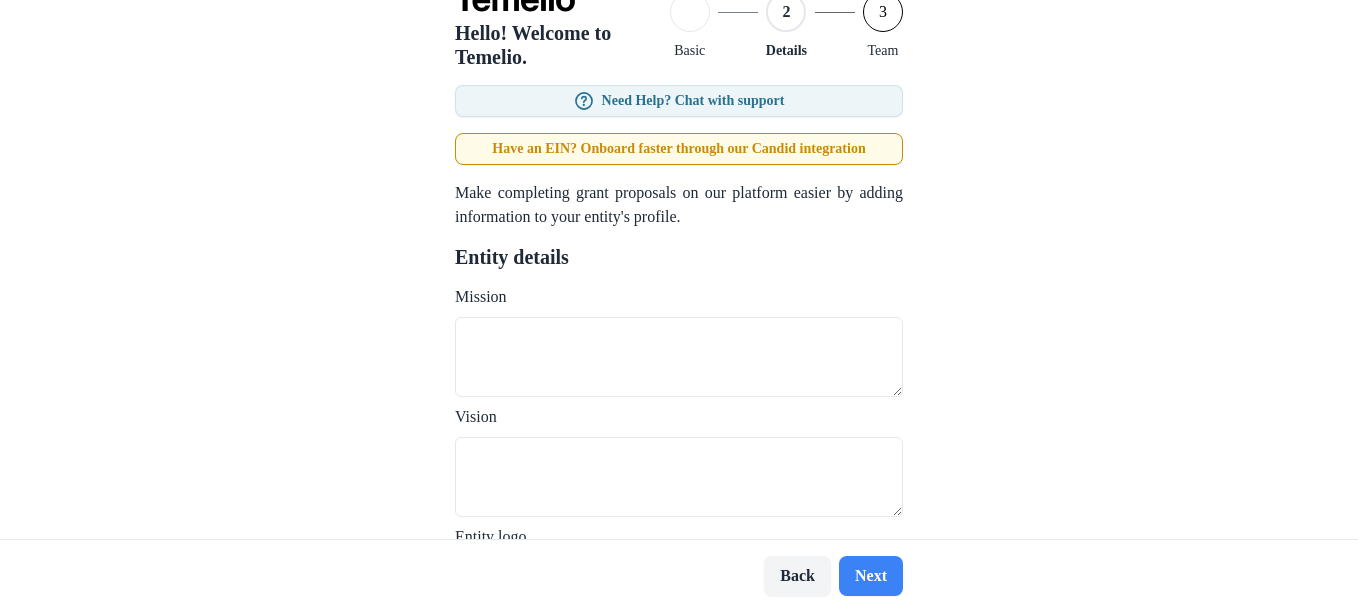 scroll, scrollTop: 81, scrollLeft: 0, axis: vertical 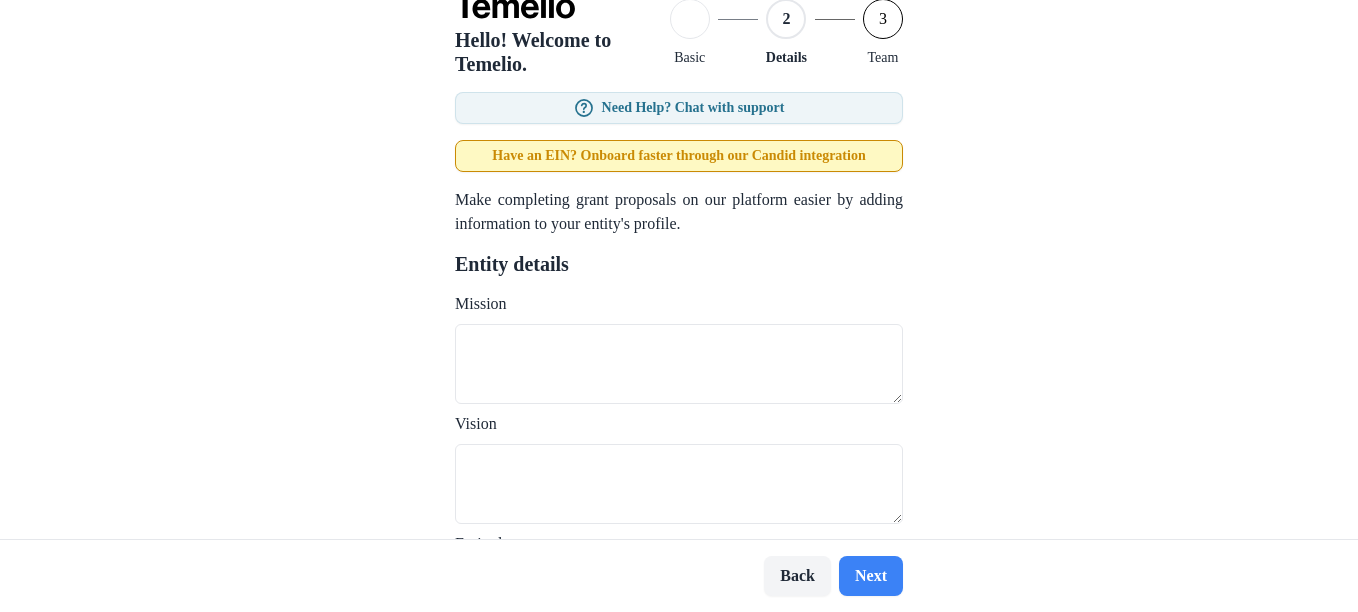 click on "Have an EIN? Onboard faster through our Candid integration" at bounding box center [679, 156] 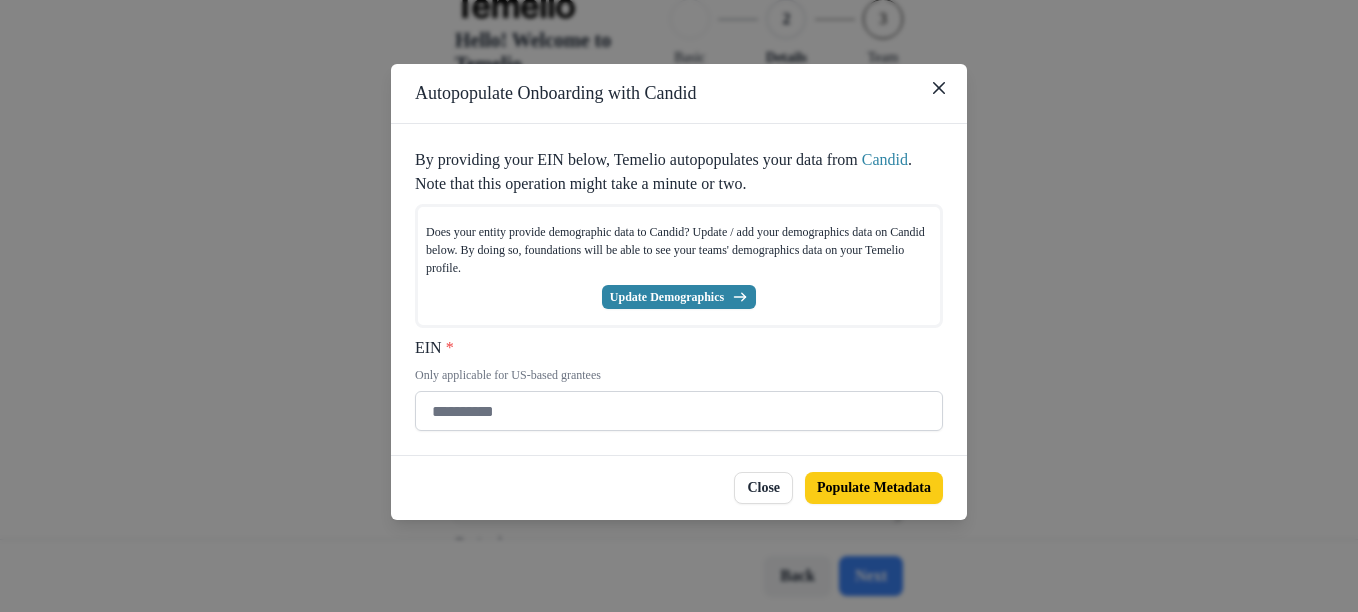 click on "EIN *" at bounding box center (679, 411) 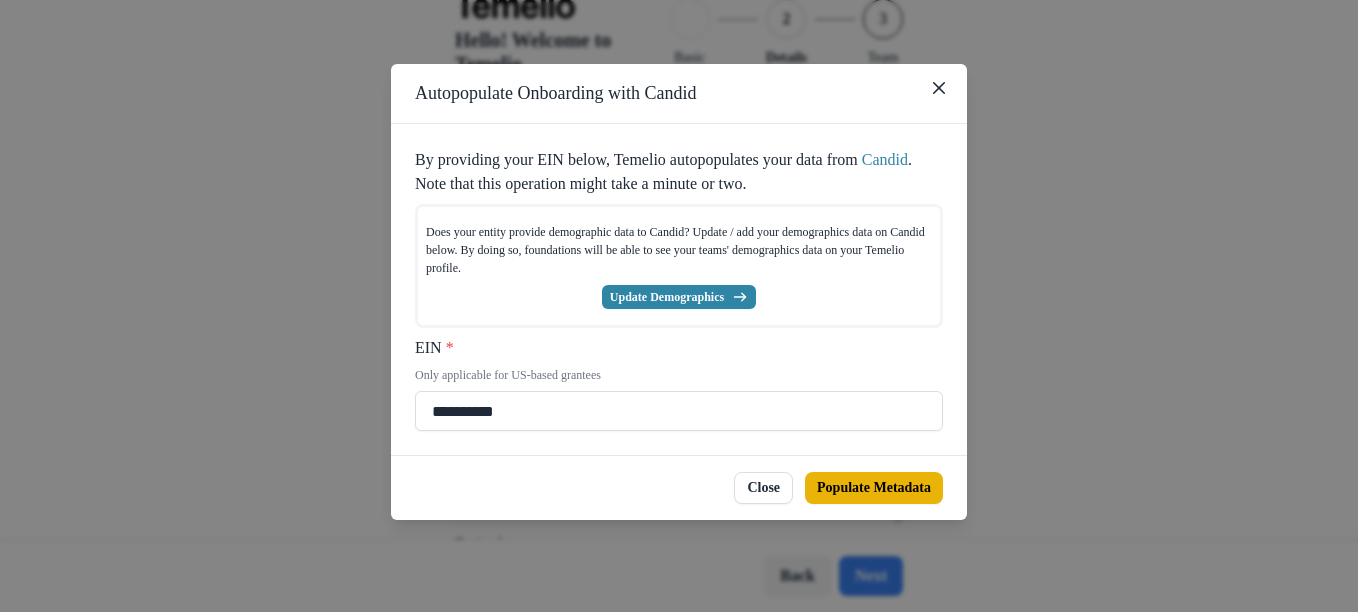 type on "**********" 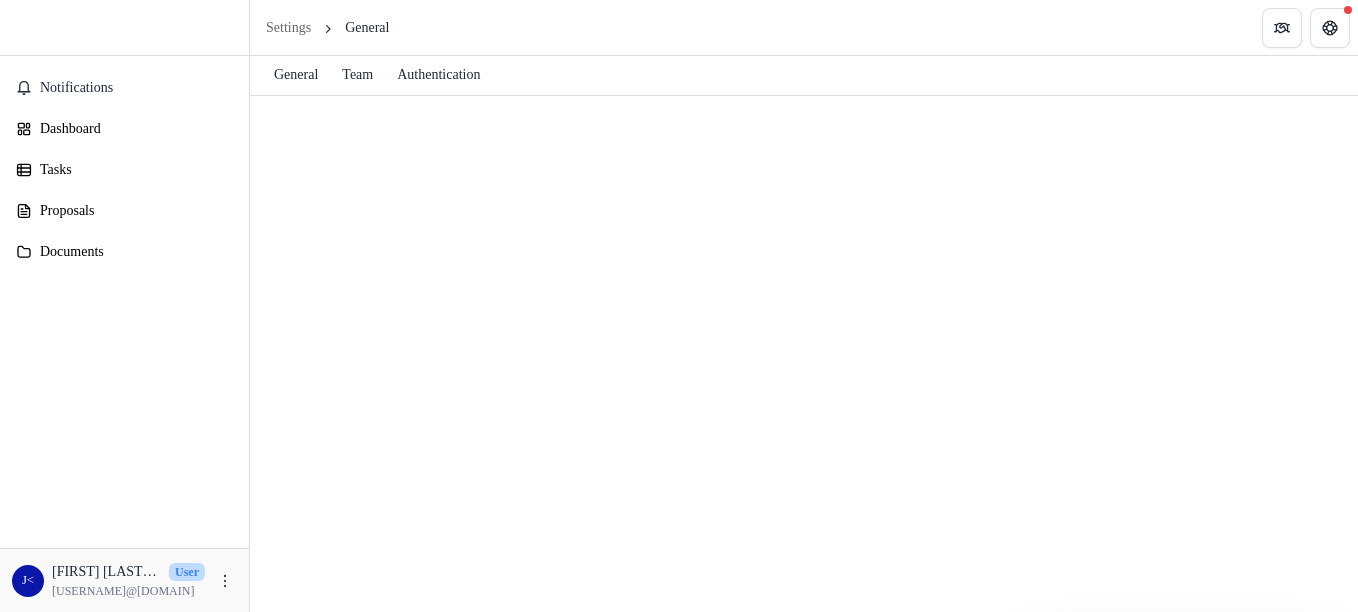 scroll, scrollTop: 0, scrollLeft: 0, axis: both 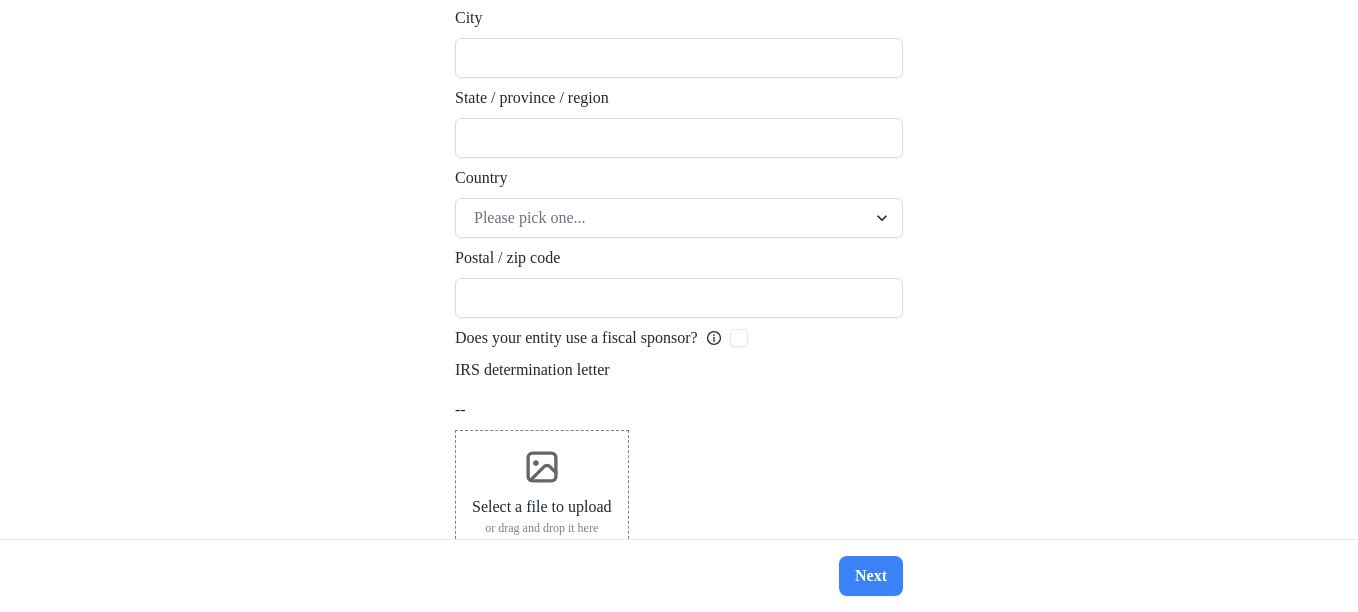 click at bounding box center [542, 467] 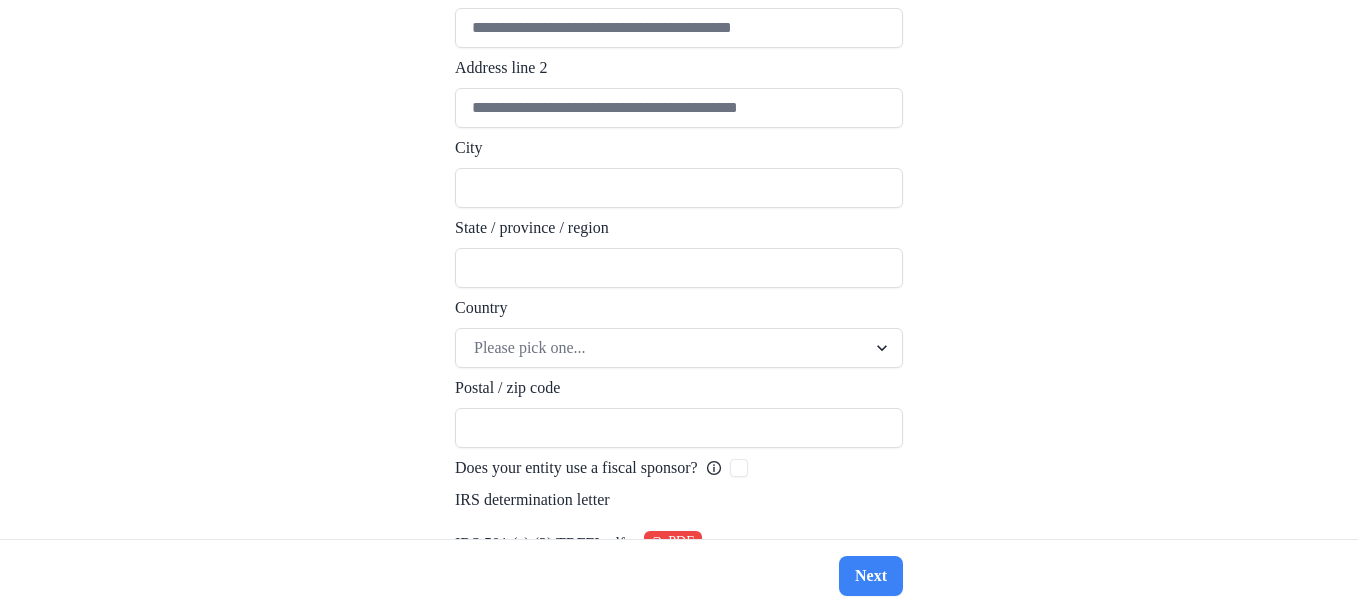 scroll, scrollTop: 2050, scrollLeft: 0, axis: vertical 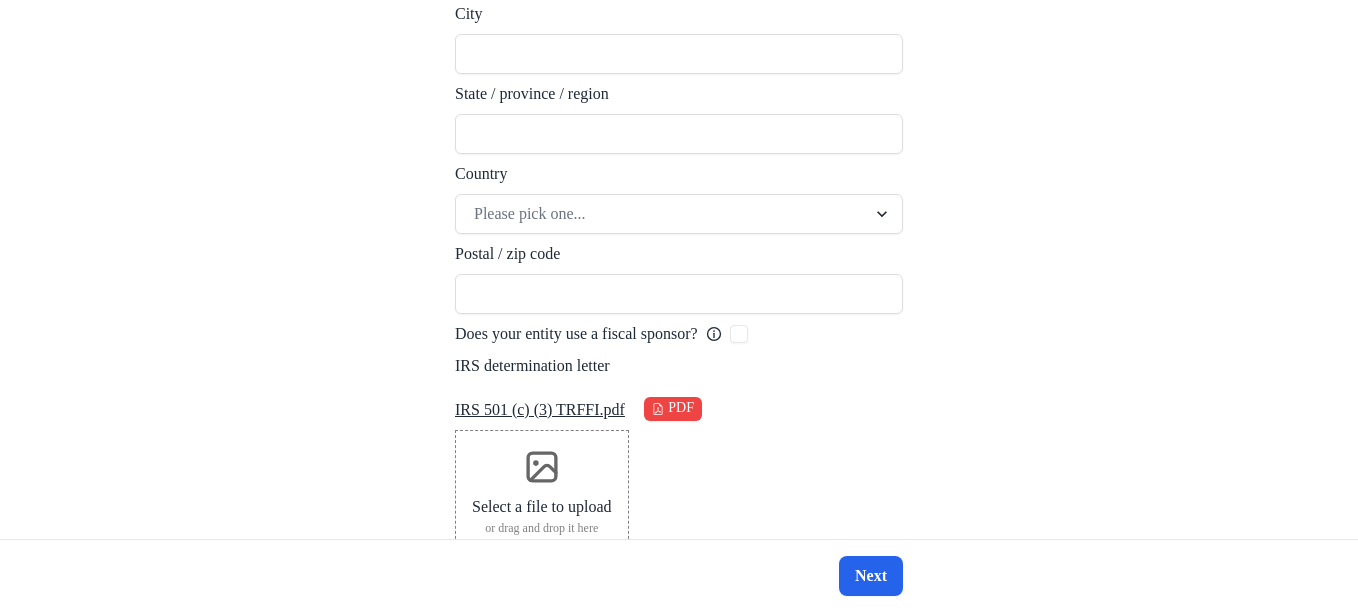 click on "Next" at bounding box center (871, 576) 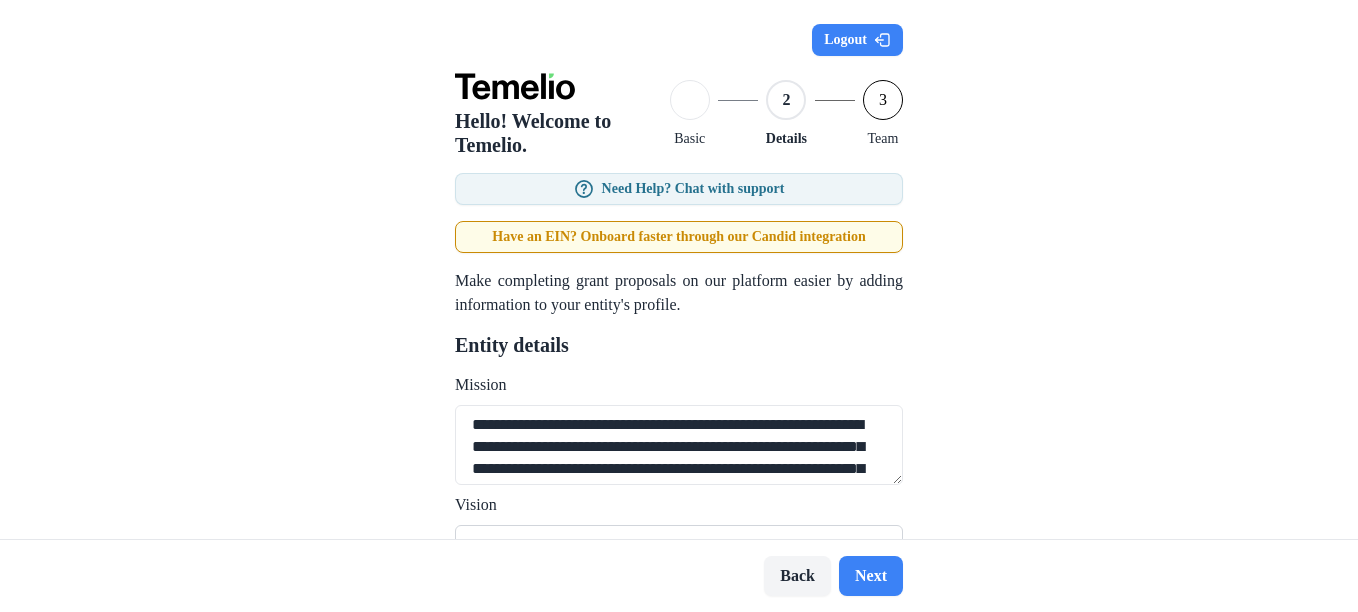 click on "Vision" at bounding box center [679, 565] 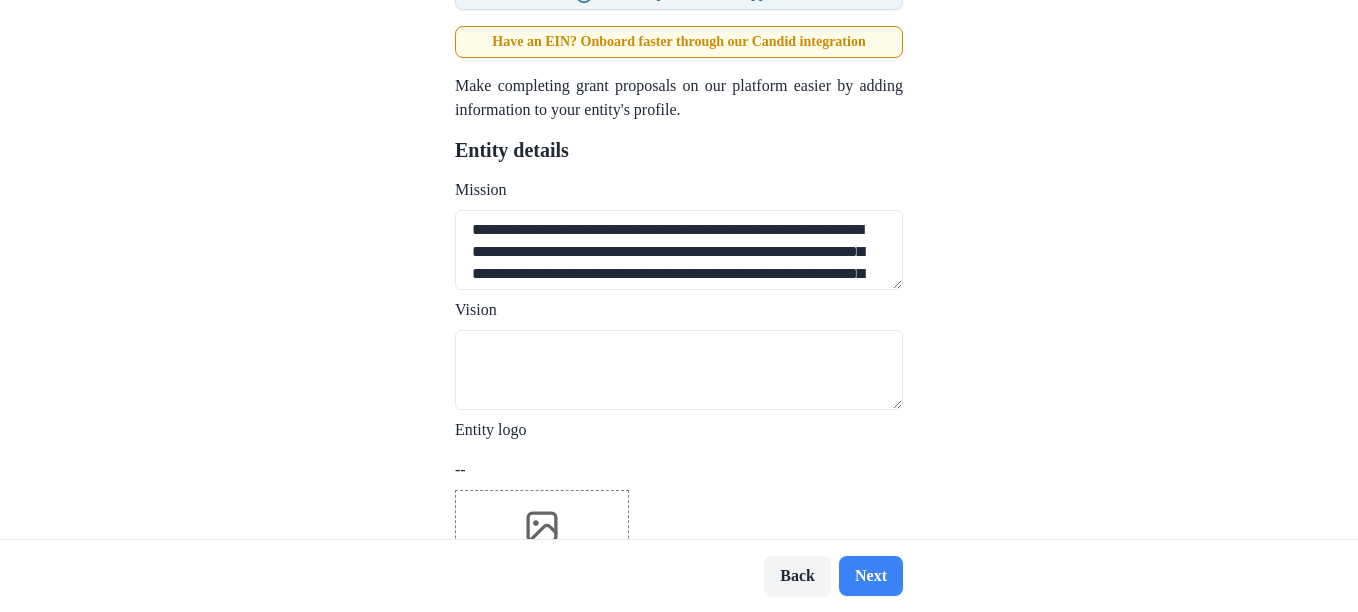 scroll, scrollTop: 240, scrollLeft: 0, axis: vertical 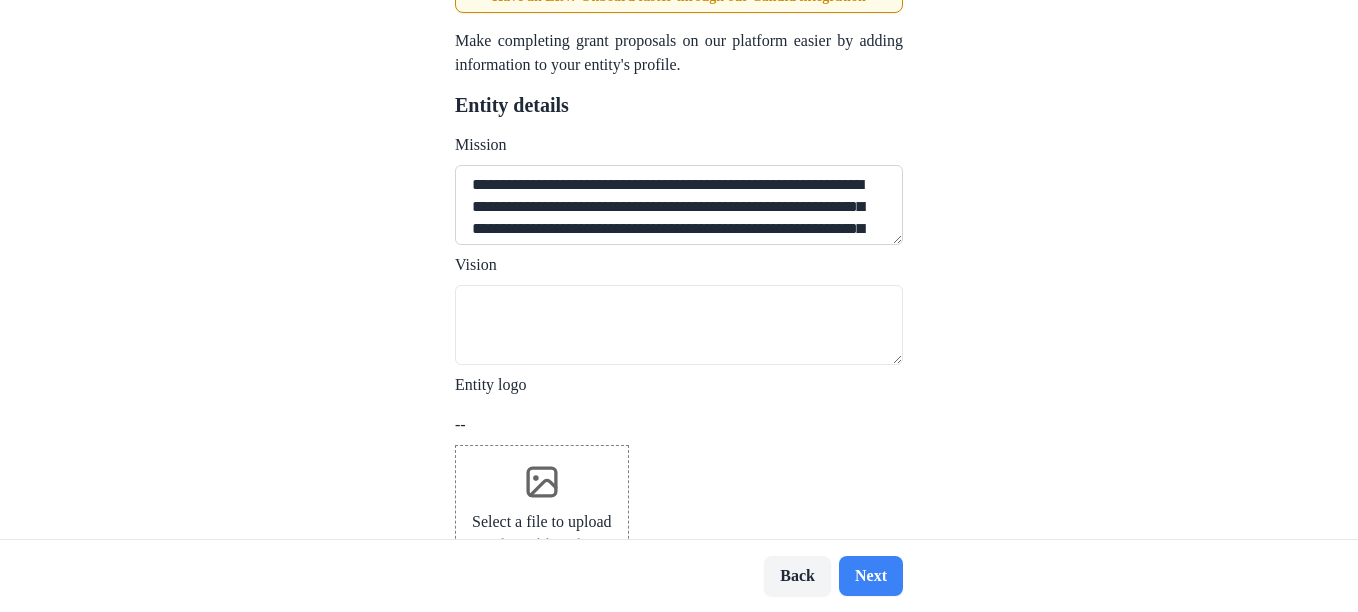drag, startPoint x: 963, startPoint y: 174, endPoint x: 960, endPoint y: 198, distance: 24.186773 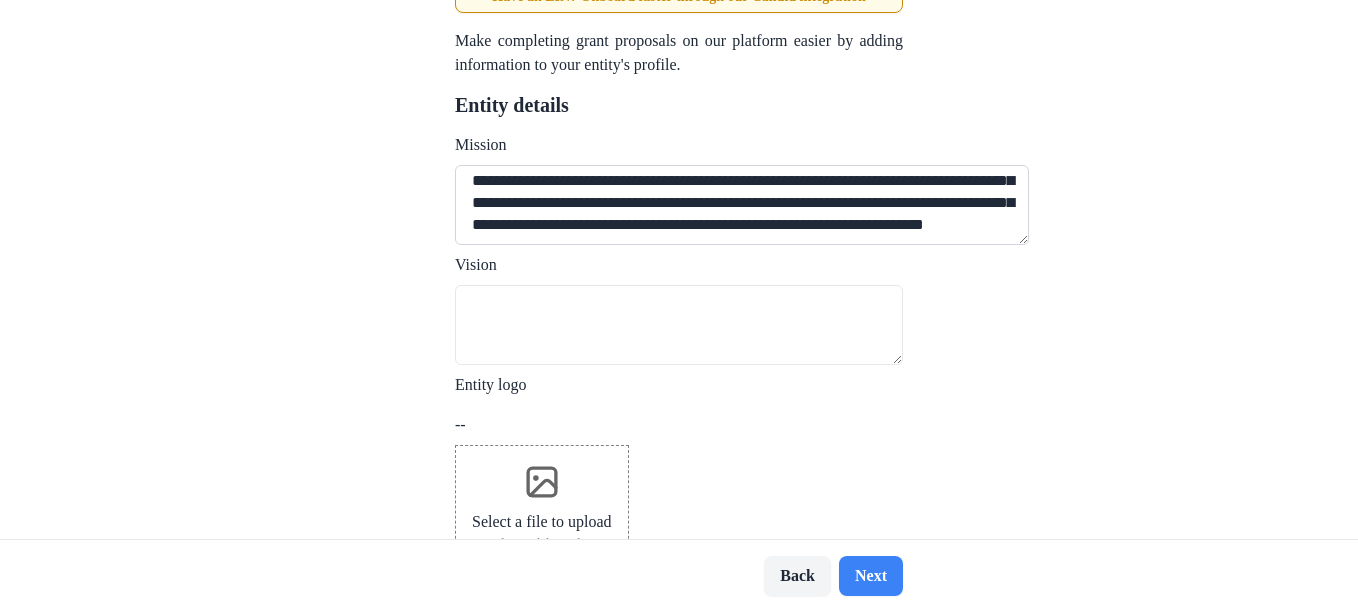 scroll, scrollTop: 83, scrollLeft: 0, axis: vertical 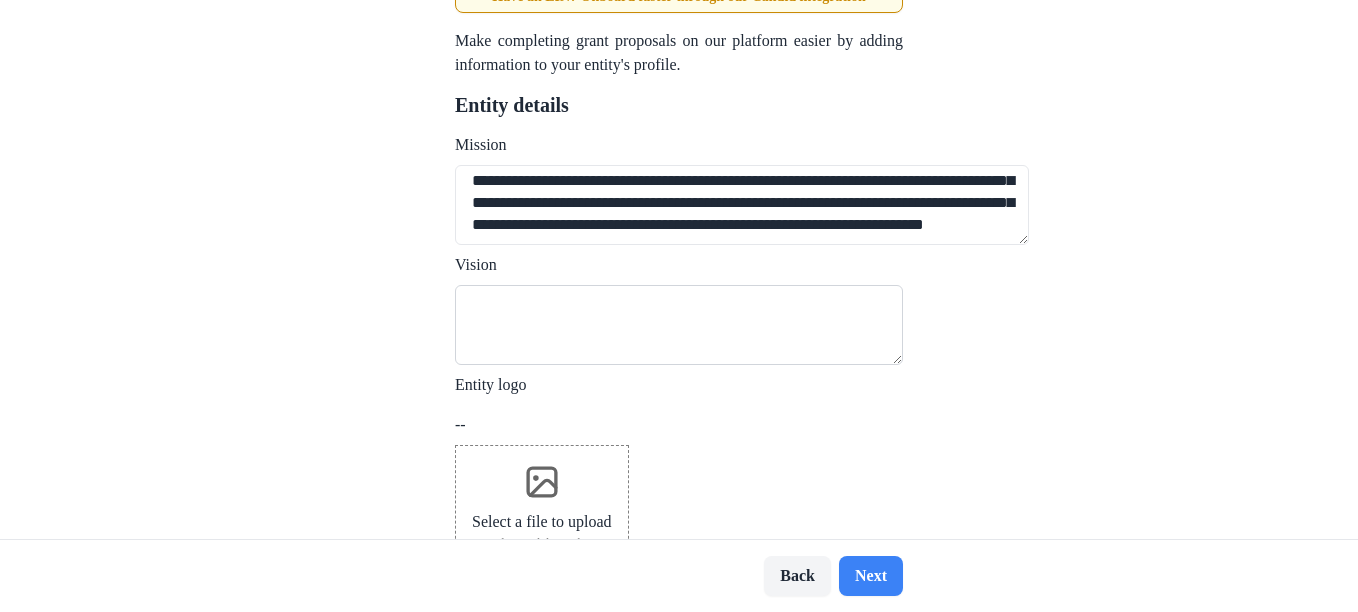 click on "Vision" at bounding box center (679, 325) 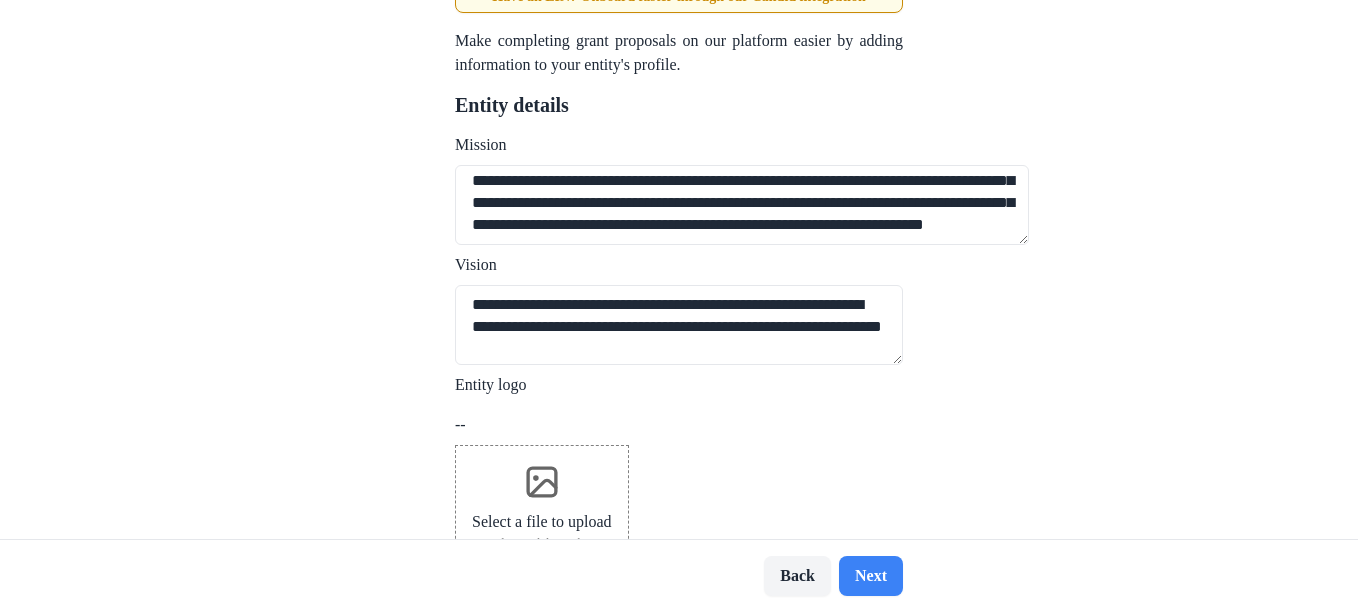 type on "**********" 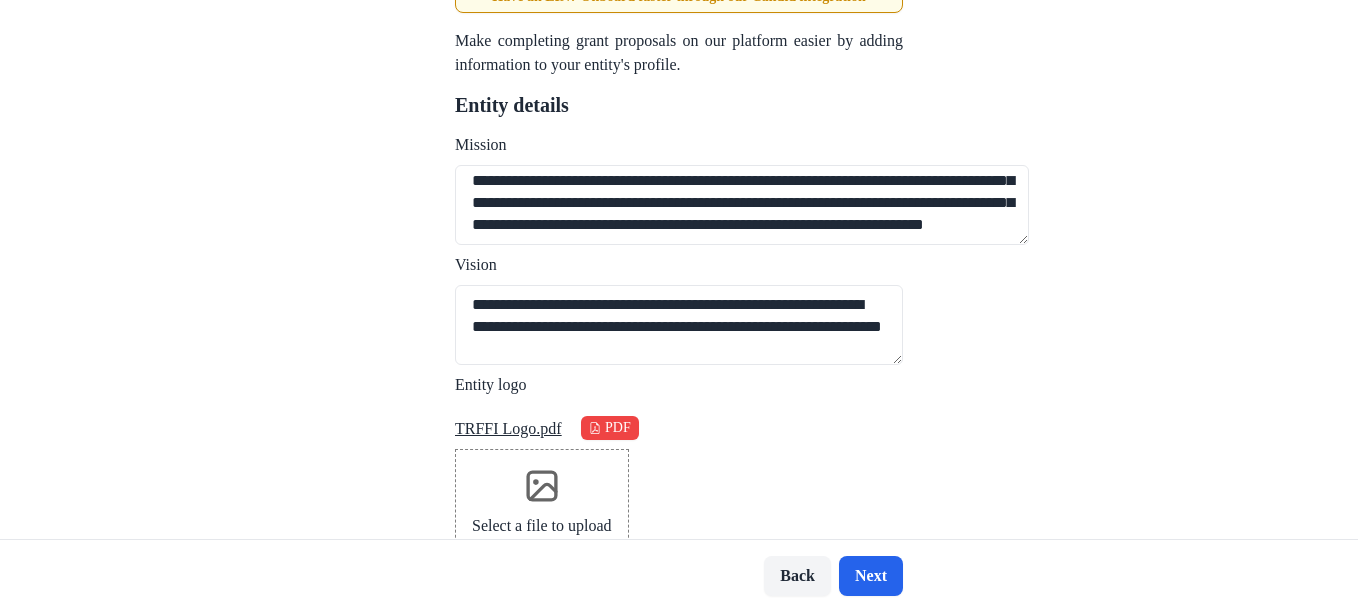 click on "Next" at bounding box center (871, 576) 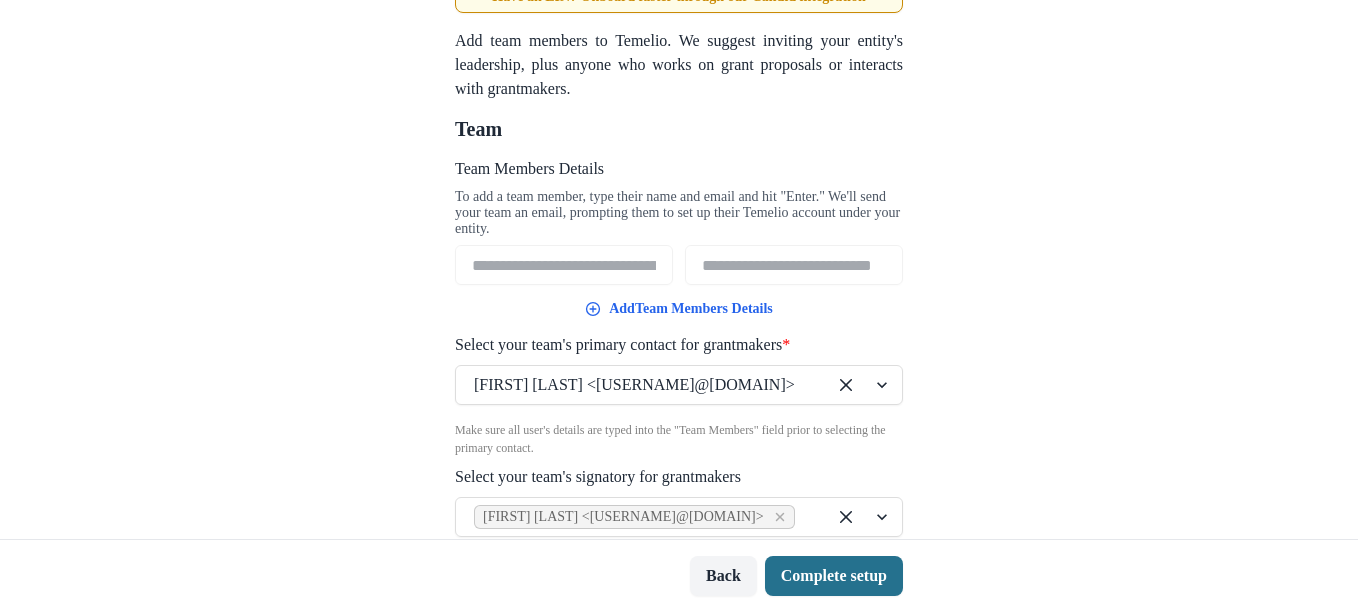 scroll, scrollTop: 0, scrollLeft: 0, axis: both 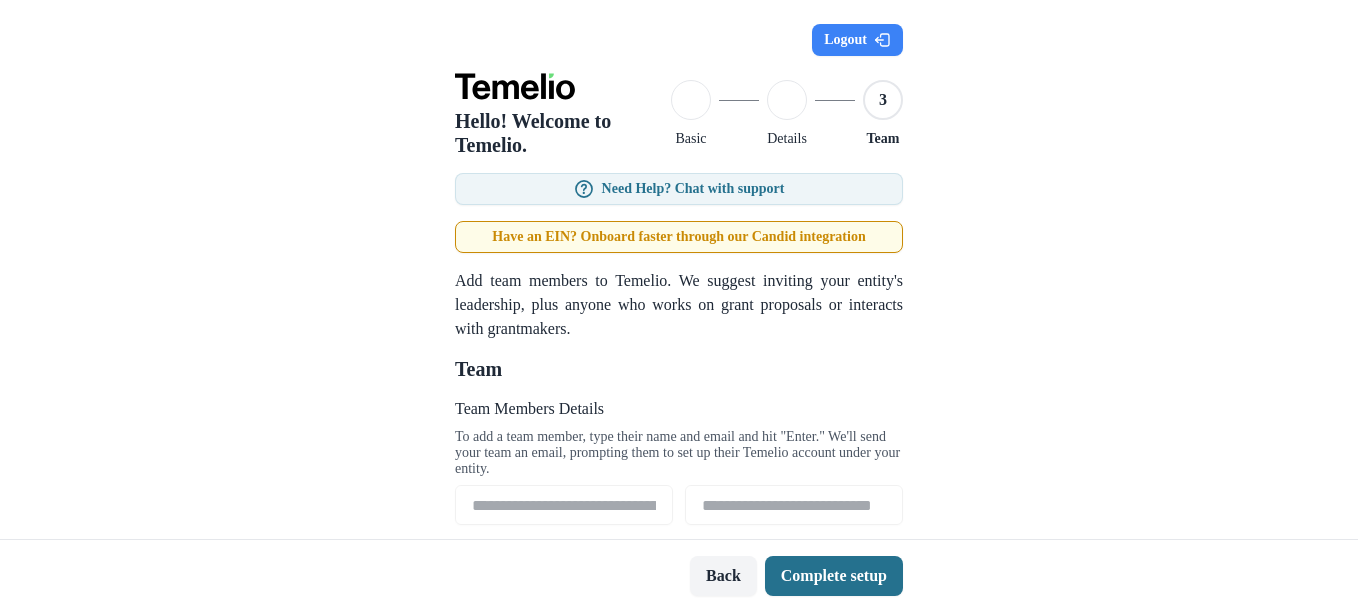 click on "Complete setup" at bounding box center [834, 576] 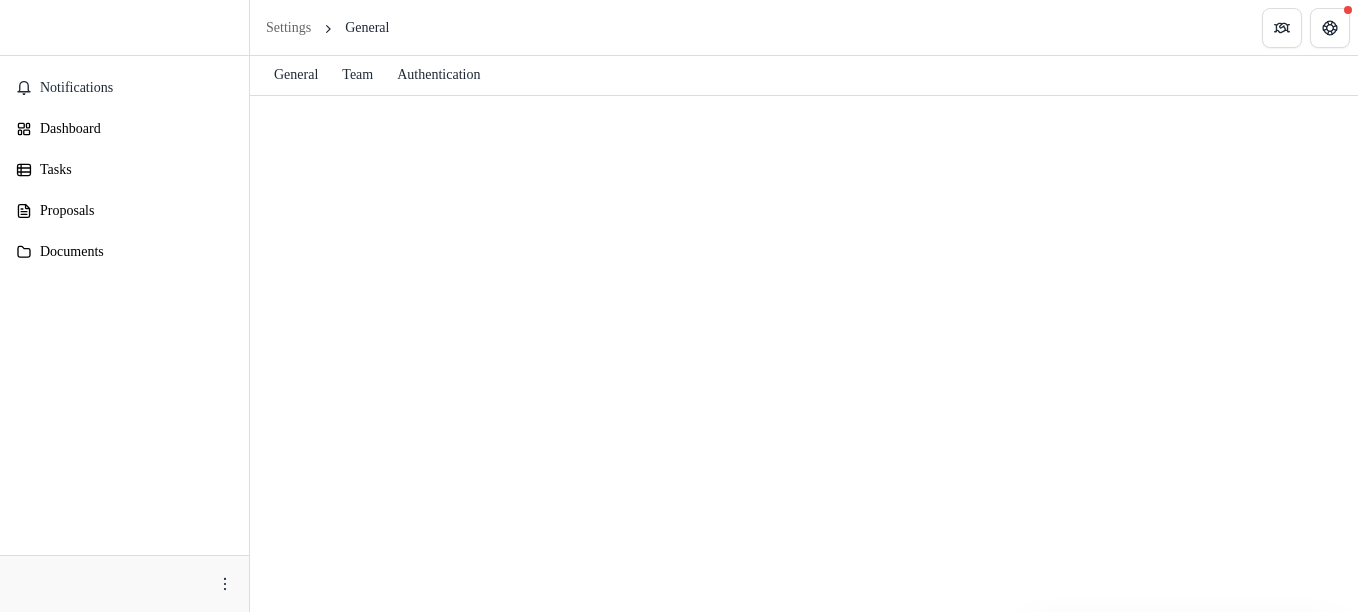 scroll, scrollTop: 0, scrollLeft: 0, axis: both 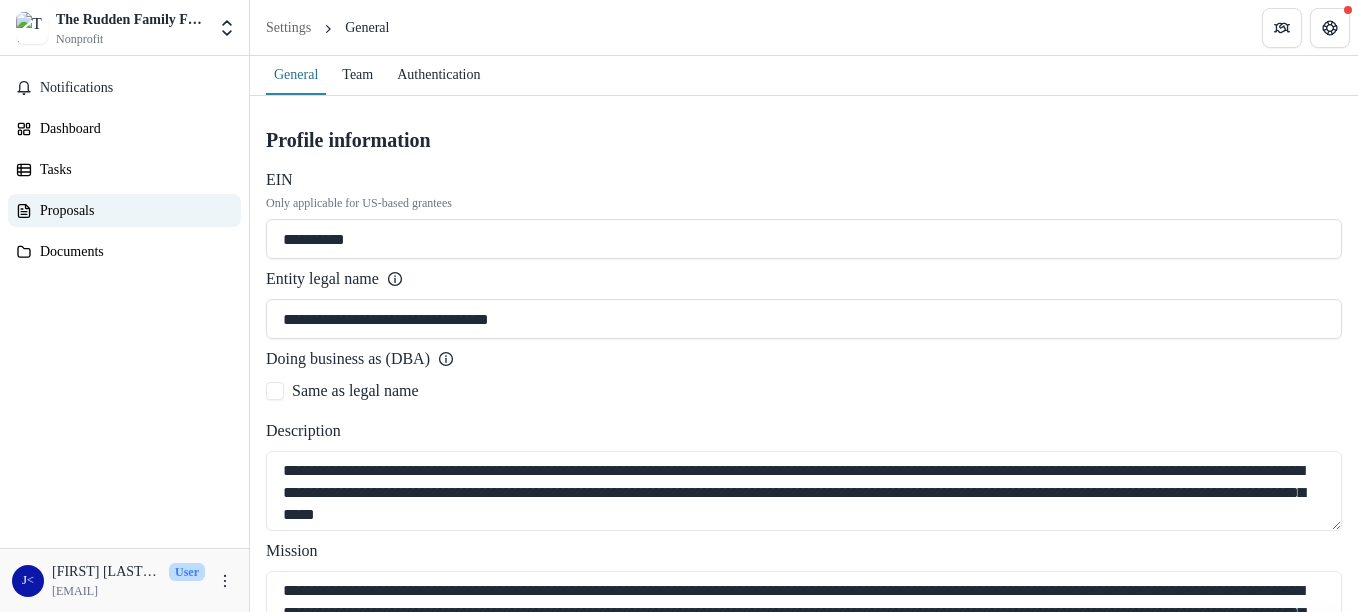 click on "Proposals" at bounding box center [132, 210] 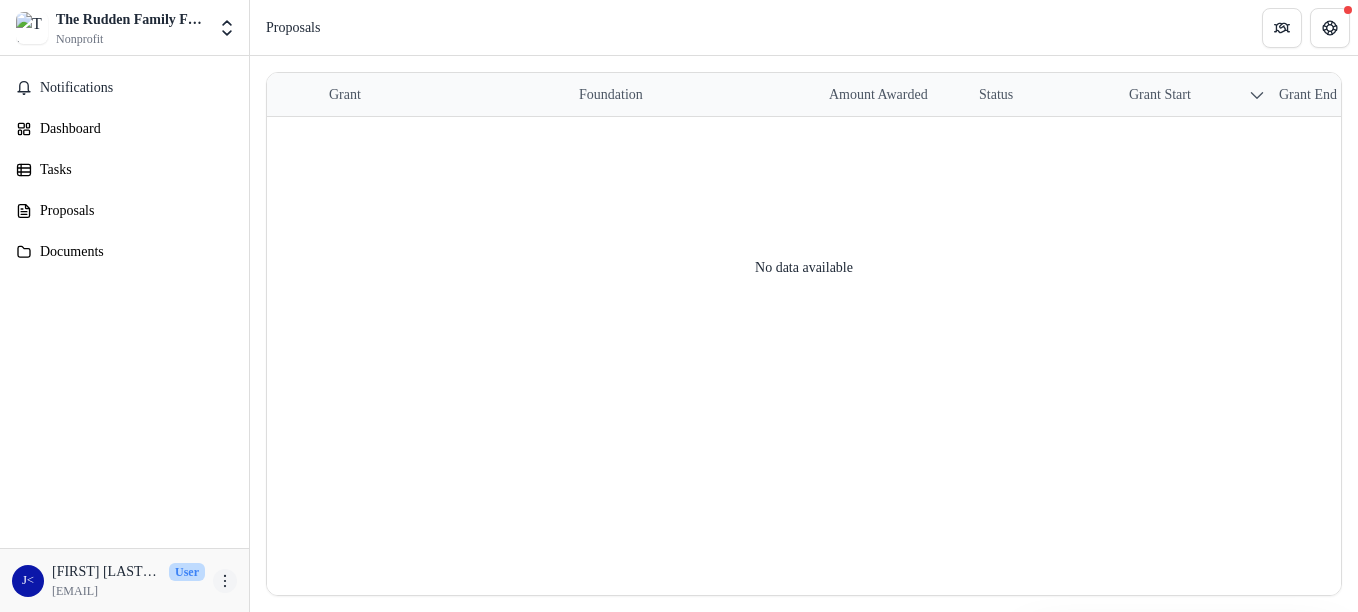 click at bounding box center (225, 581) 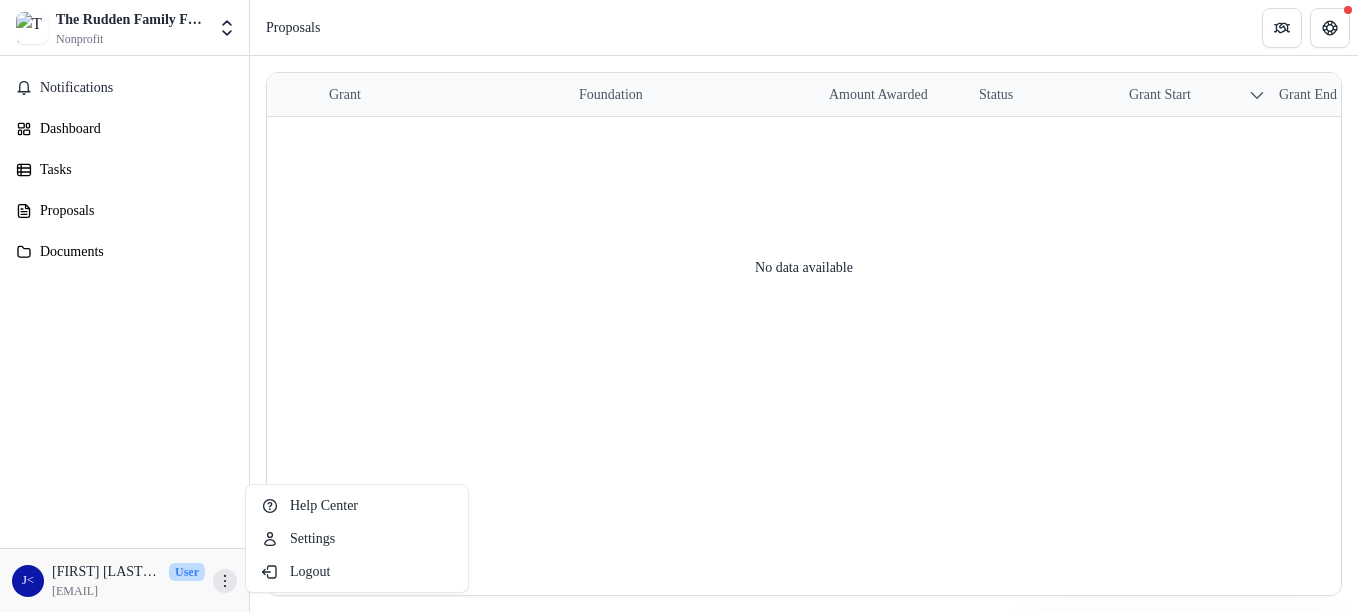 click on "Notifications Dashboard Tasks Proposals Documents" at bounding box center [124, 302] 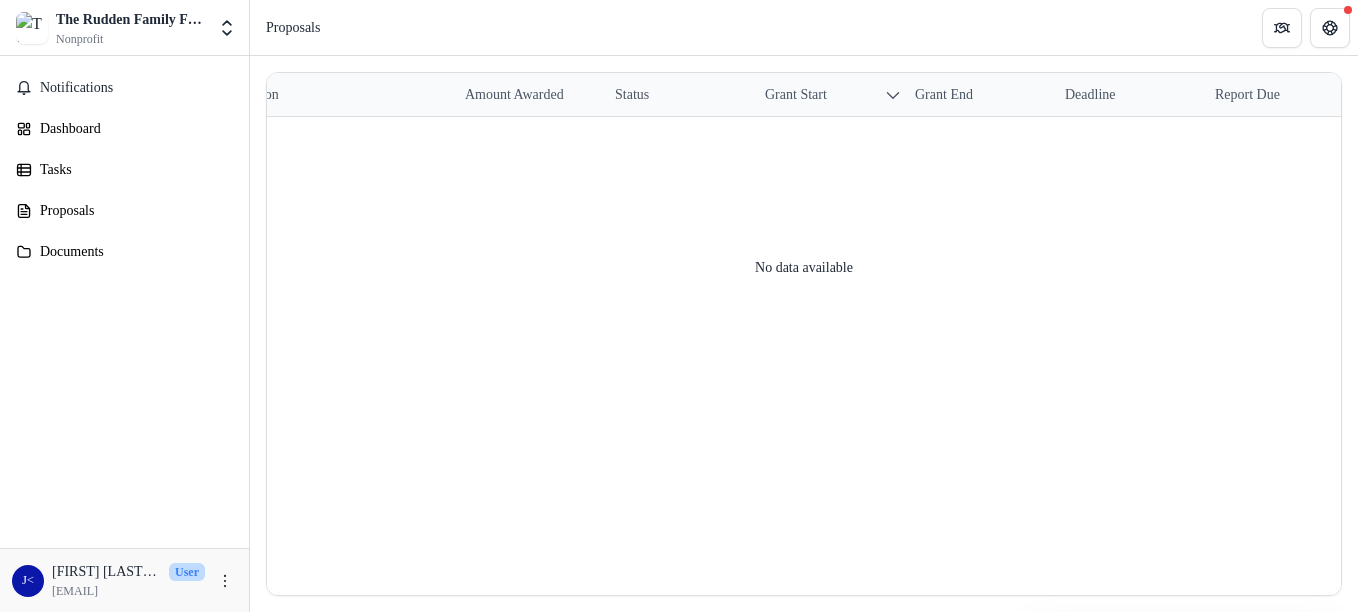 scroll, scrollTop: 0, scrollLeft: 376, axis: horizontal 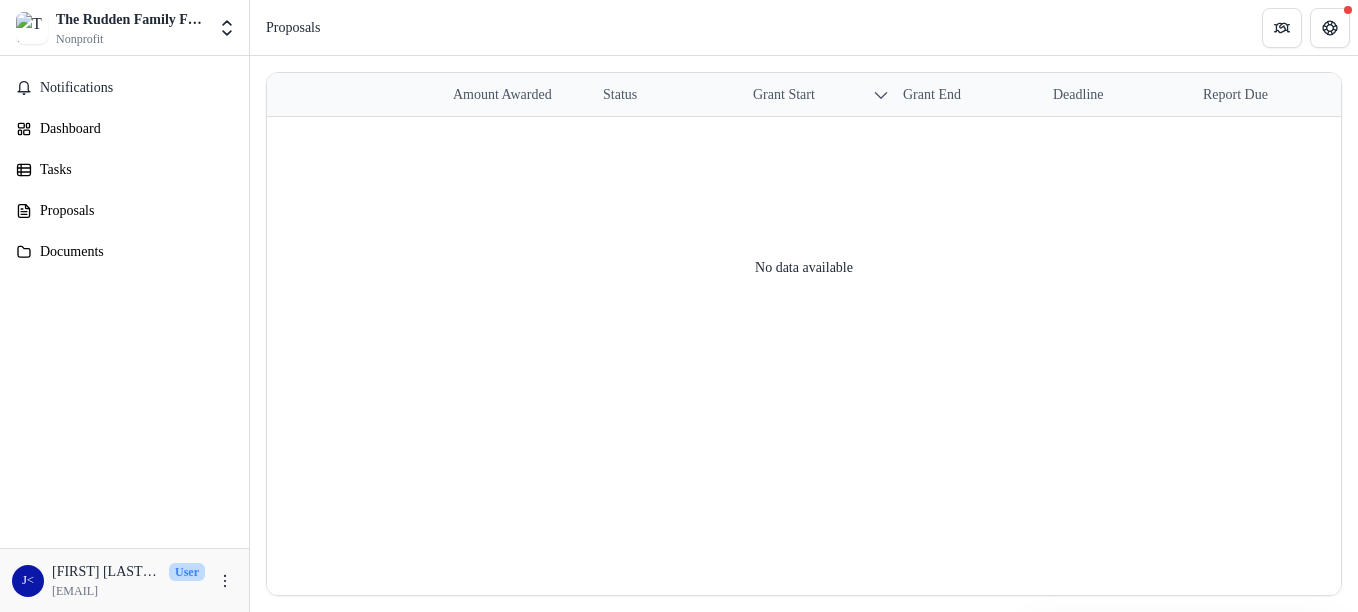 drag, startPoint x: 859, startPoint y: 587, endPoint x: 1171, endPoint y: 543, distance: 315.08728 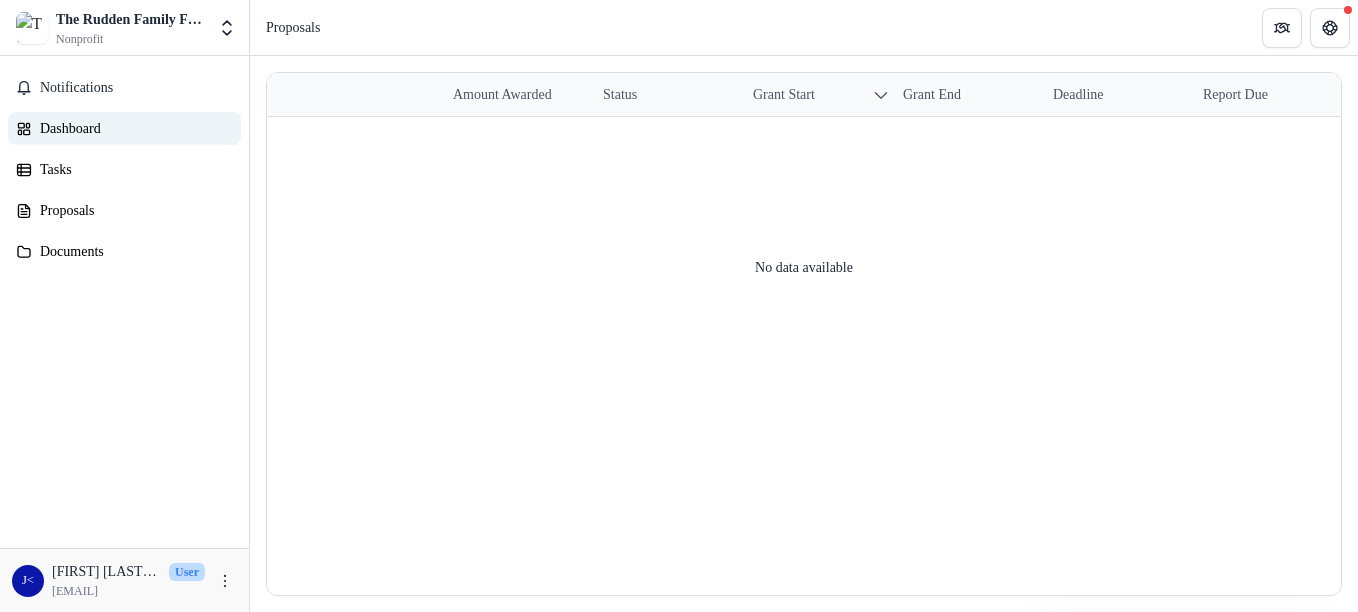 click on "Dashboard" at bounding box center (132, 128) 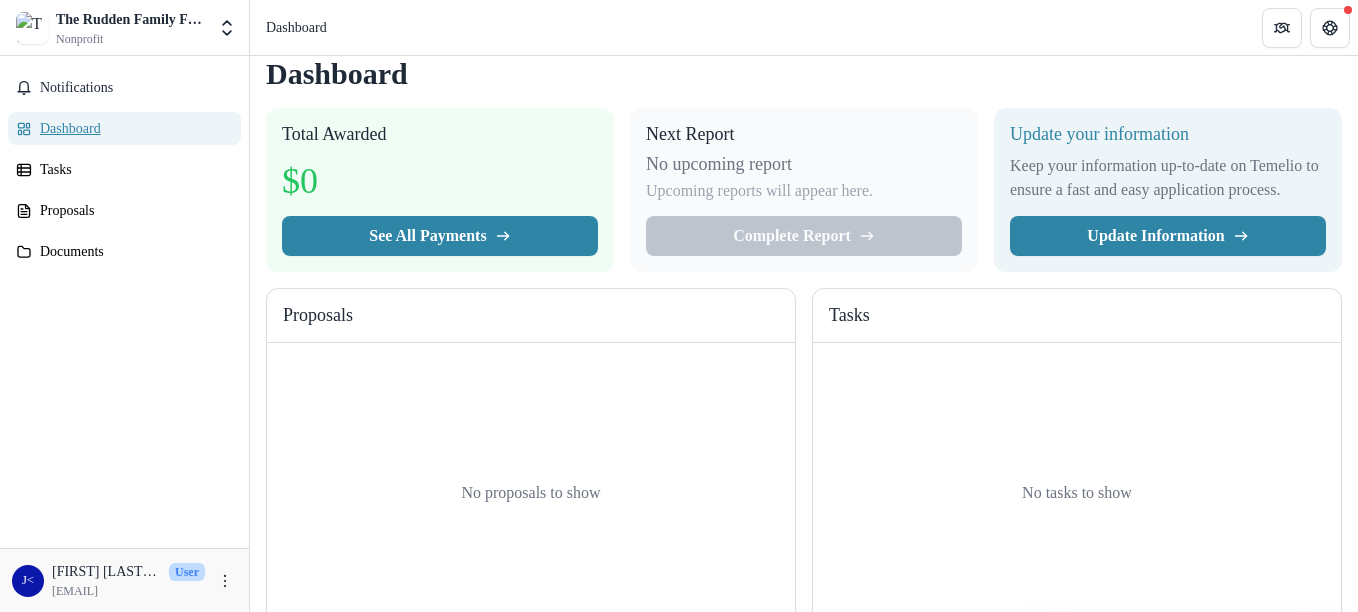 scroll, scrollTop: 0, scrollLeft: 0, axis: both 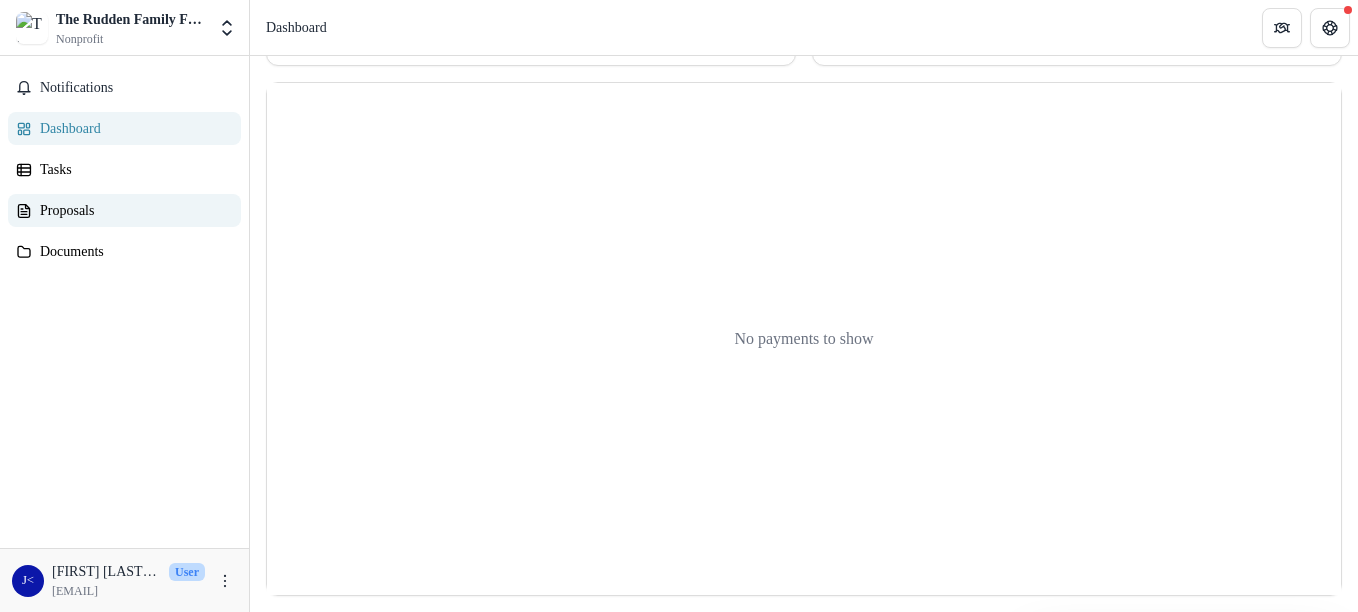 click at bounding box center (24, 211) 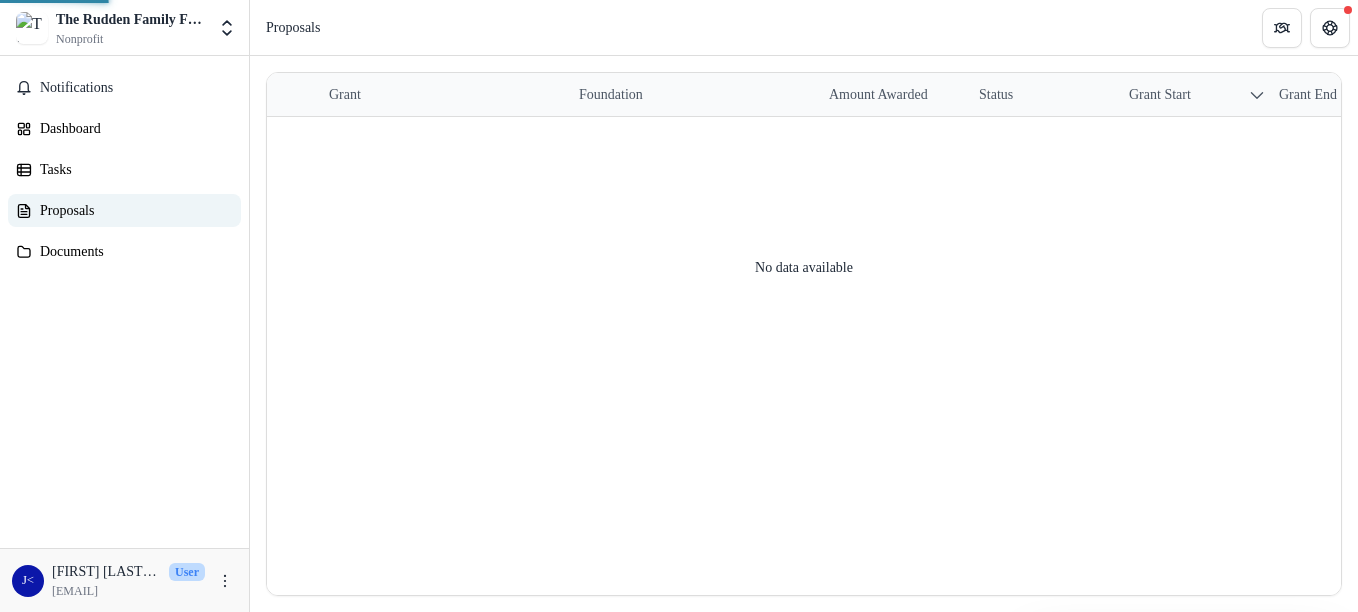 scroll, scrollTop: 0, scrollLeft: 0, axis: both 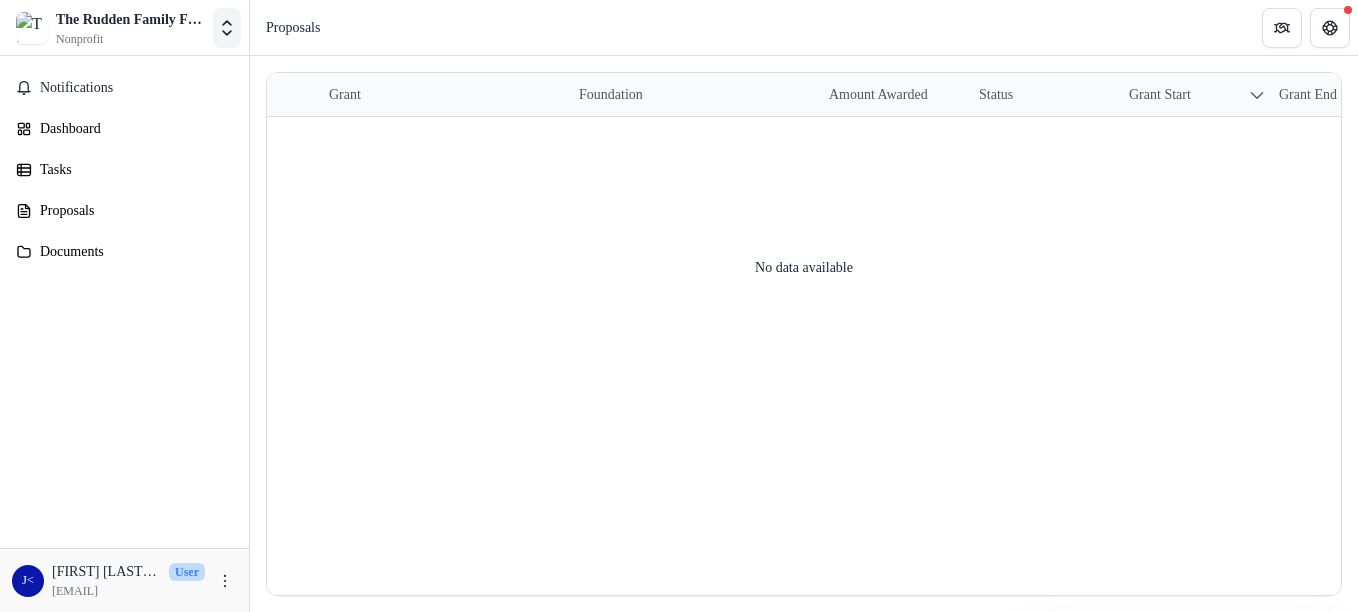 click at bounding box center (227, 33) 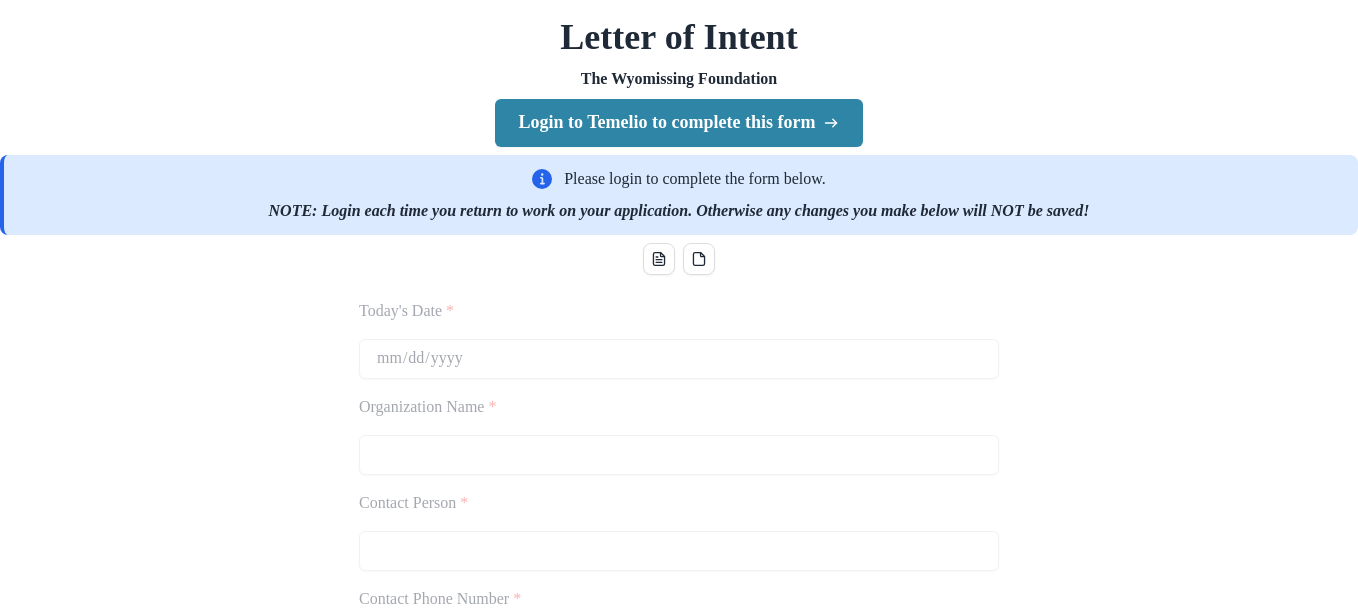scroll, scrollTop: 0, scrollLeft: 0, axis: both 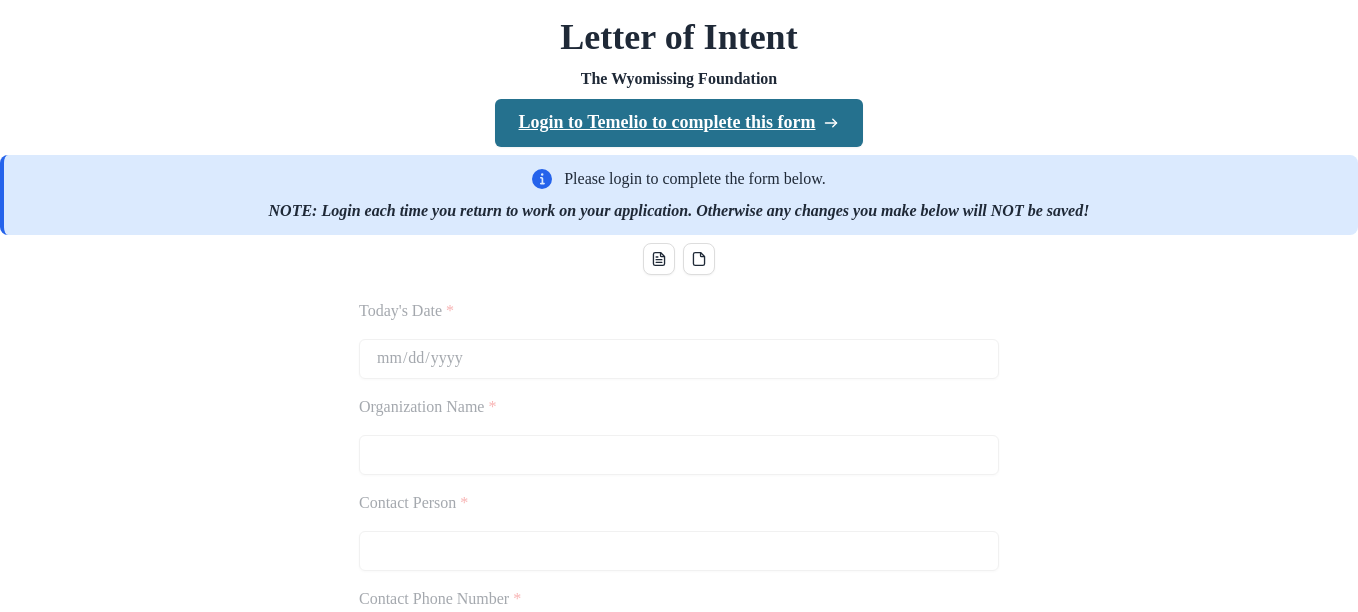 click on "Login to Temelio to complete this form" at bounding box center (679, 123) 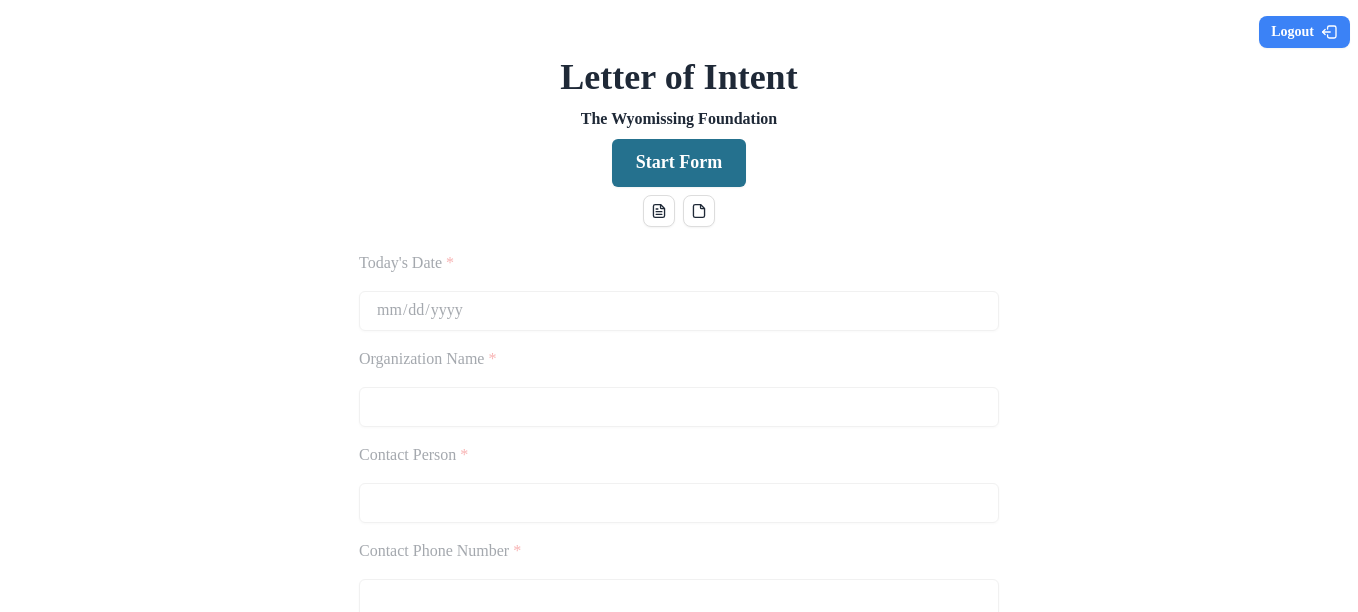 click on "Start Form" at bounding box center [679, 163] 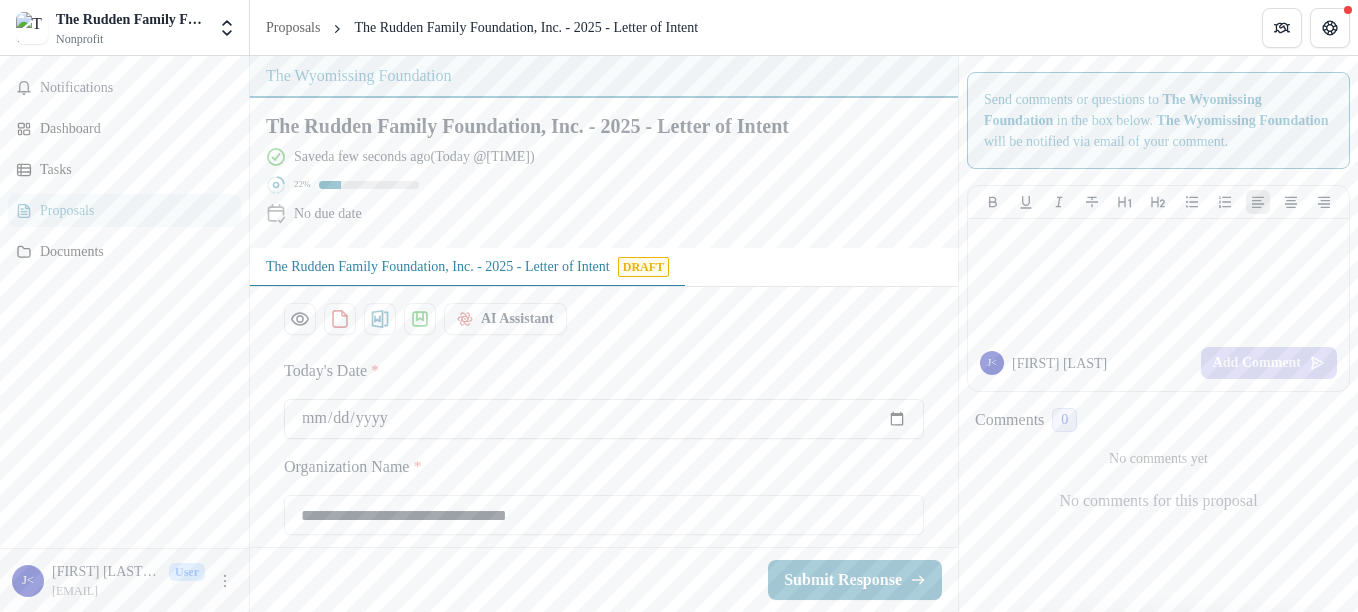 click on "Today's Date *" at bounding box center (604, 419) 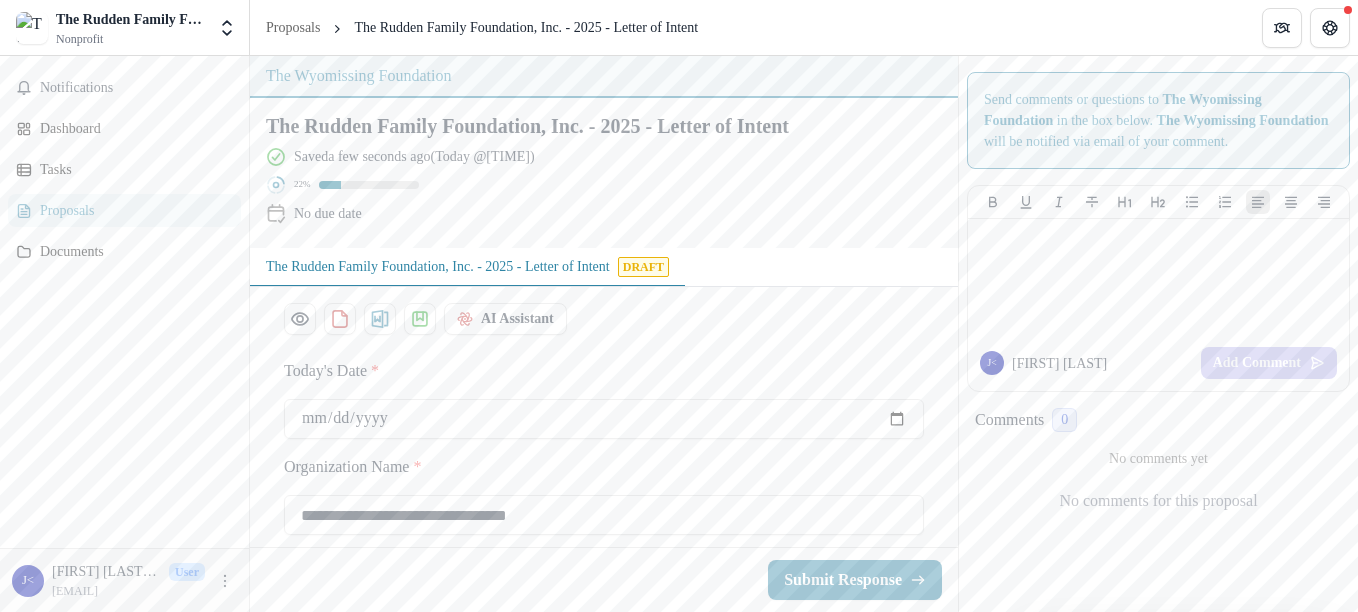 type on "**********" 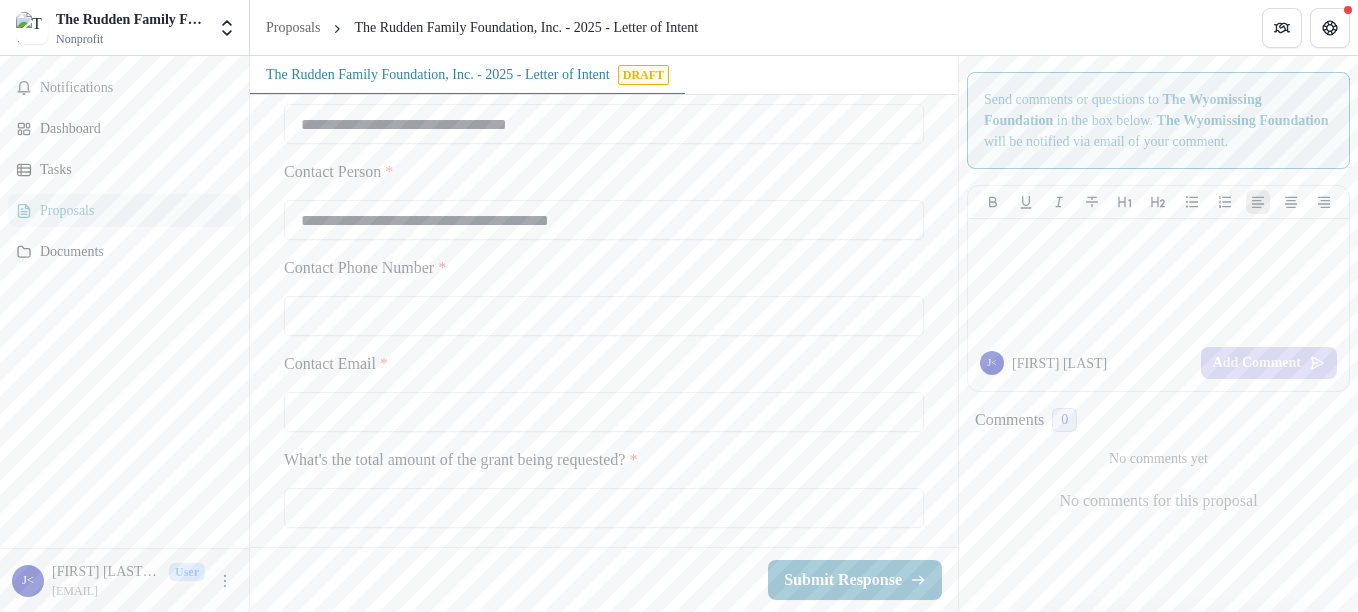 scroll, scrollTop: 403, scrollLeft: 0, axis: vertical 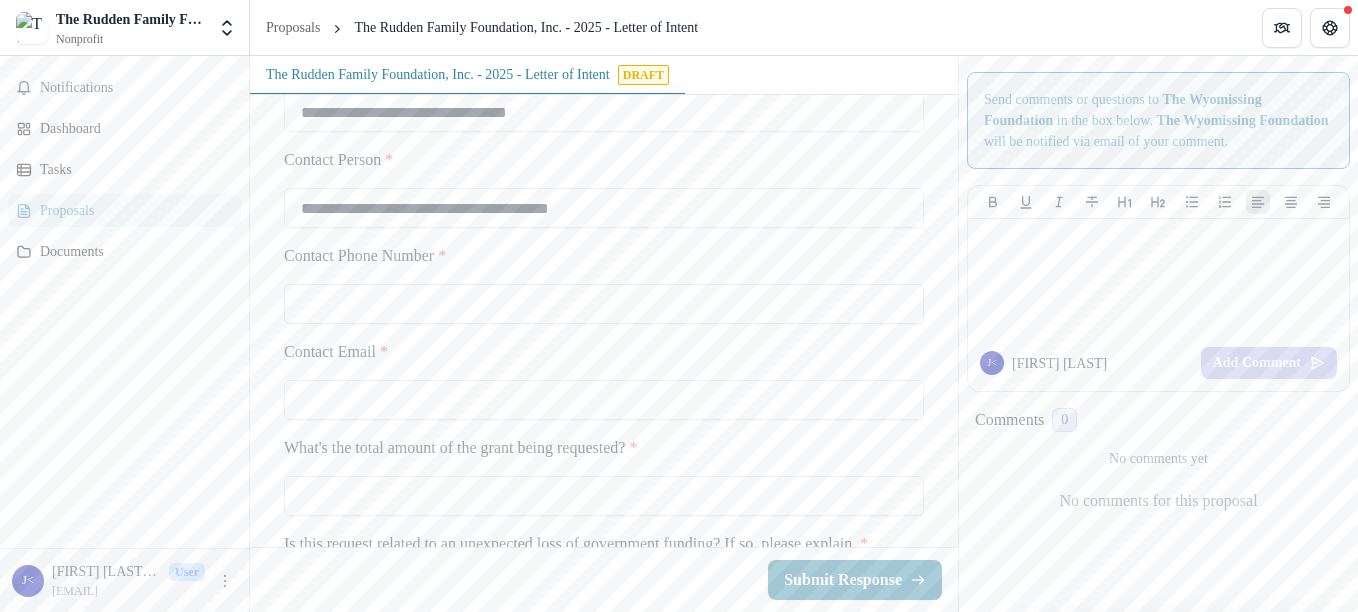 click on "Contact Phone Number *" at bounding box center [604, 304] 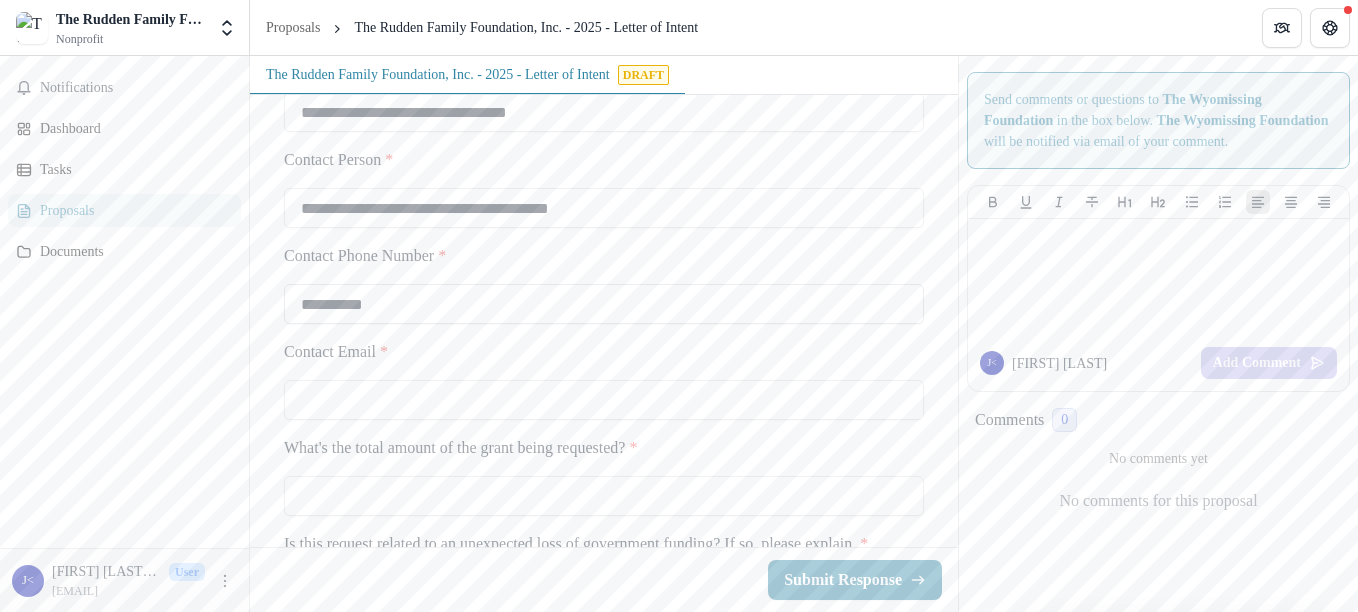 type on "**********" 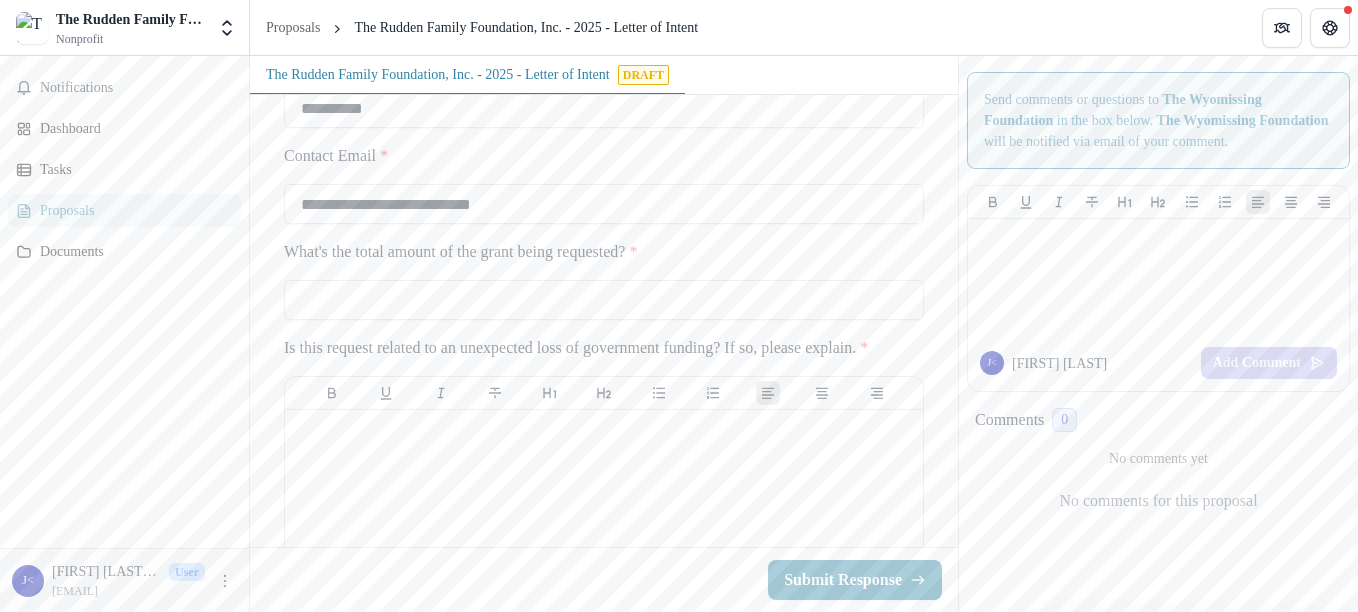 scroll, scrollTop: 603, scrollLeft: 0, axis: vertical 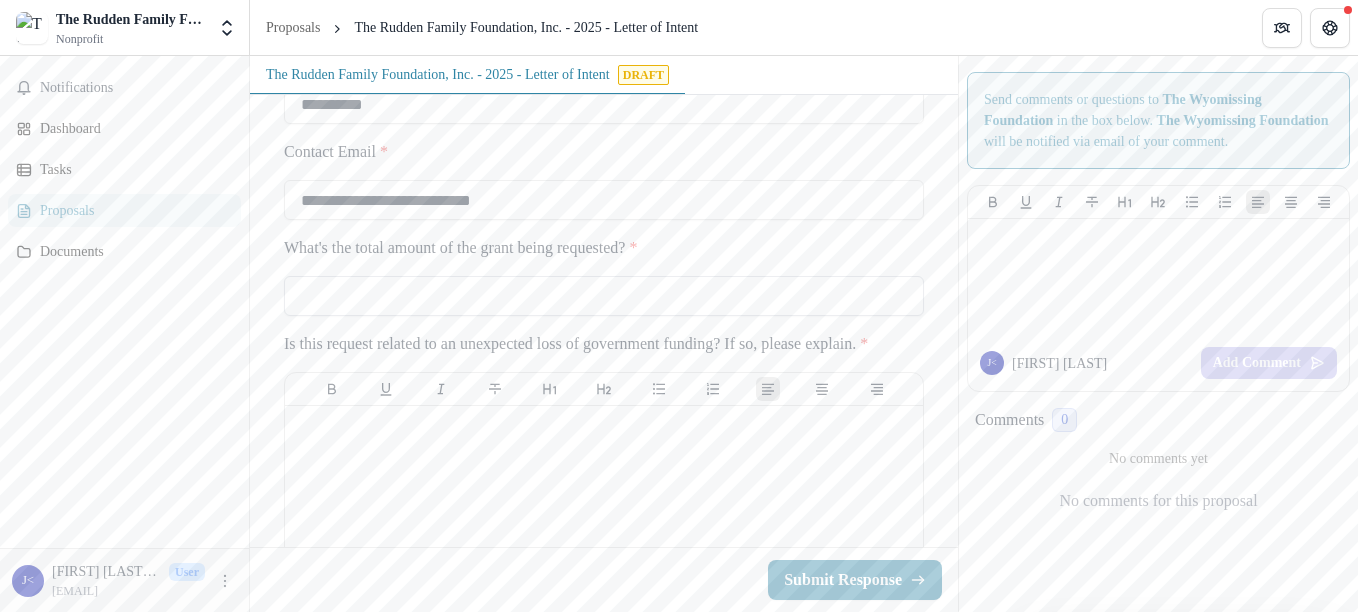 click on "What's the total amount of the grant being requested? *" at bounding box center (604, 296) 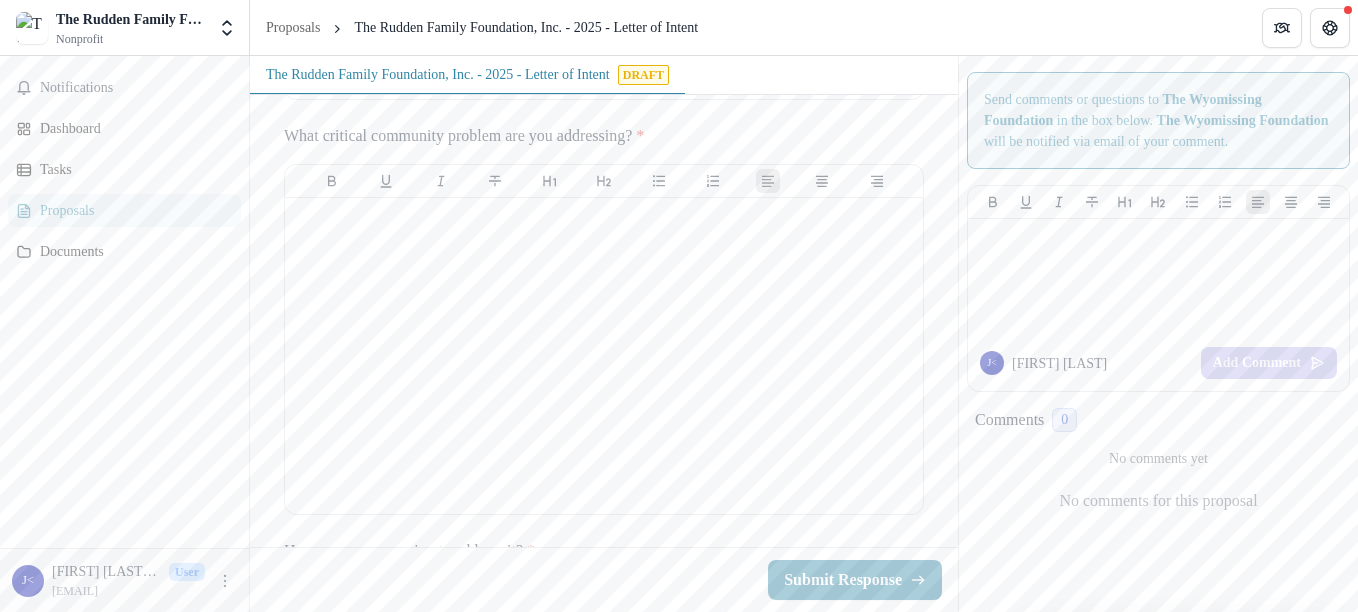 scroll, scrollTop: 1250, scrollLeft: 0, axis: vertical 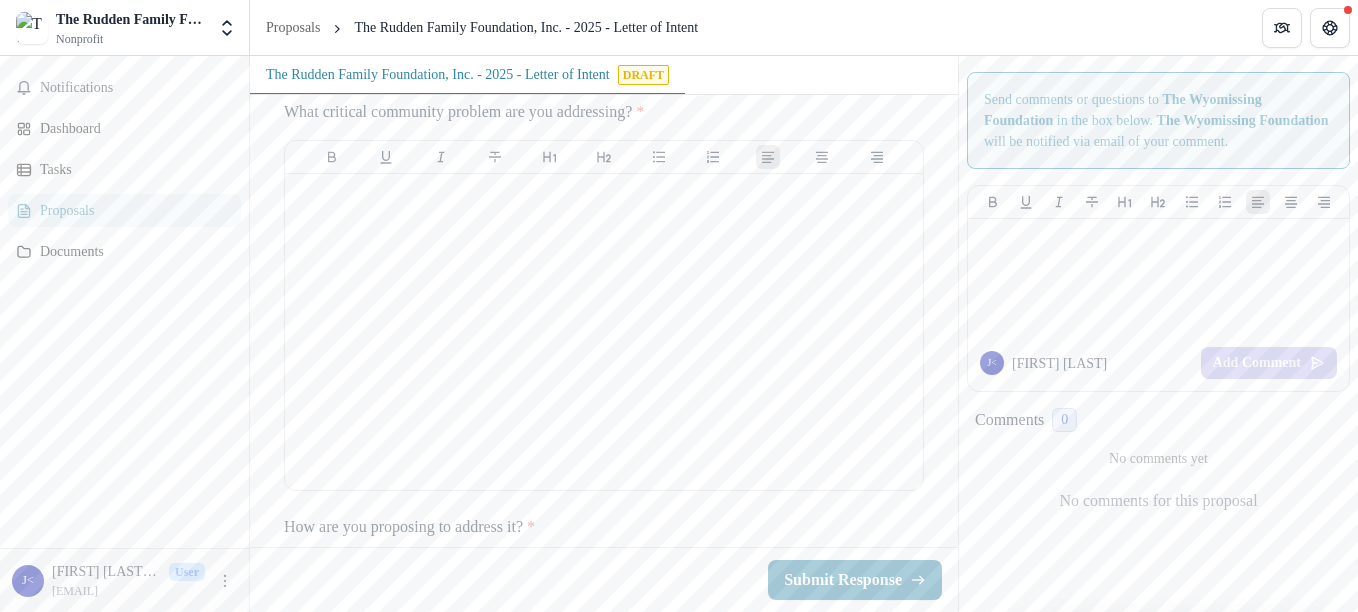 type on "*********" 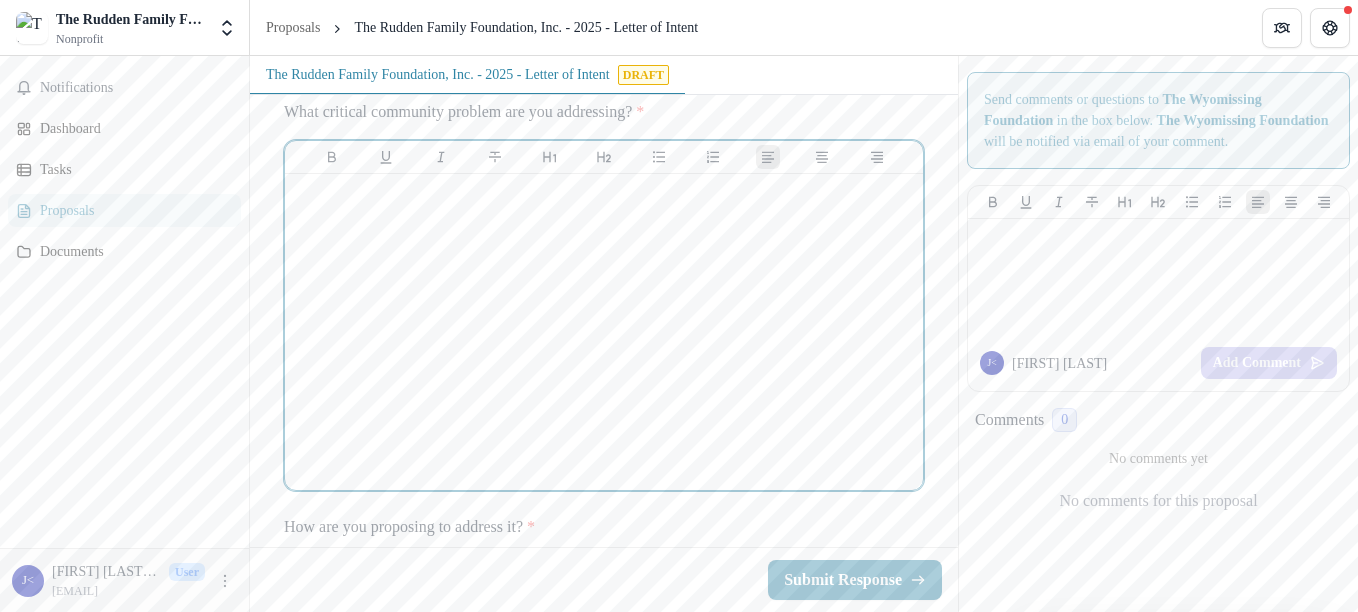 click at bounding box center (604, 193) 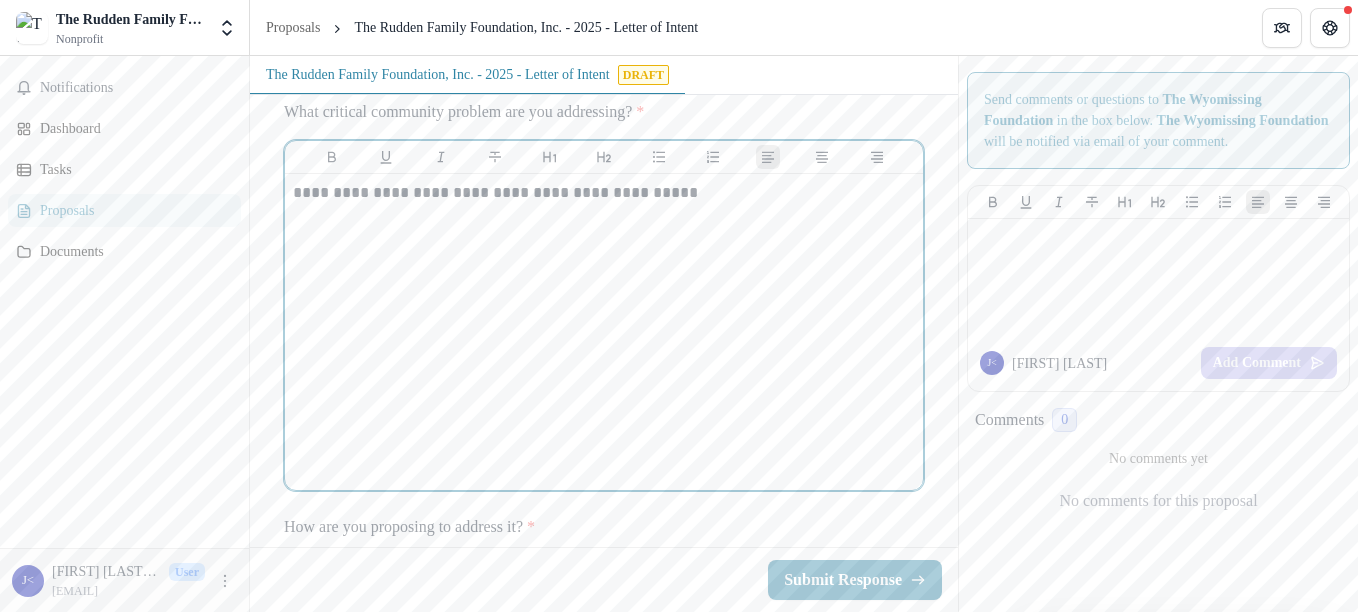 click on "**********" at bounding box center (604, 193) 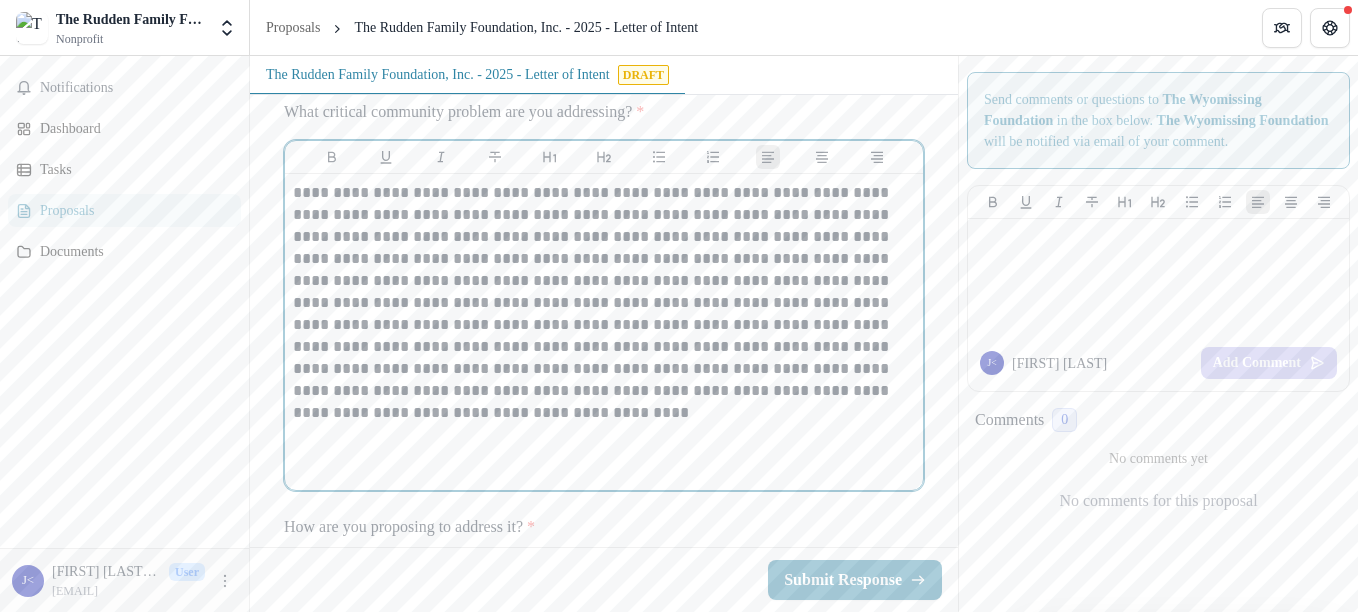 click on "**********" at bounding box center [604, 292] 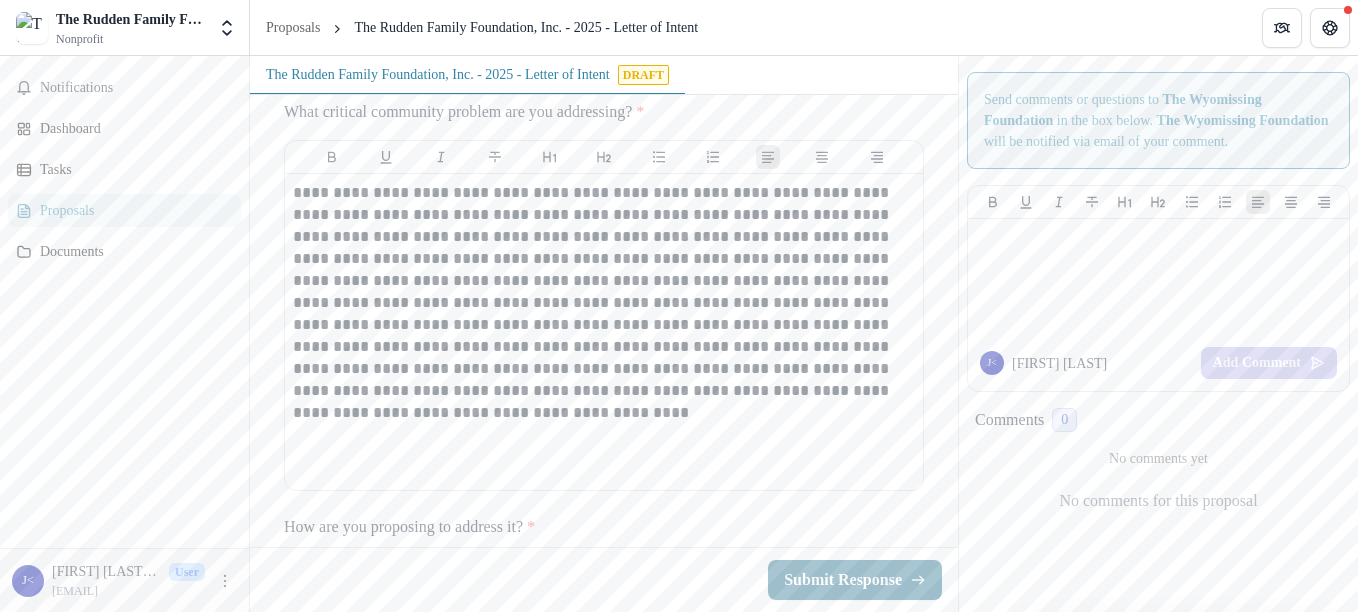 click on "Submit Response" at bounding box center (855, 580) 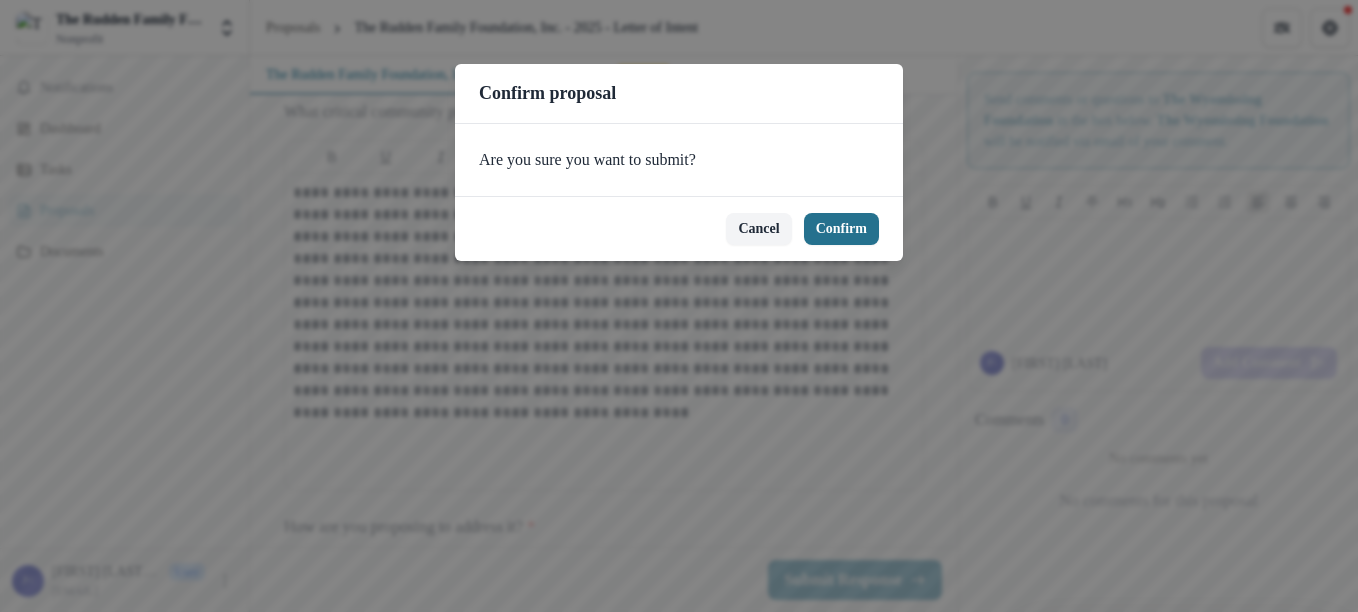 click on "Confirm" at bounding box center [841, 229] 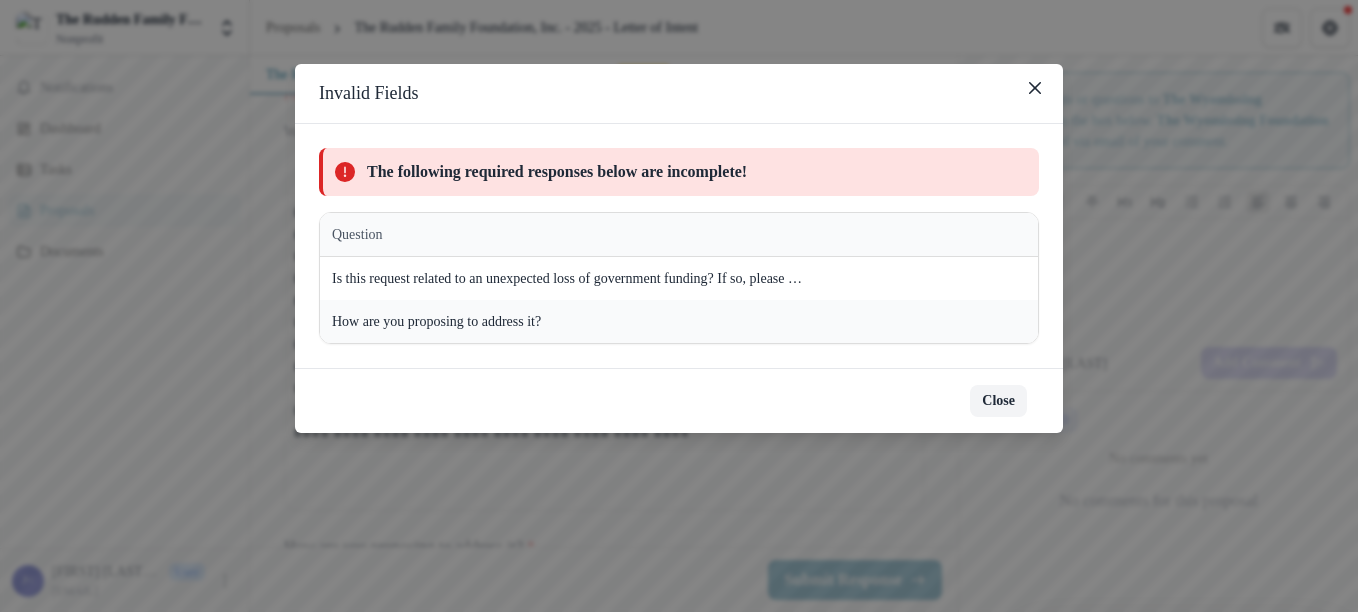click on "Close" at bounding box center (998, 401) 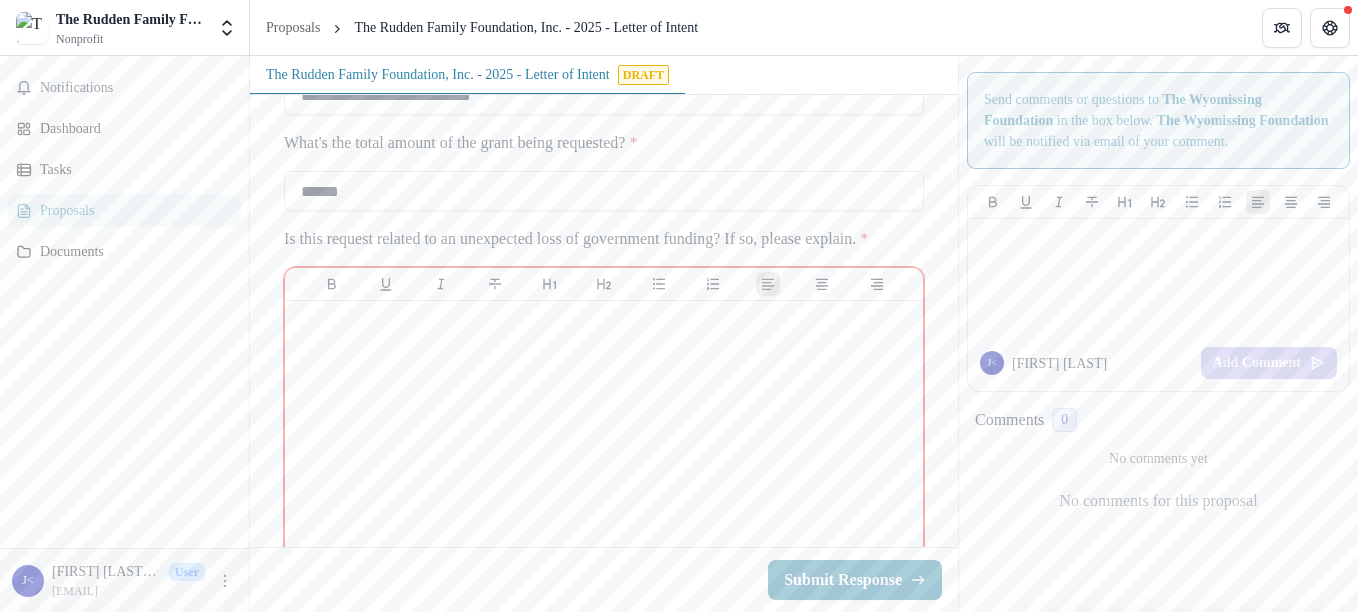 scroll, scrollTop: 697, scrollLeft: 0, axis: vertical 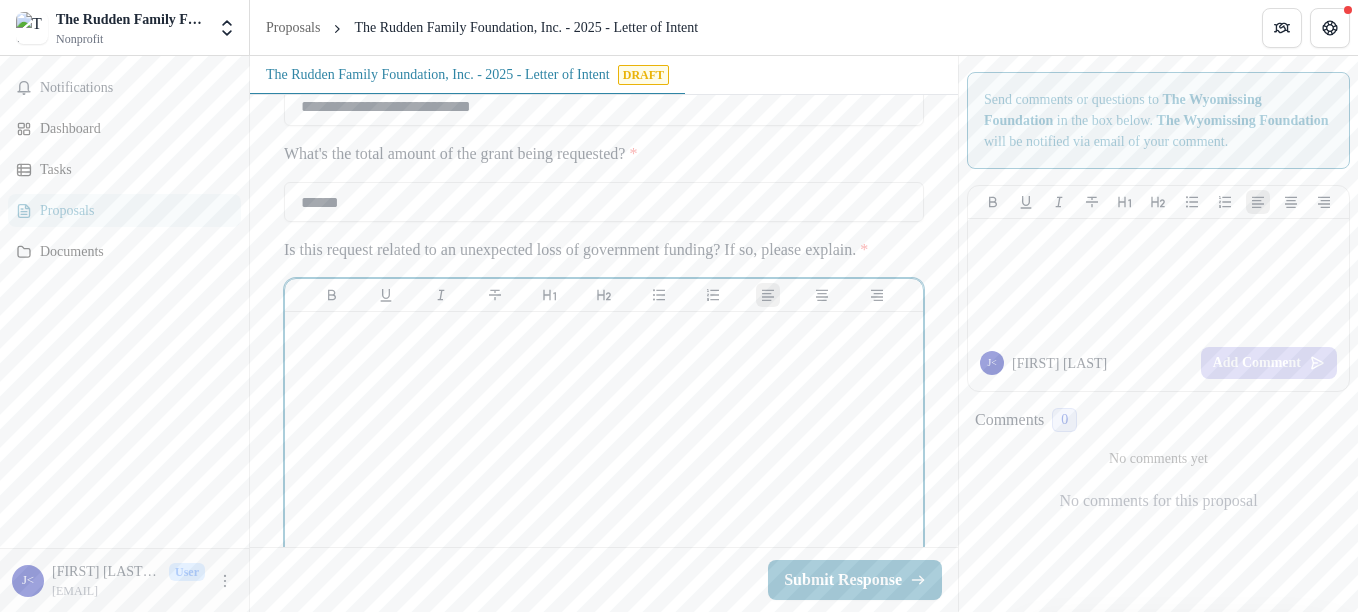 click at bounding box center [604, 470] 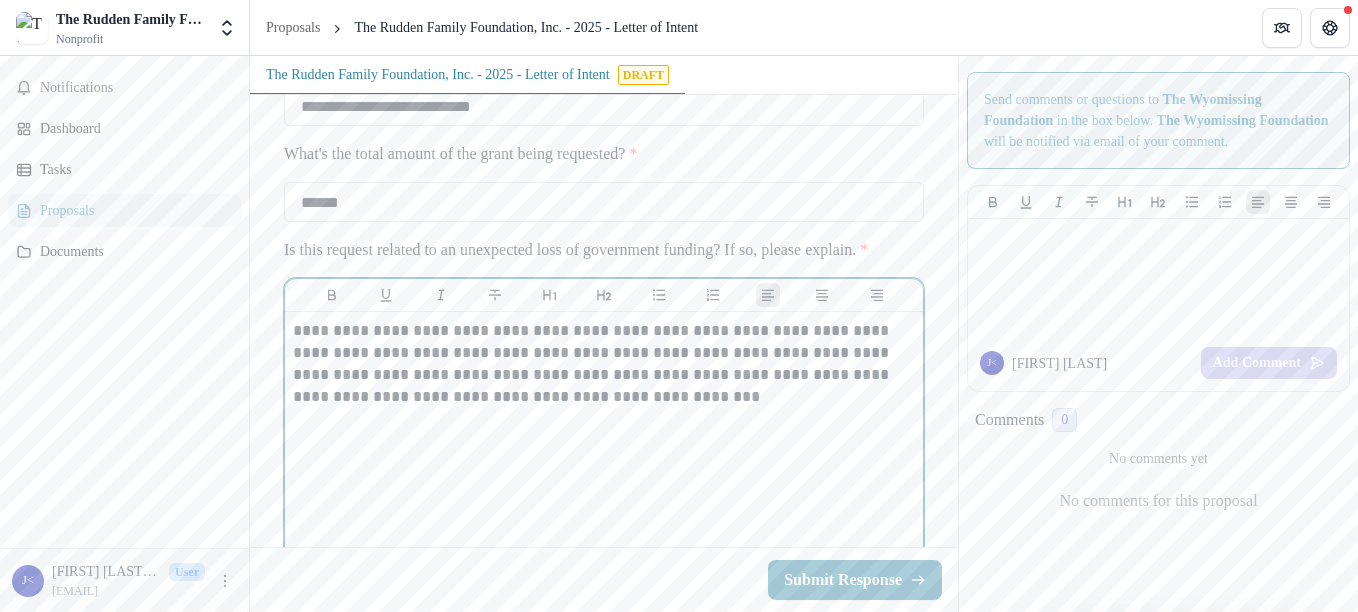 click on "**********" at bounding box center (604, 364) 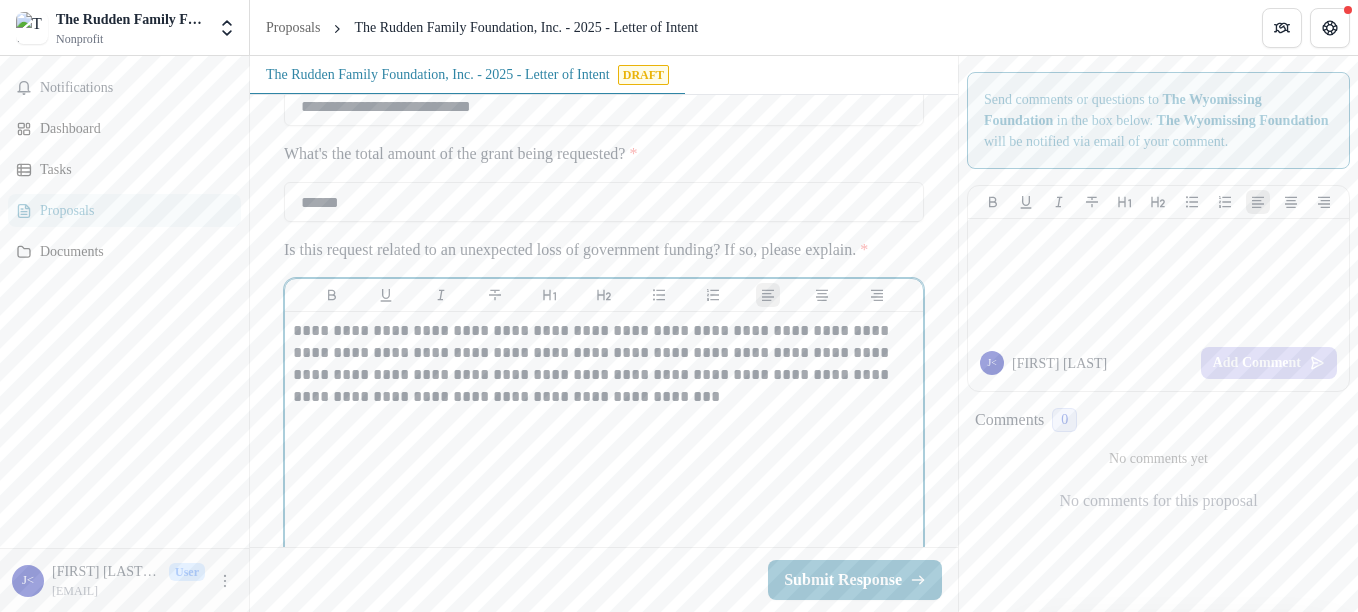 click on "**********" at bounding box center [604, 364] 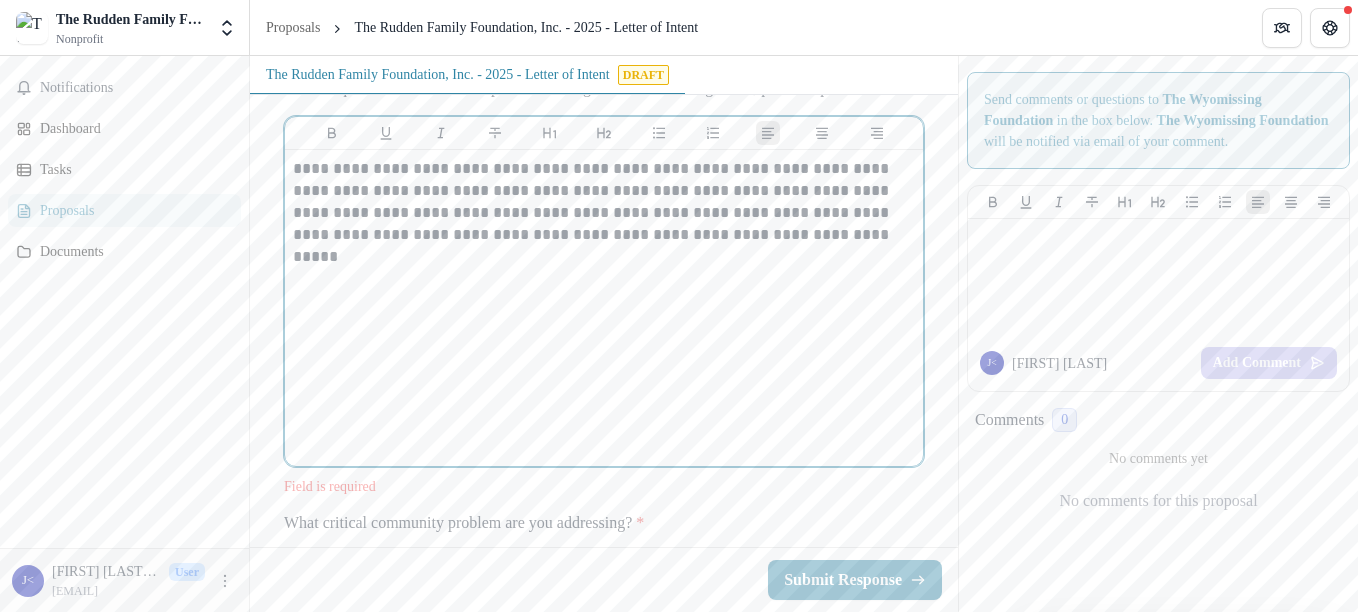 scroll, scrollTop: 786, scrollLeft: 0, axis: vertical 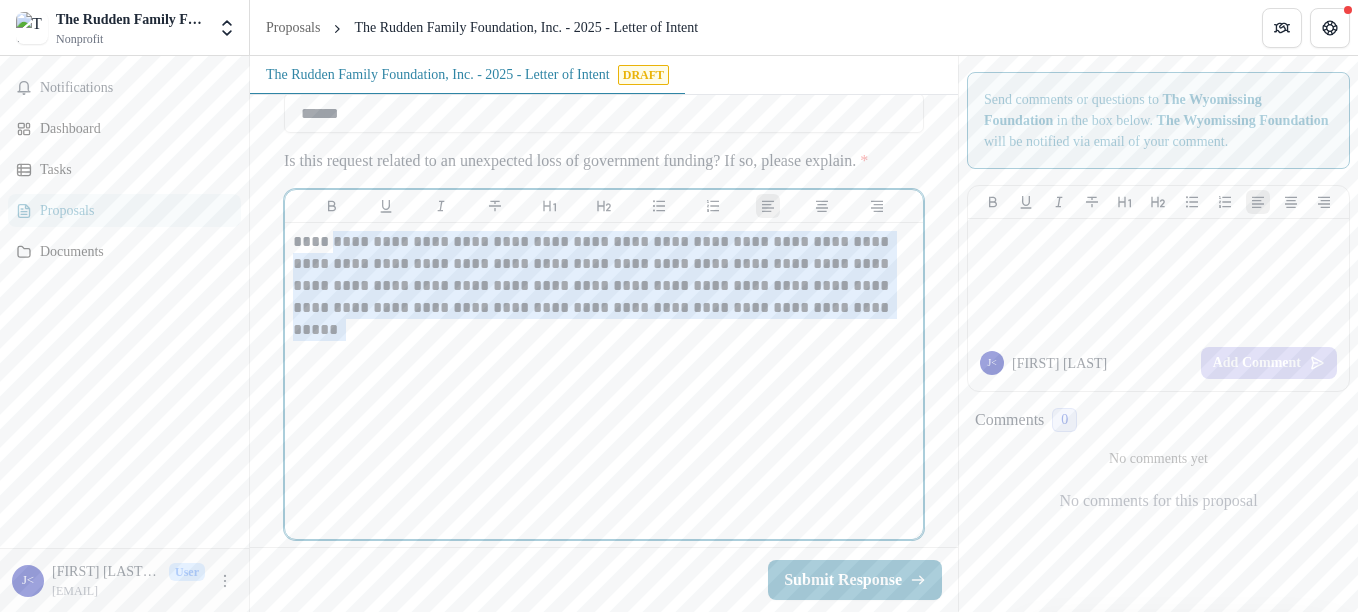 drag, startPoint x: 325, startPoint y: 259, endPoint x: 838, endPoint y: 327, distance: 517.4872 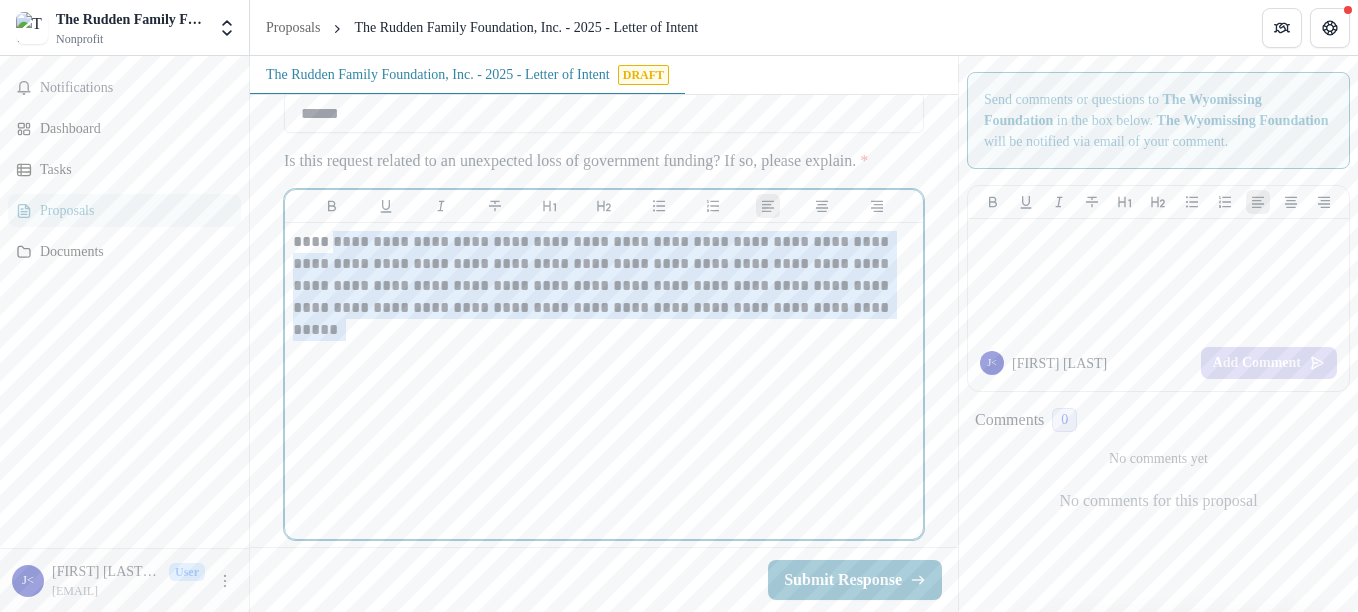click on "**********" at bounding box center [604, 275] 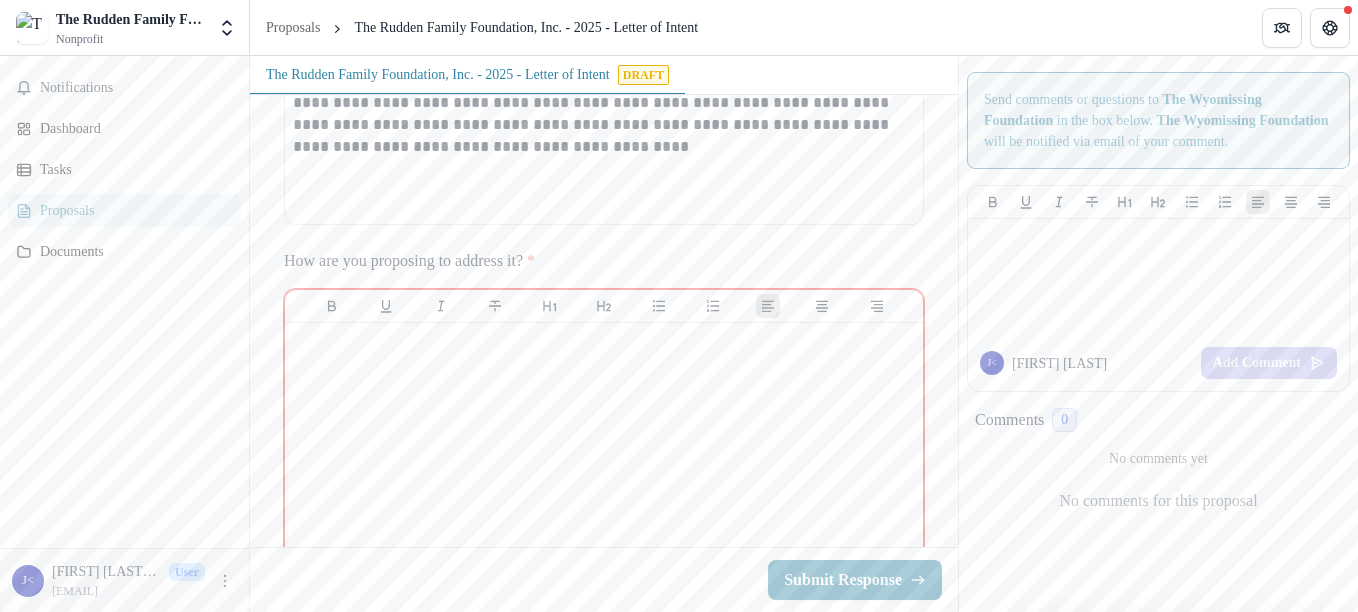 scroll, scrollTop: 1581, scrollLeft: 0, axis: vertical 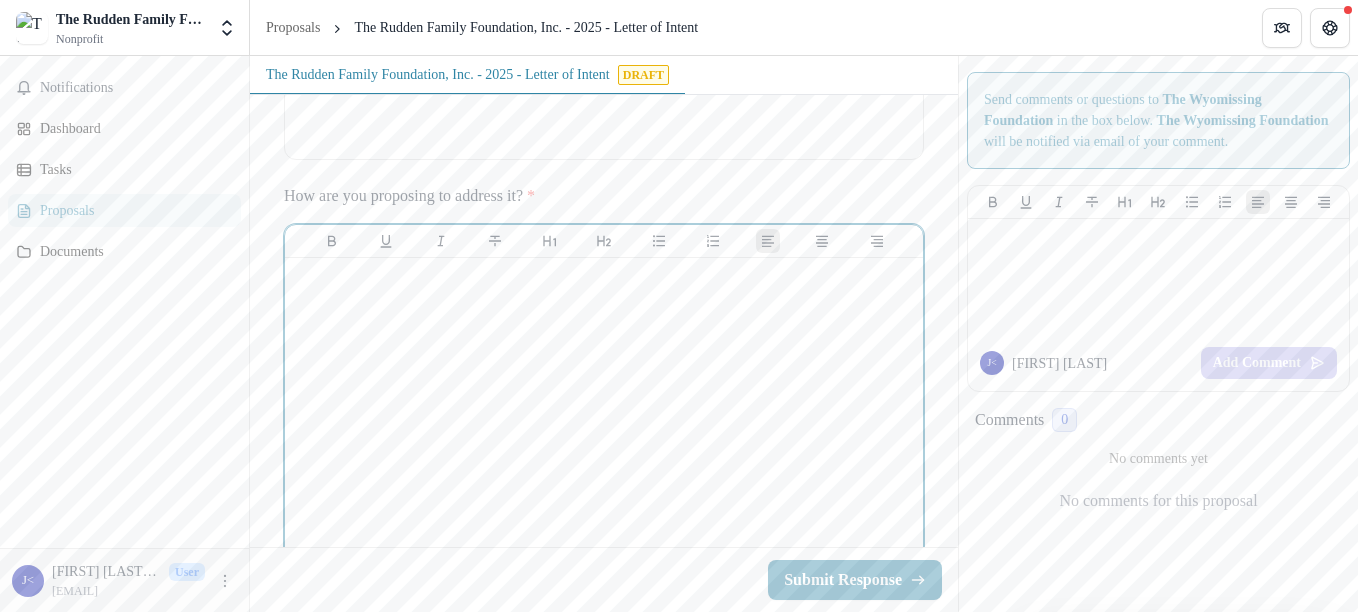 click at bounding box center [604, 277] 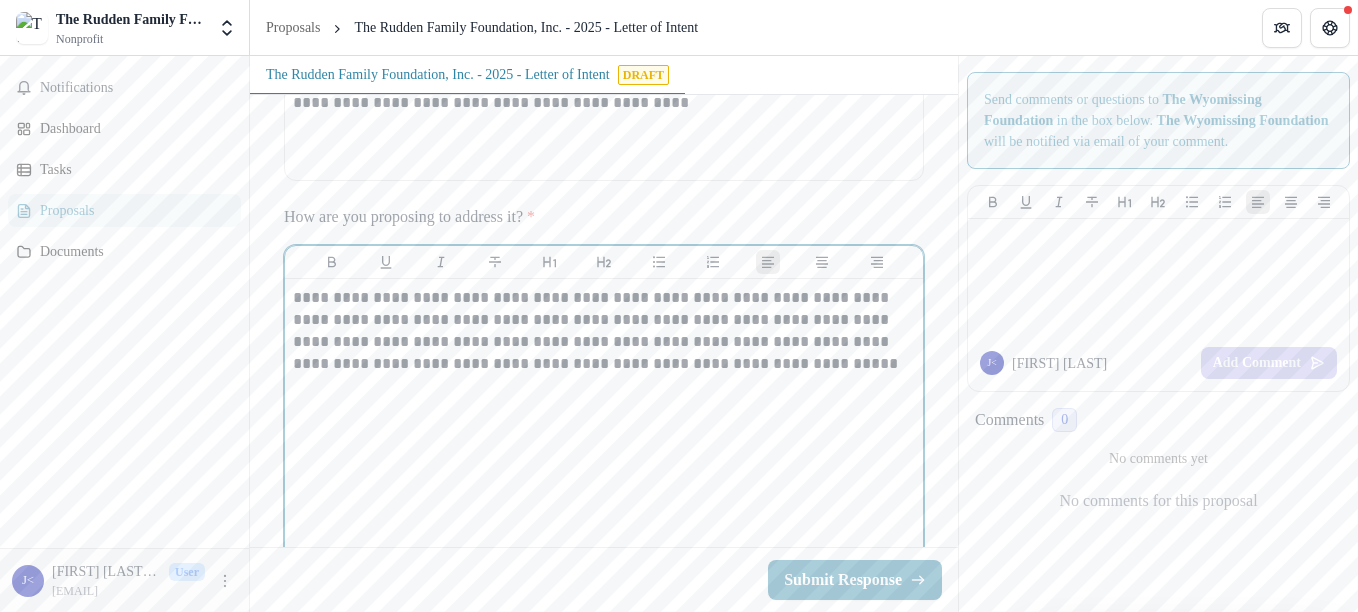 scroll, scrollTop: 1686, scrollLeft: 0, axis: vertical 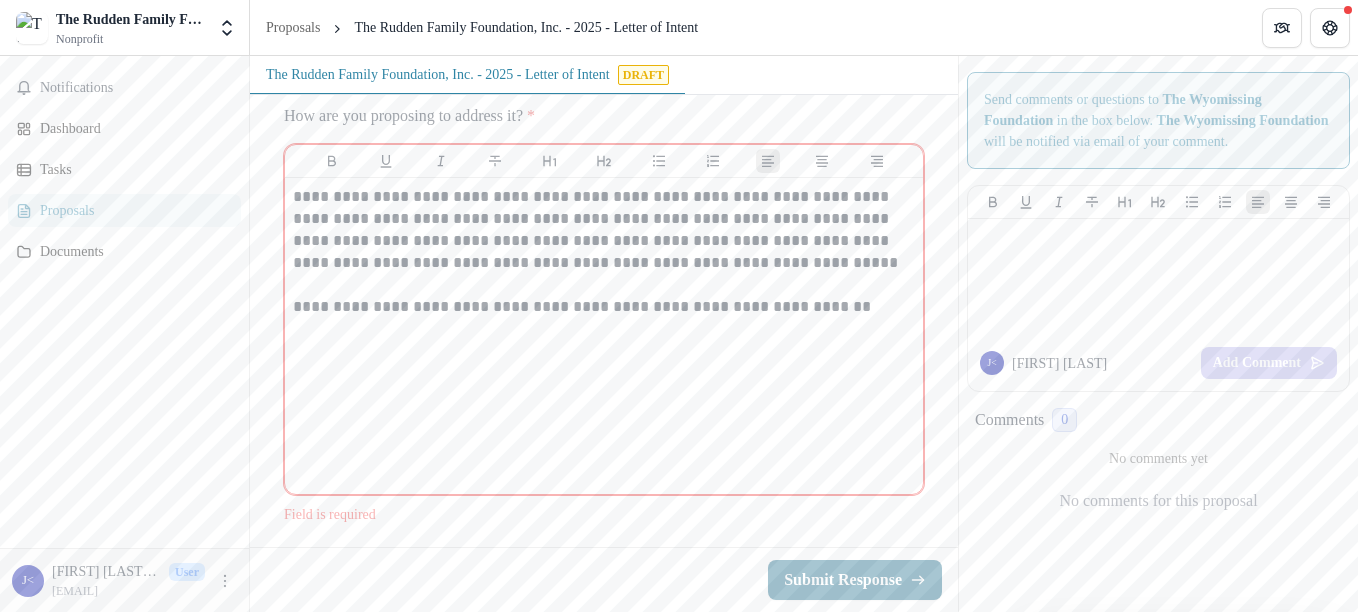 click on "Submit Response" at bounding box center [855, 580] 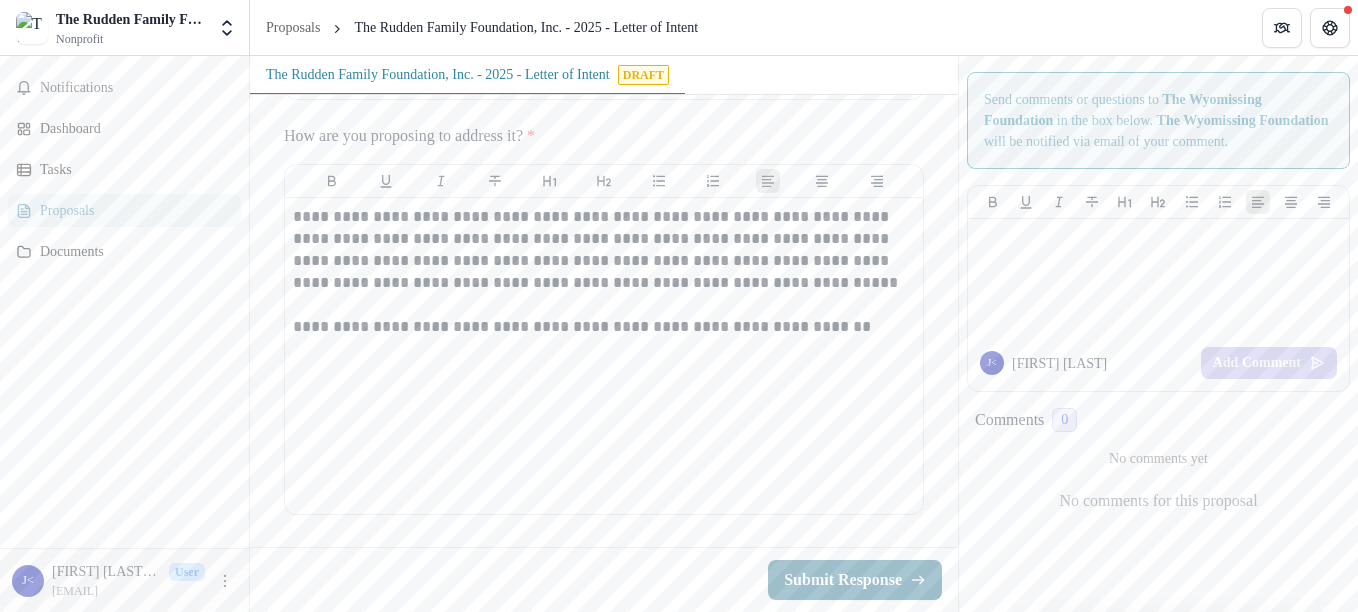 scroll, scrollTop: 1665, scrollLeft: 0, axis: vertical 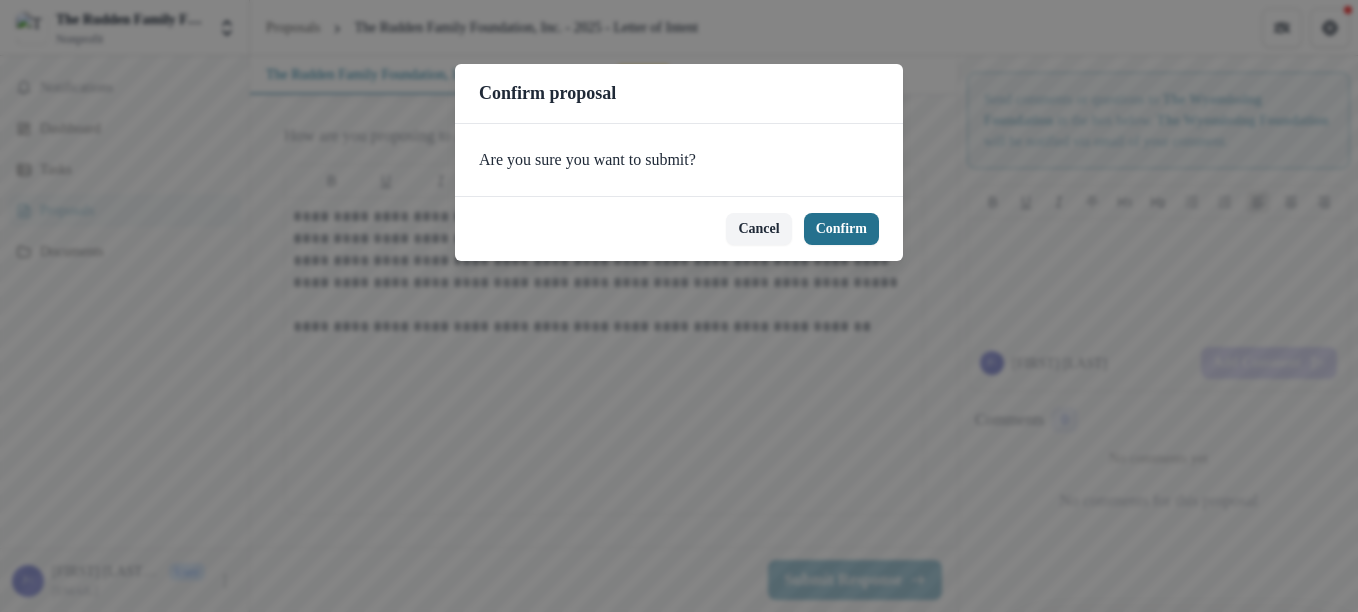 click on "Confirm" at bounding box center [841, 229] 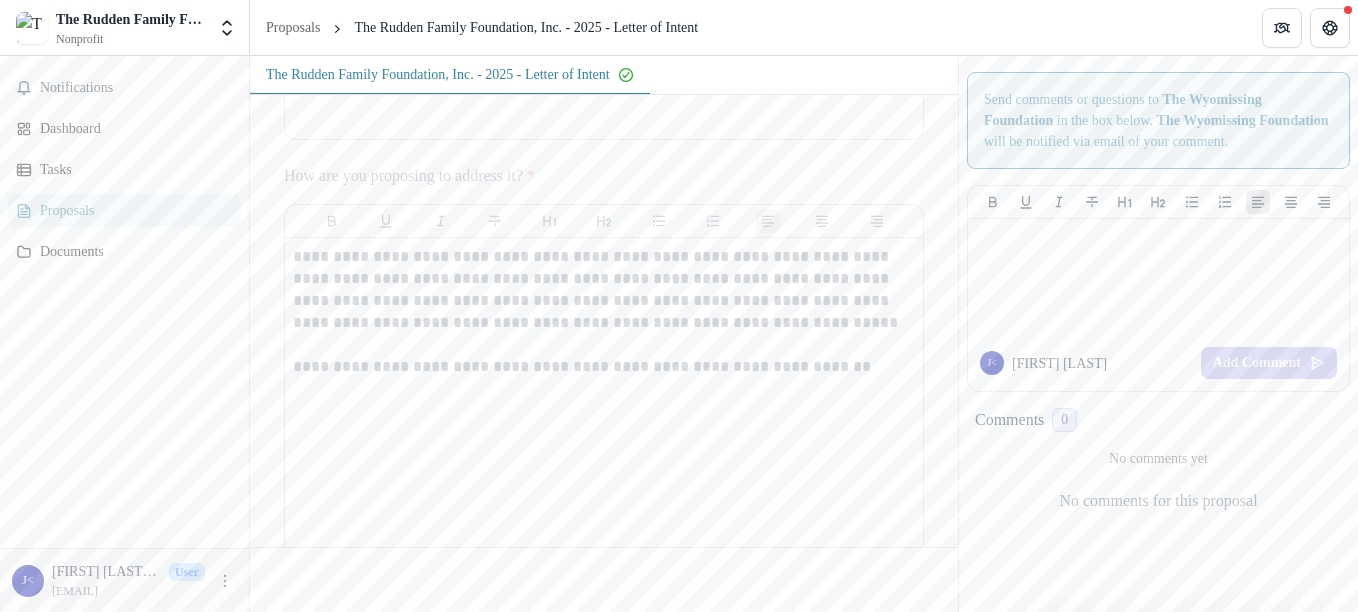 scroll, scrollTop: 49, scrollLeft: 0, axis: vertical 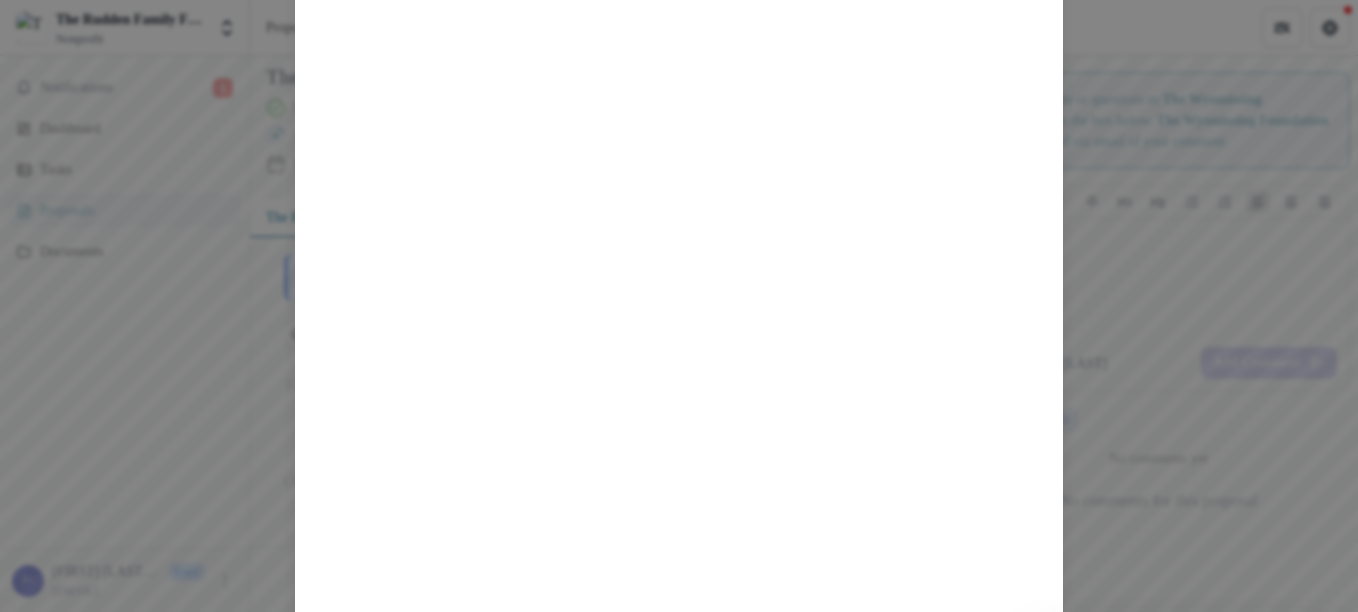 click on "Loading..." at bounding box center [679, 306] 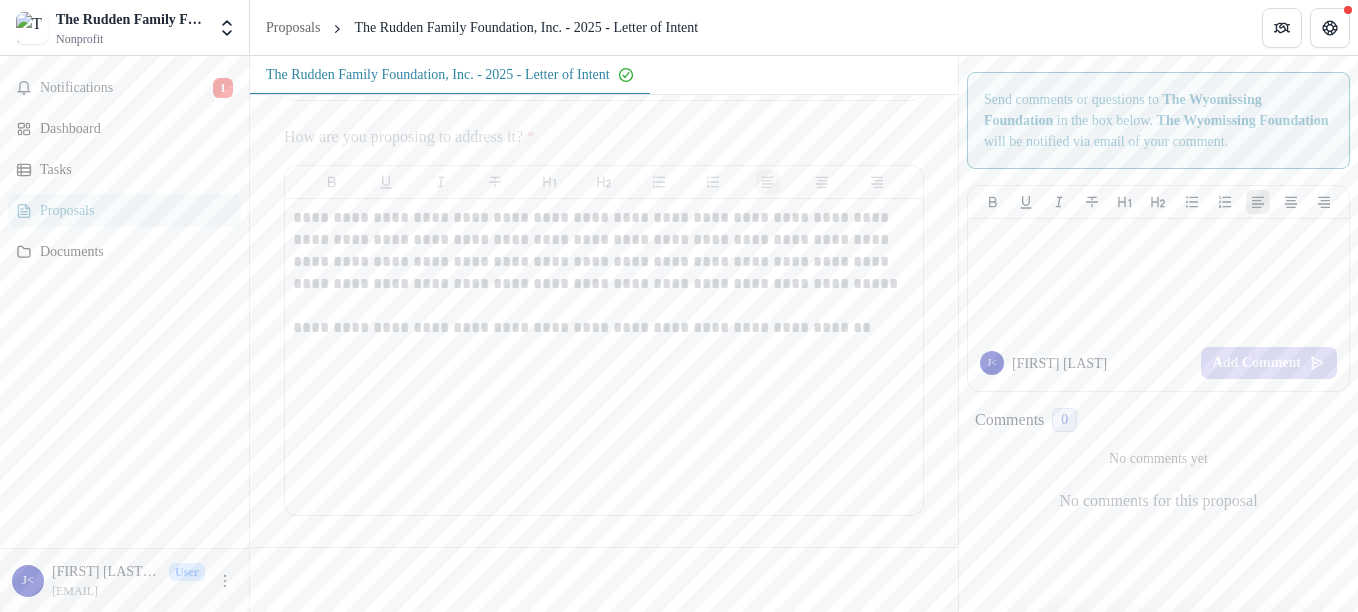 scroll, scrollTop: 1729, scrollLeft: 0, axis: vertical 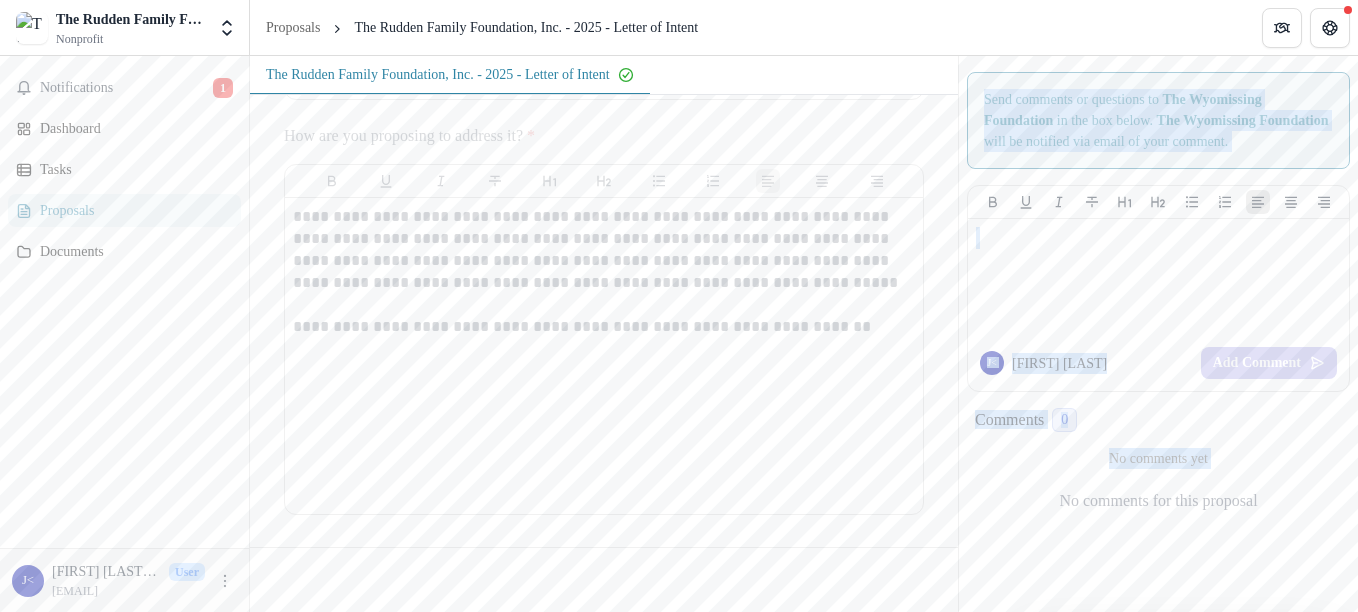 drag, startPoint x: 959, startPoint y: 582, endPoint x: 941, endPoint y: 402, distance: 180.89777 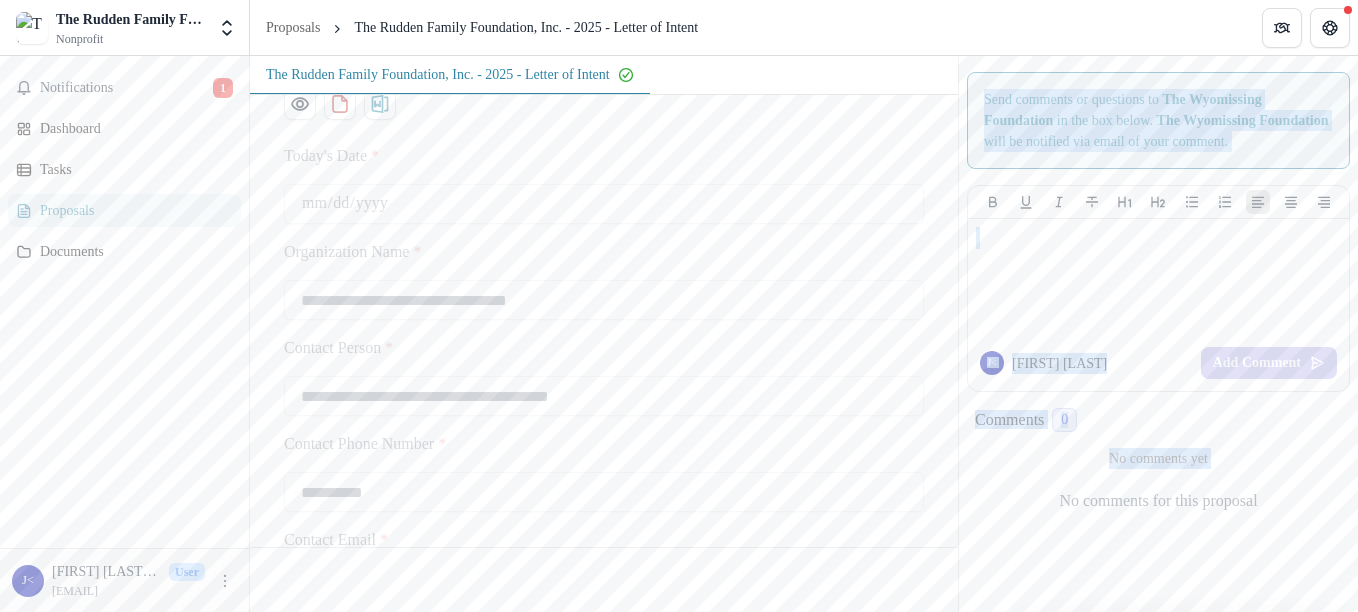 scroll, scrollTop: 0, scrollLeft: 0, axis: both 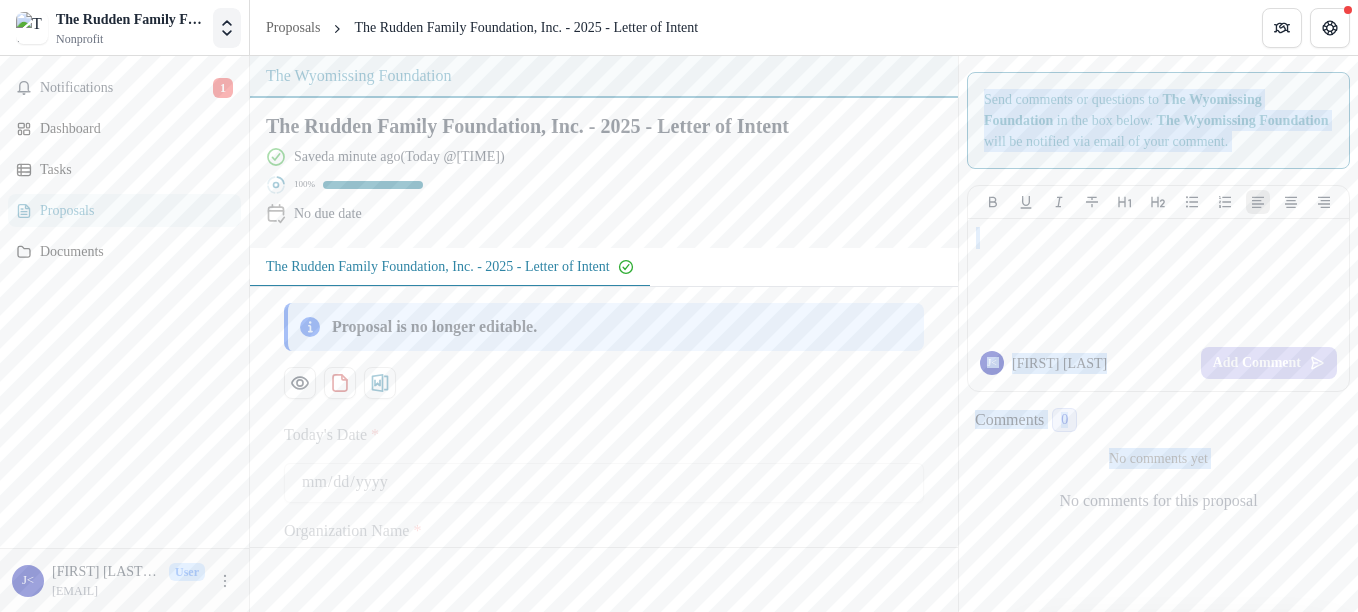 click at bounding box center [227, 28] 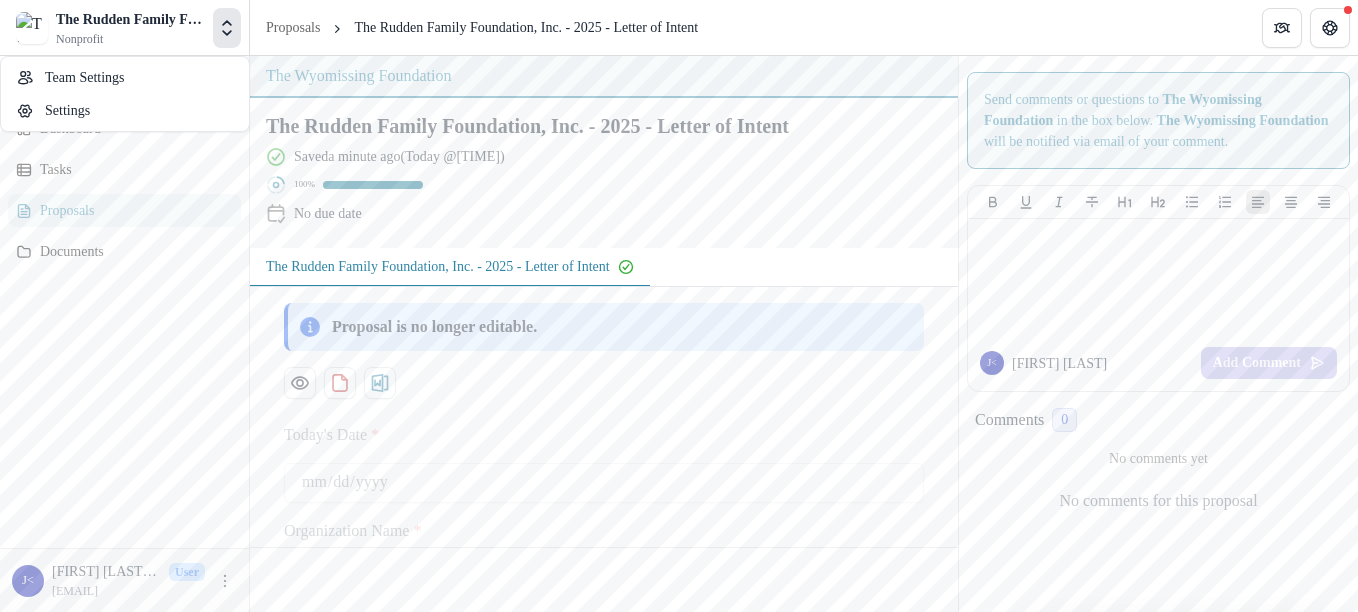click on "The Rudden Family Foundation, Inc." at bounding box center [130, 19] 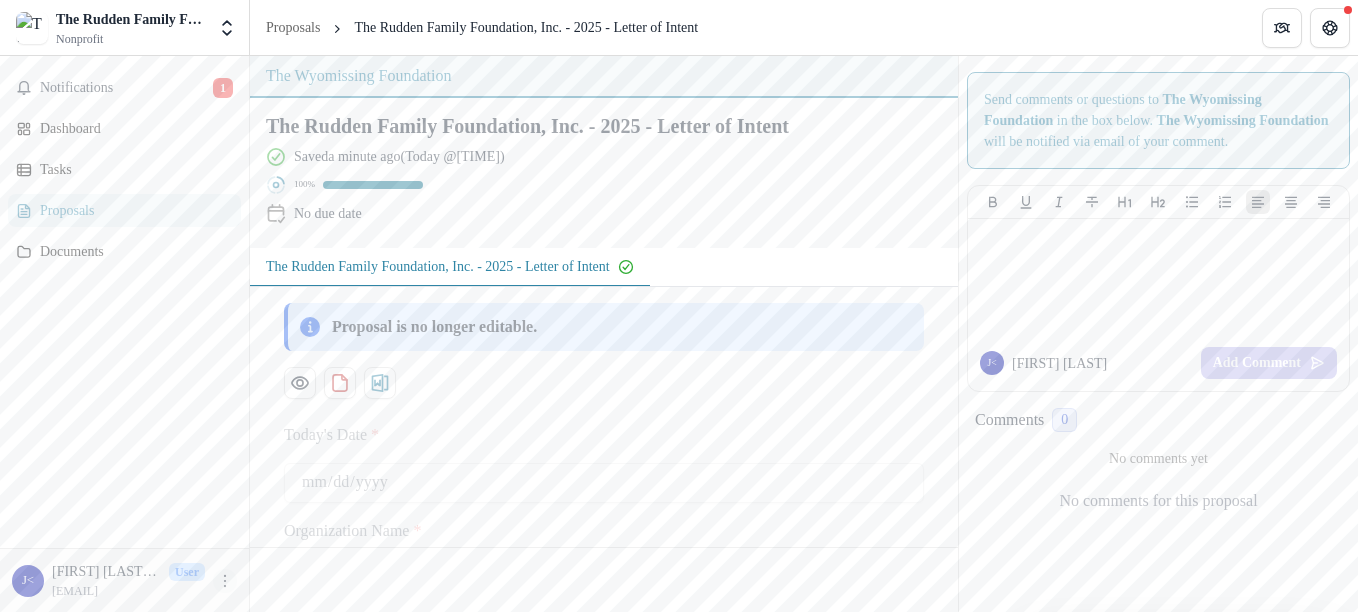 click at bounding box center [225, 581] 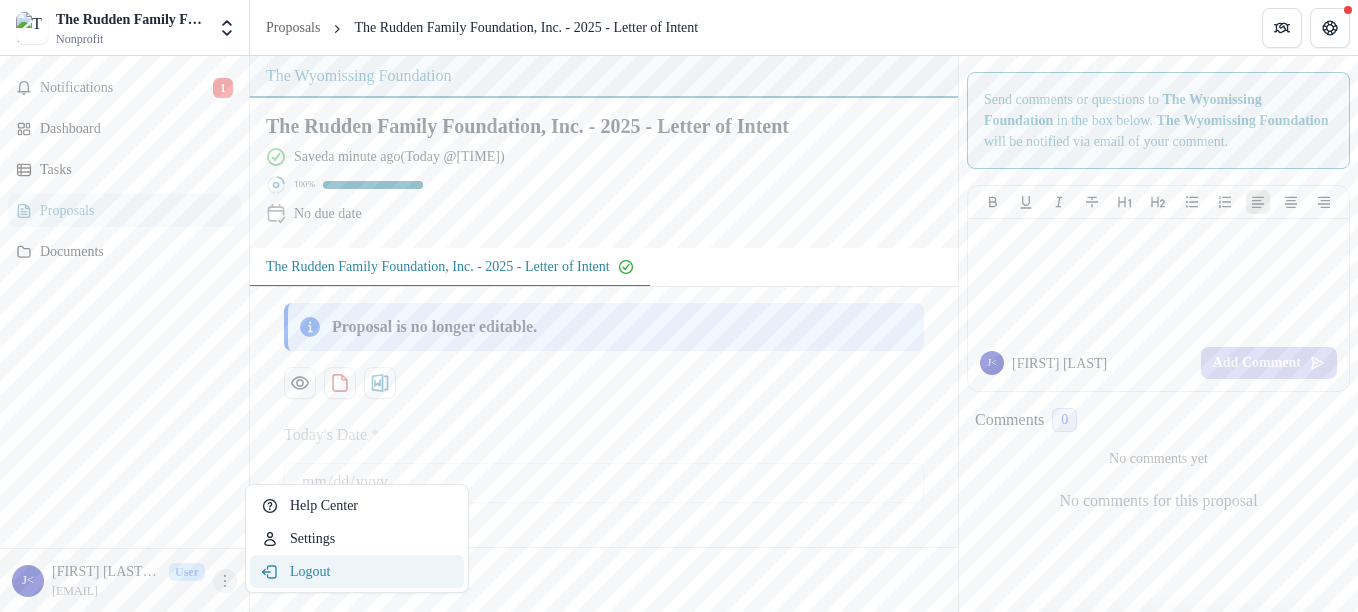 click on "Logout" at bounding box center [357, 571] 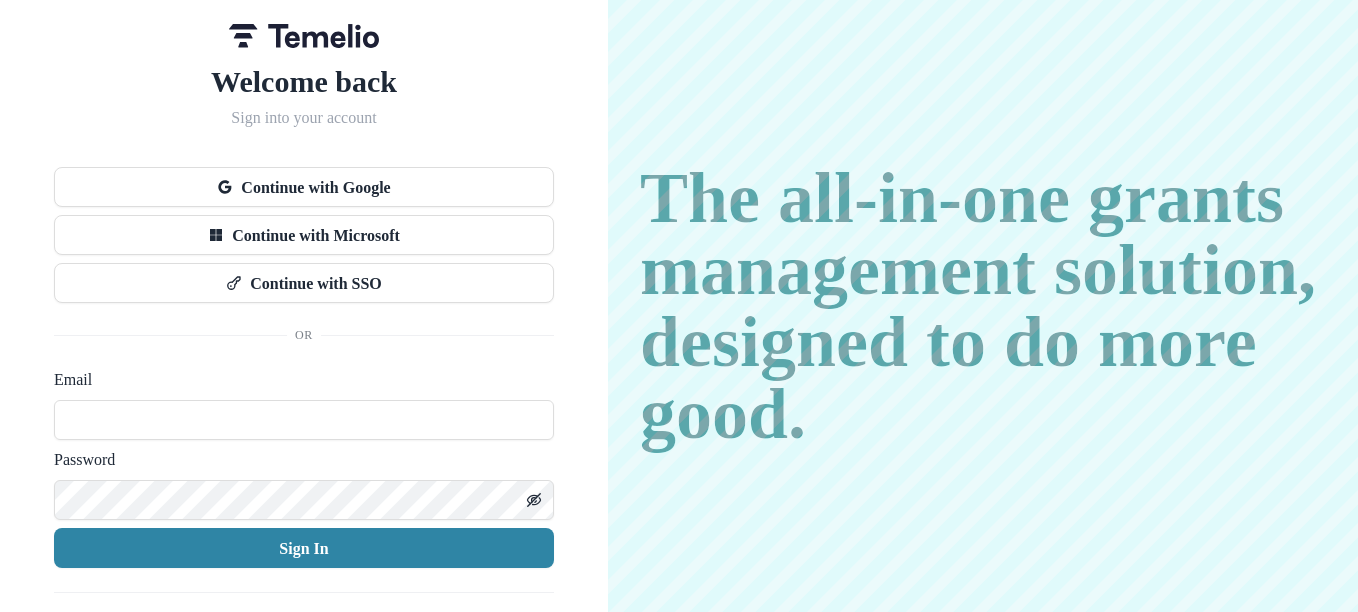 type on "**********" 